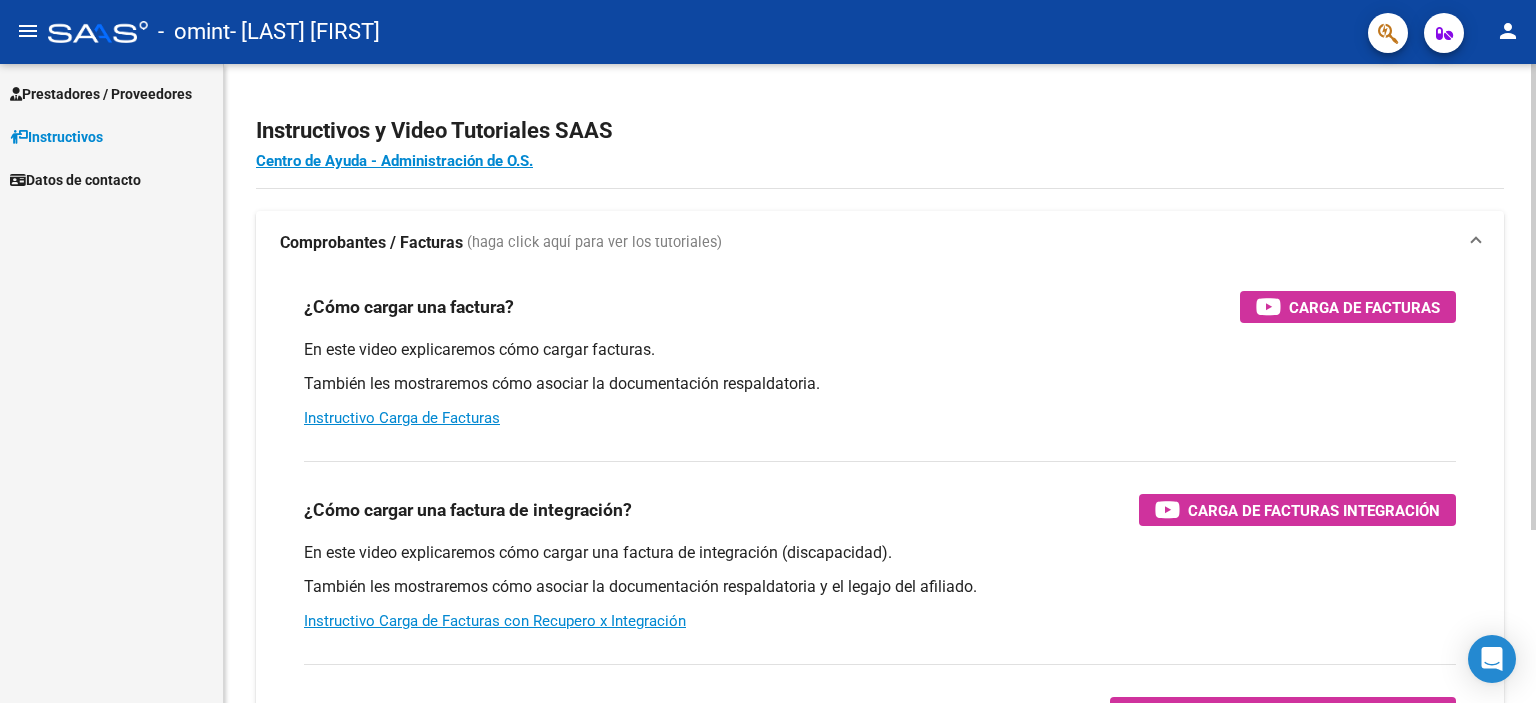 scroll, scrollTop: 0, scrollLeft: 0, axis: both 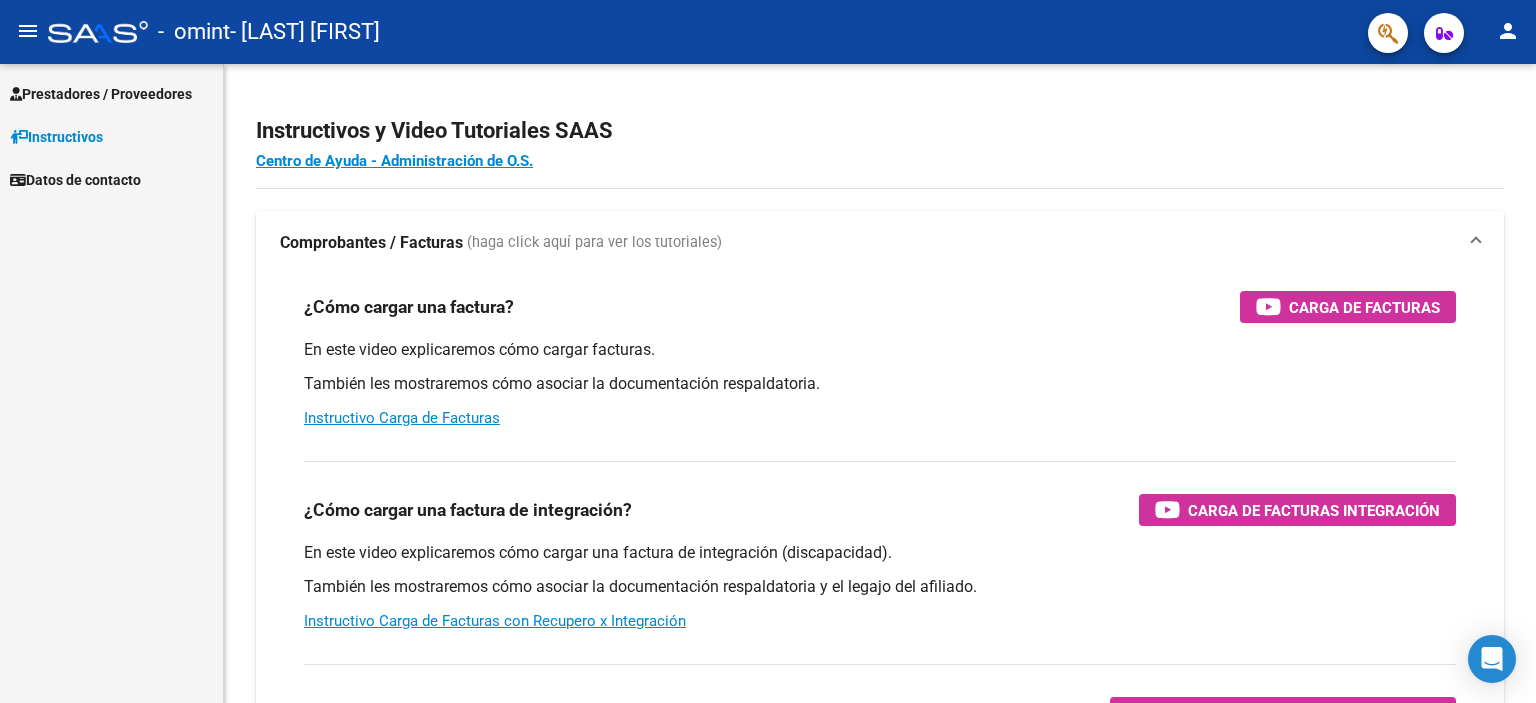 click on "Datos de contacto" at bounding box center (75, 180) 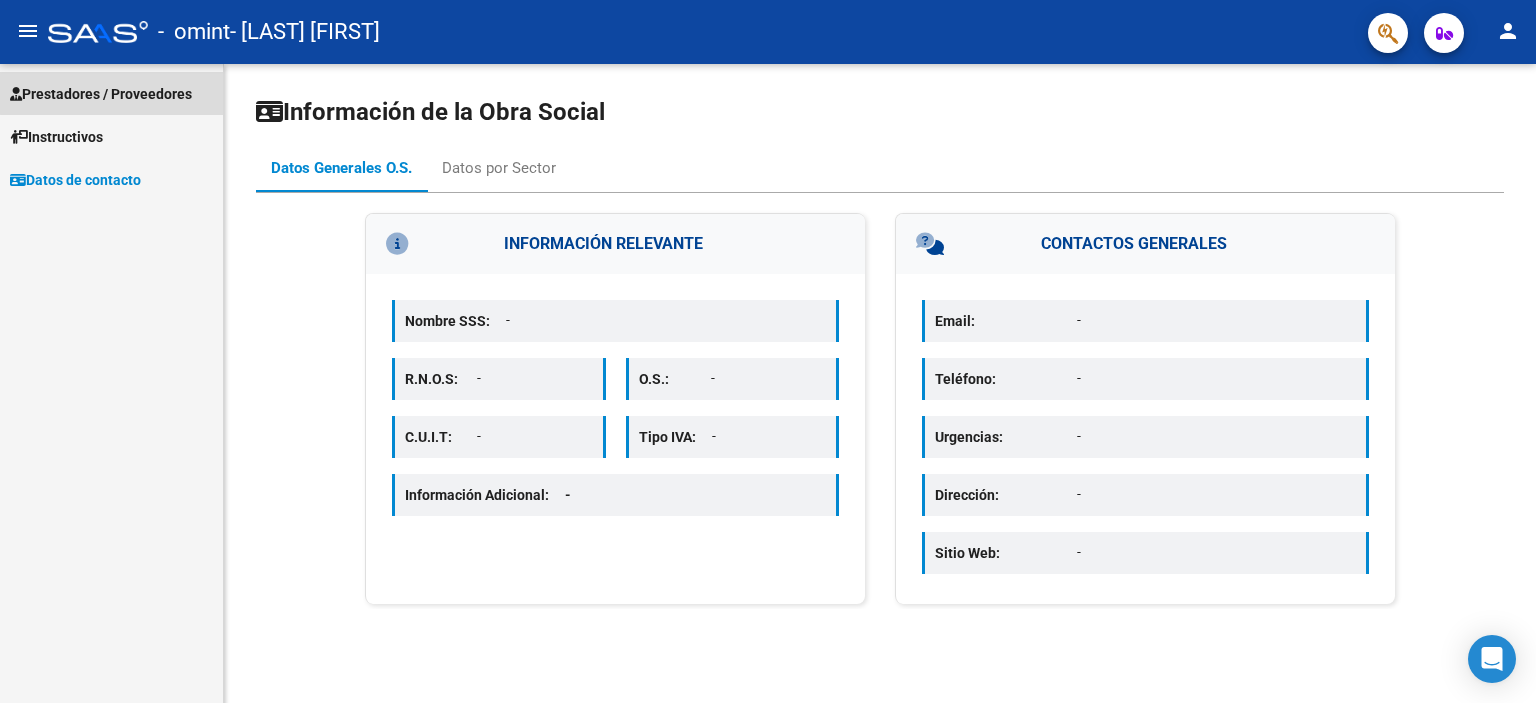 click on "Prestadores / Proveedores" at bounding box center (101, 94) 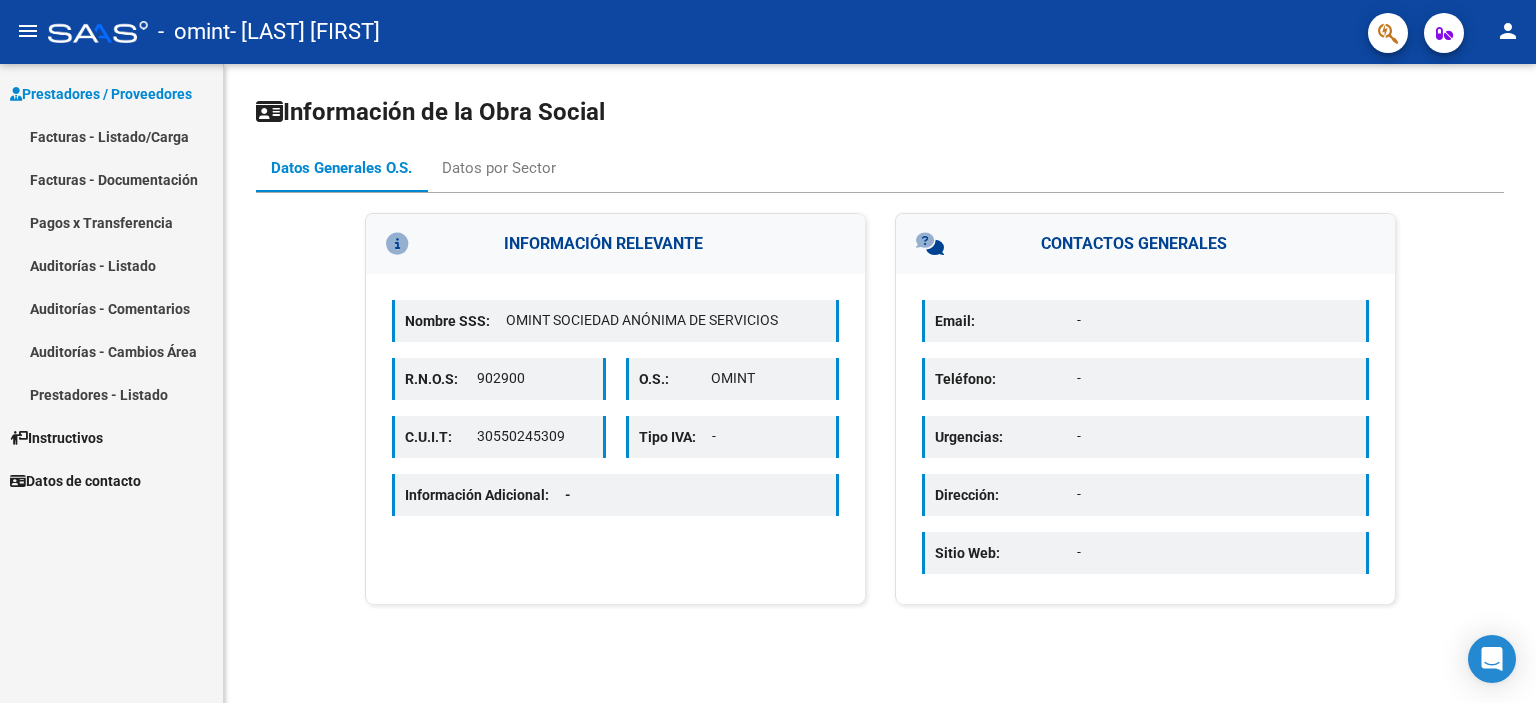click on "Prestadores / Proveedores" at bounding box center [101, 94] 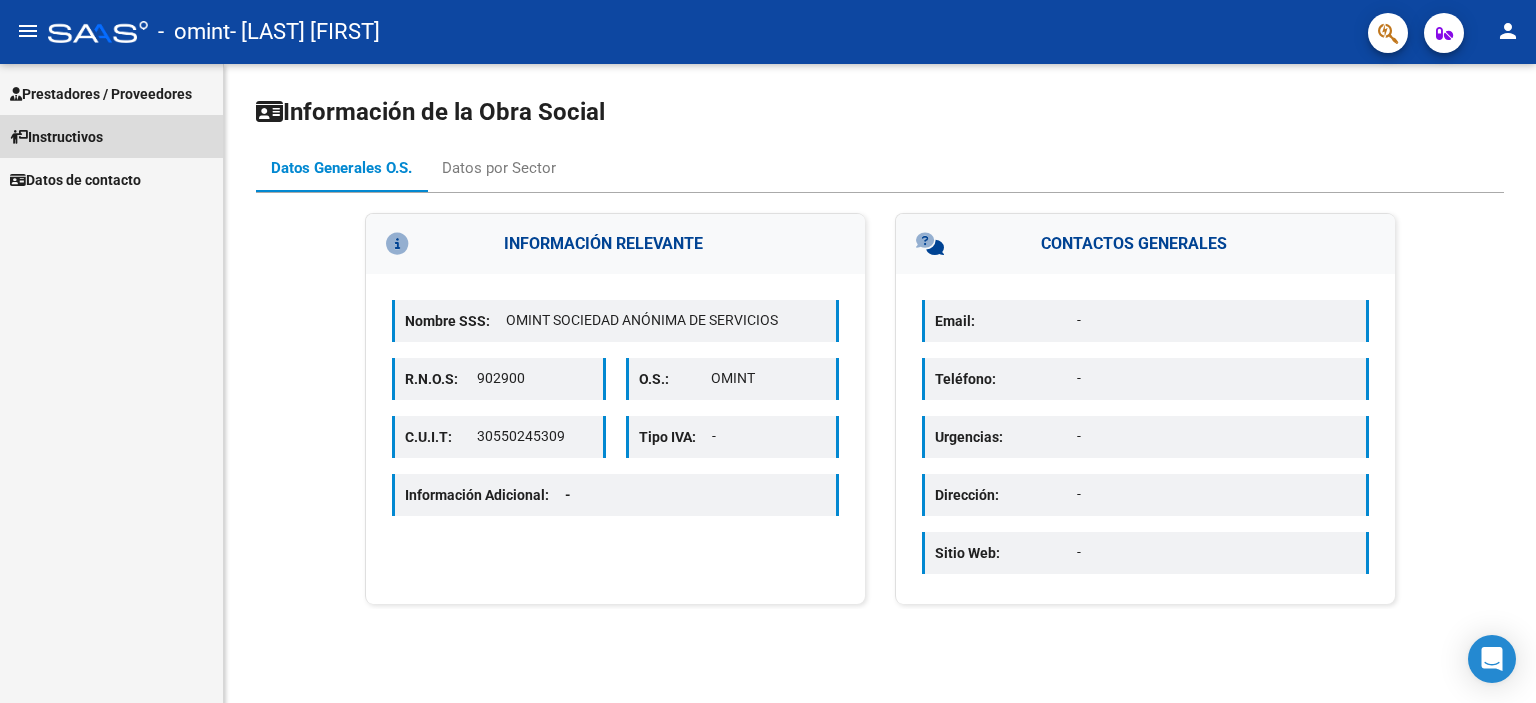 click on "Instructivos" at bounding box center (111, 136) 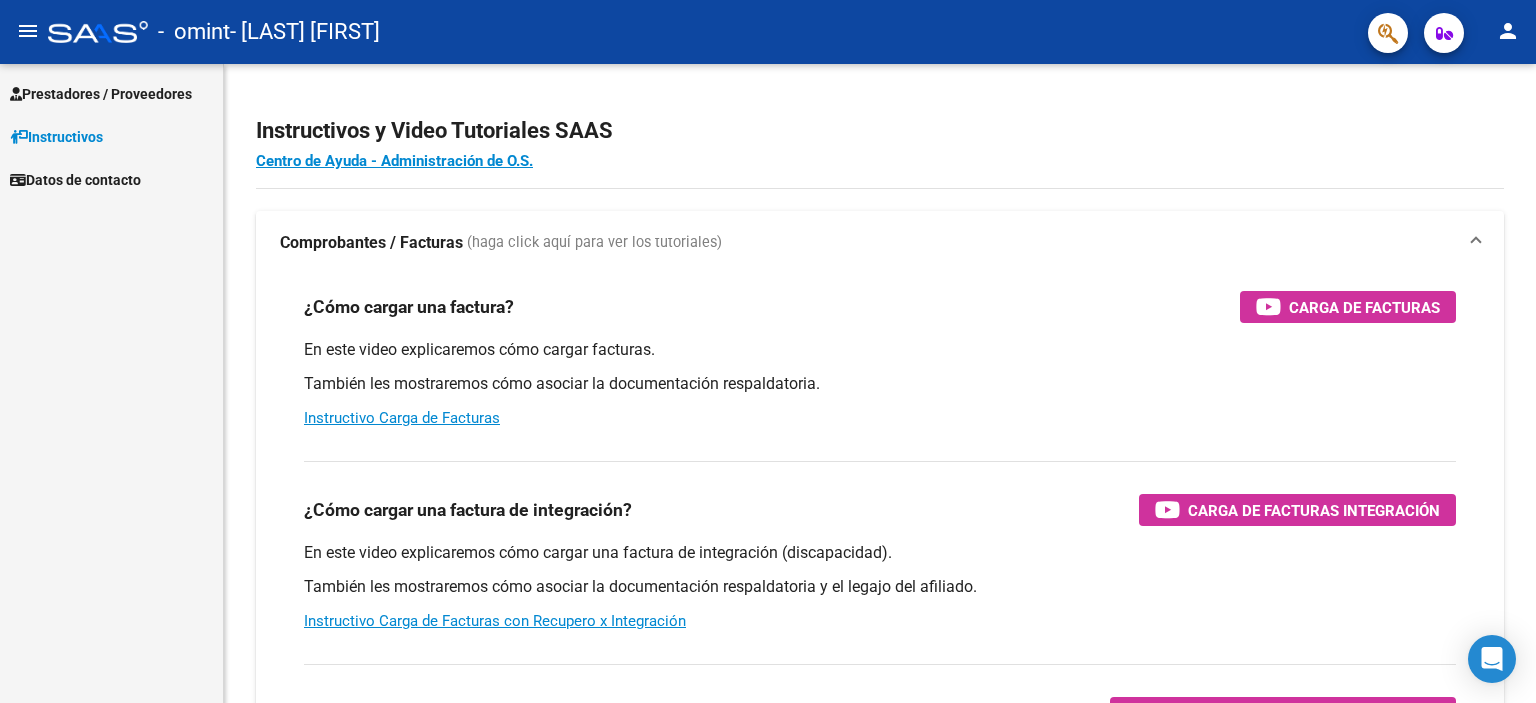 click on "Datos de contacto" at bounding box center [75, 180] 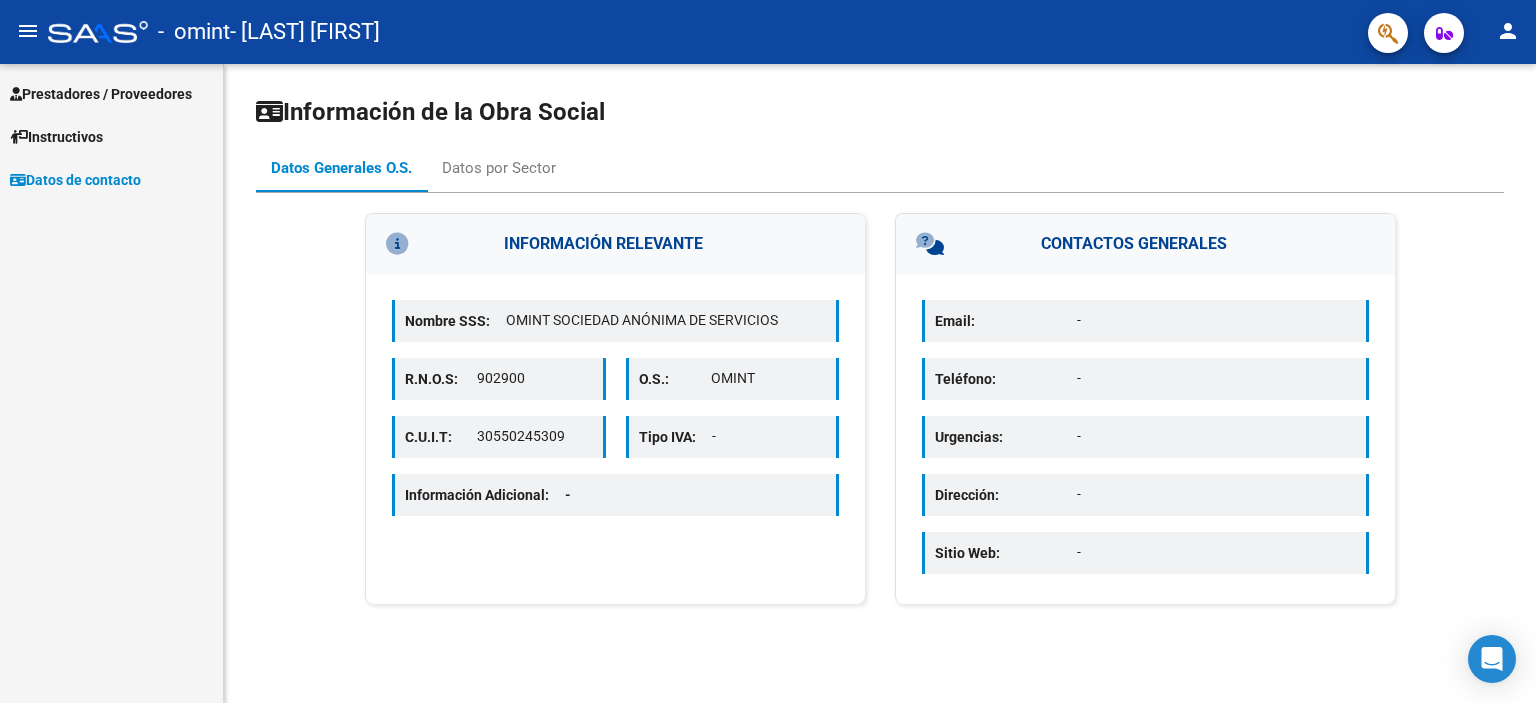click on "Prestadores / Proveedores" at bounding box center (101, 94) 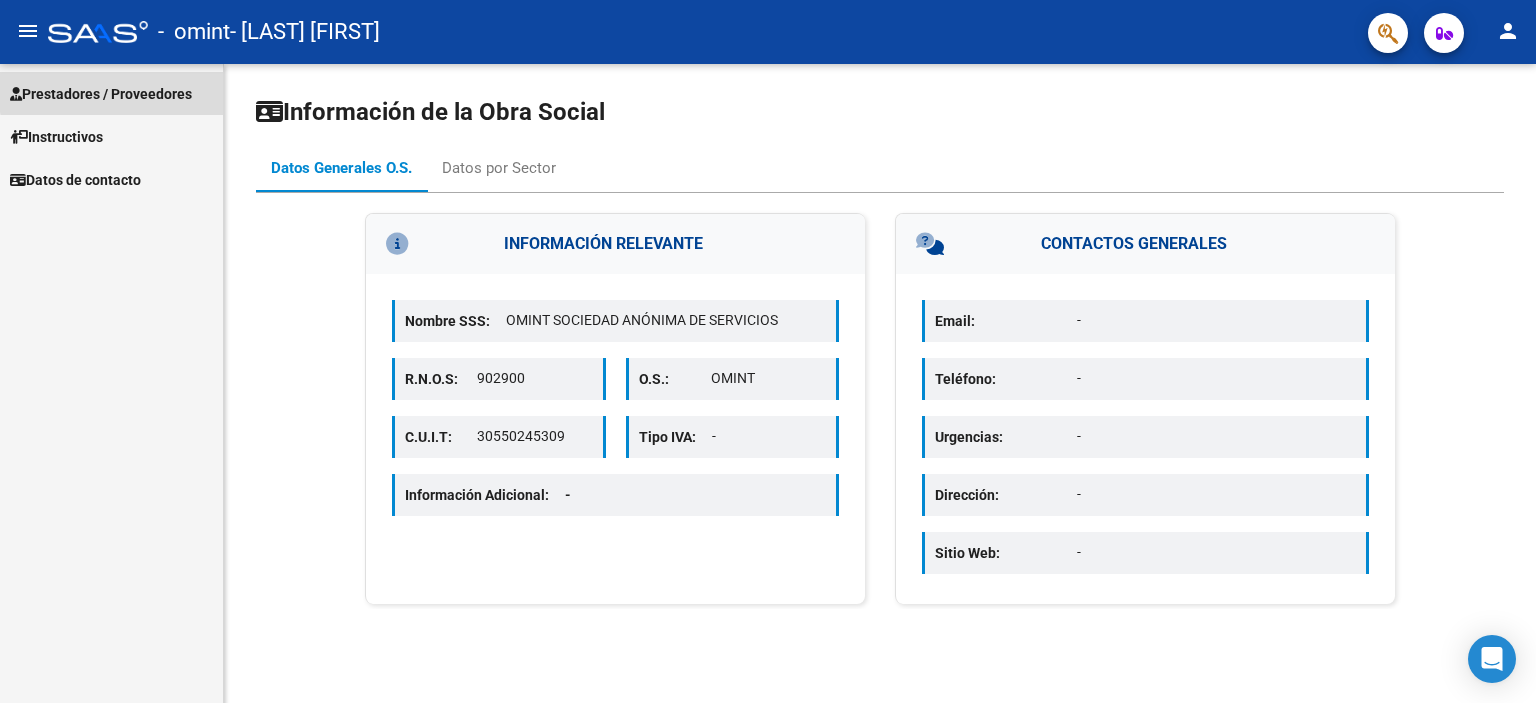 click on "Prestadores / Proveedores" at bounding box center (101, 94) 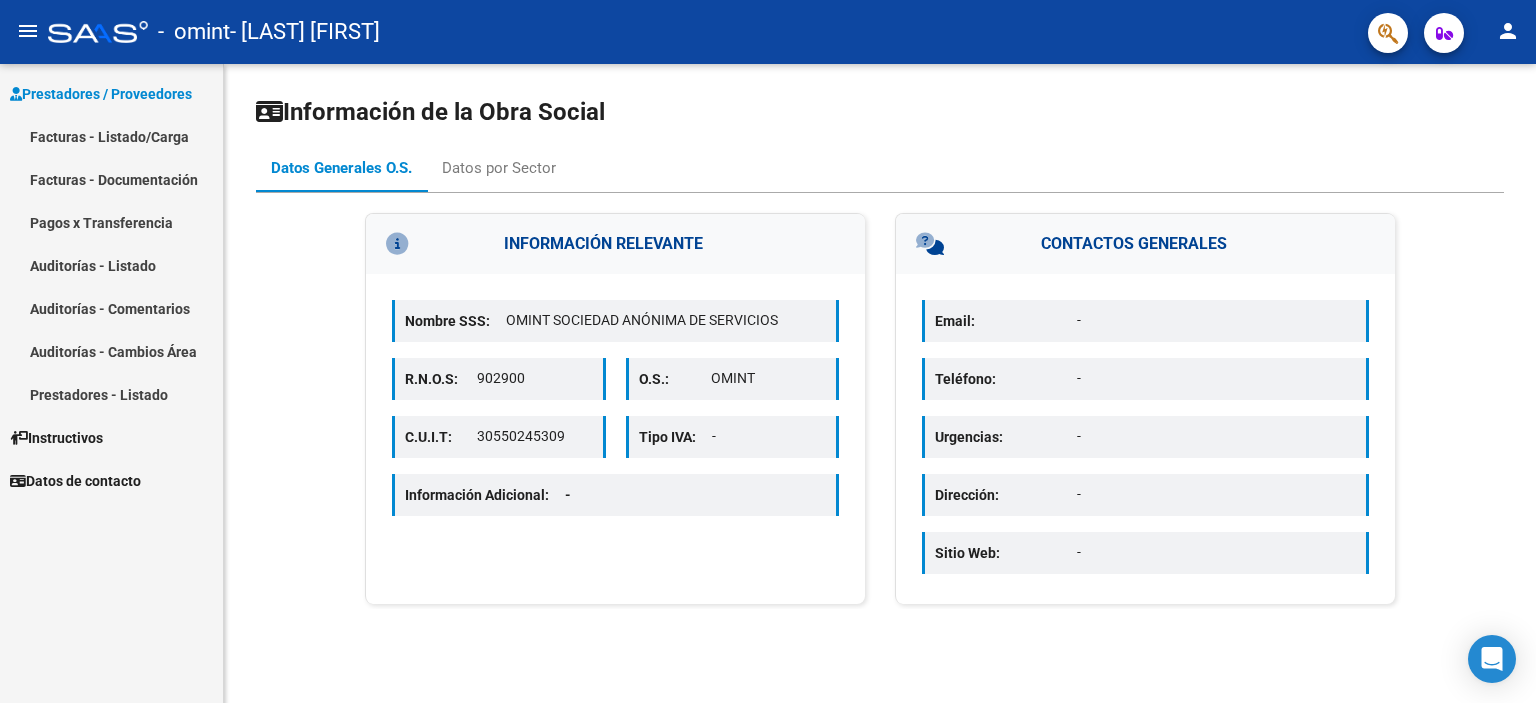 click on "menu" 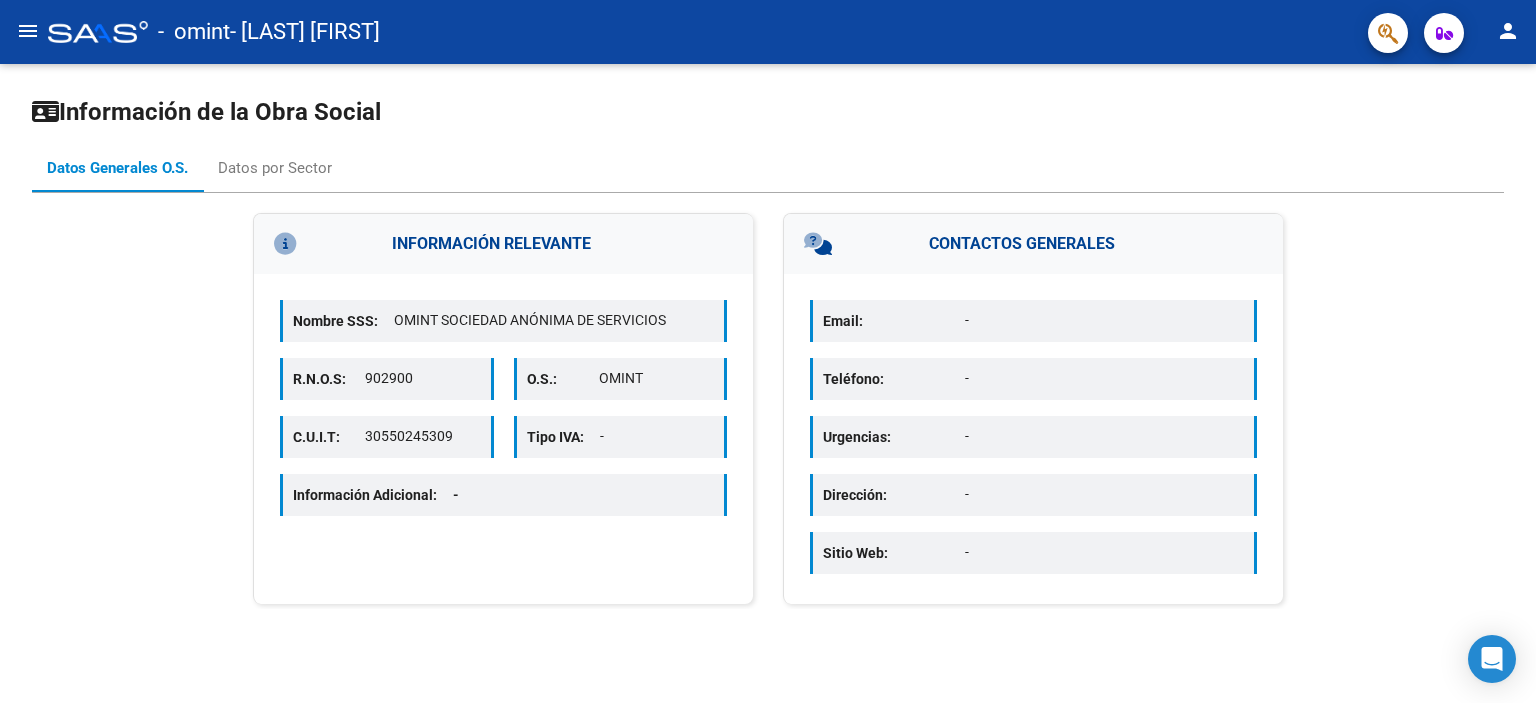 click on "menu" 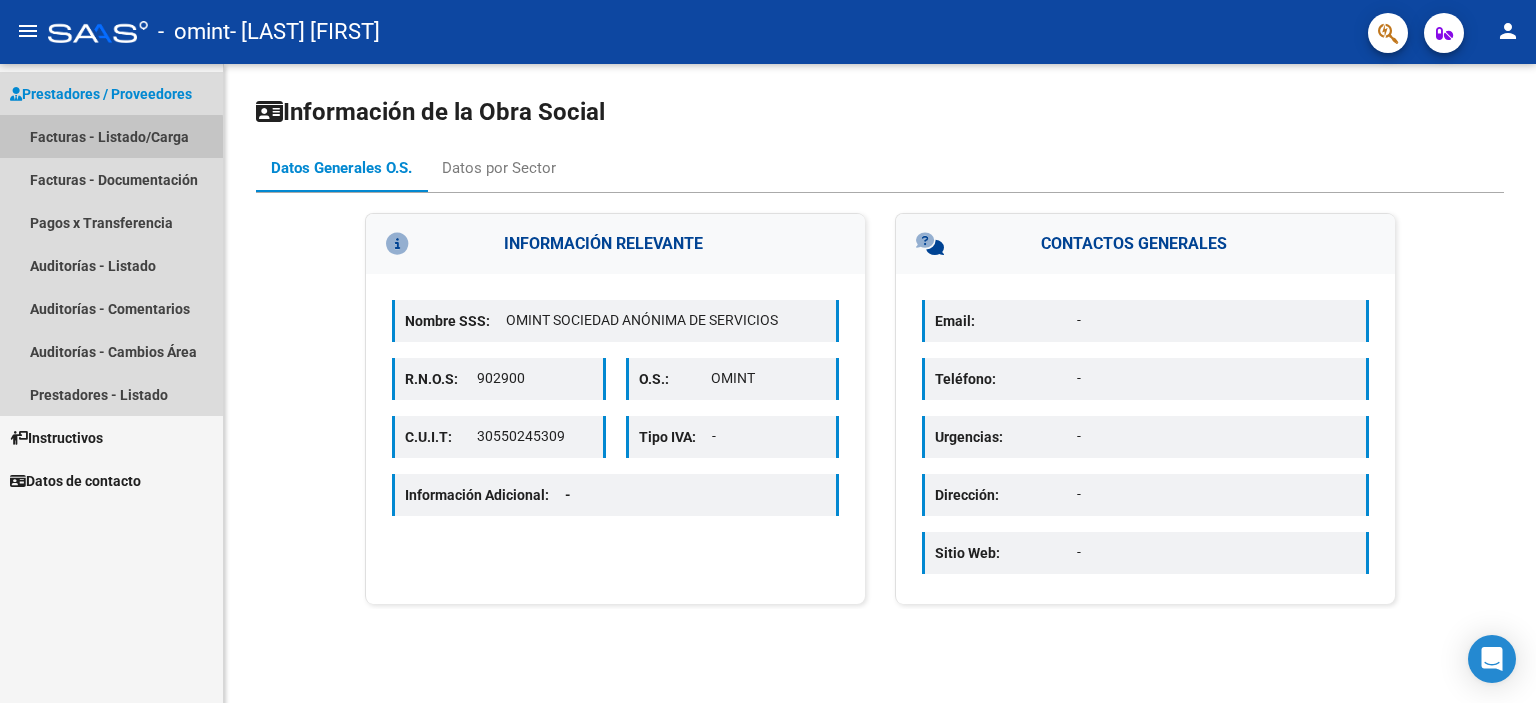 click on "Facturas - Listado/Carga" at bounding box center [111, 136] 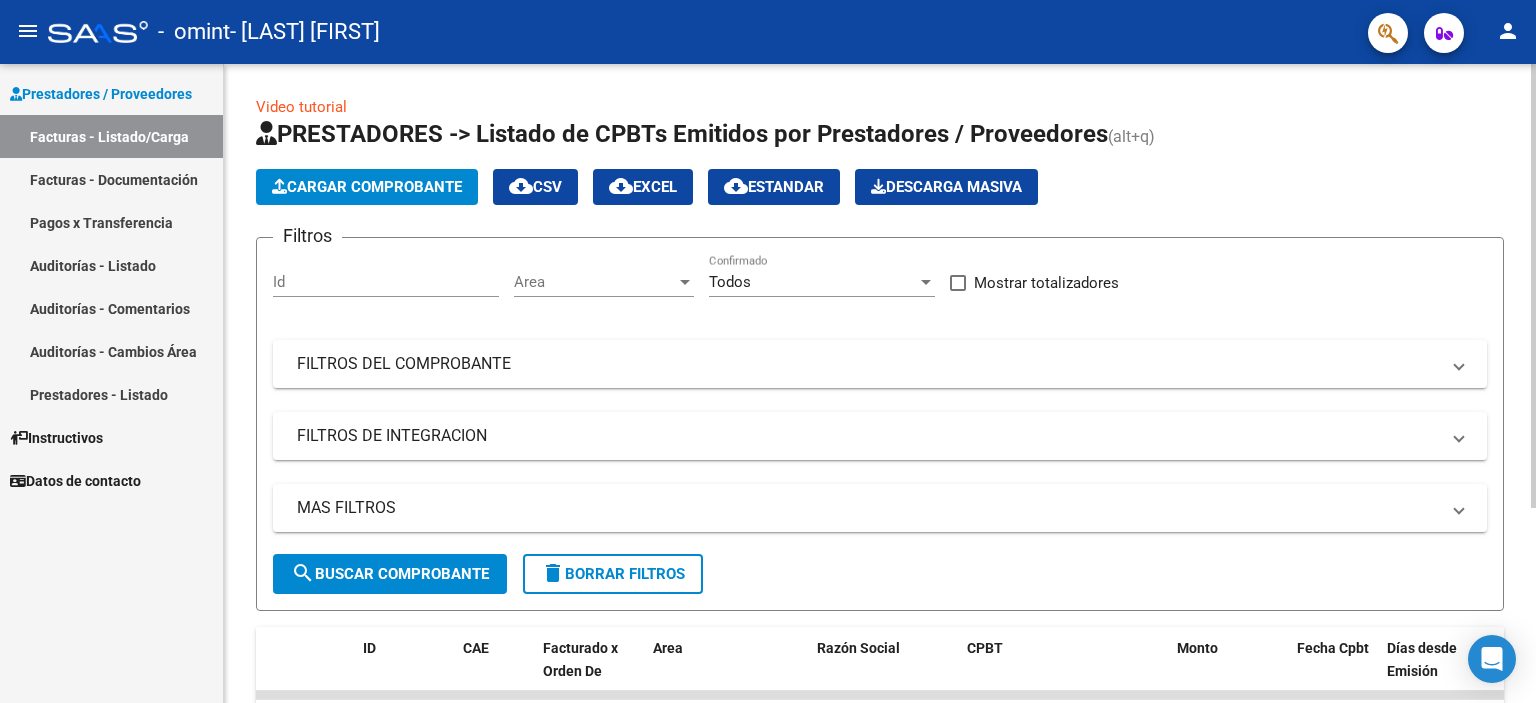 click on "Id" at bounding box center (386, 282) 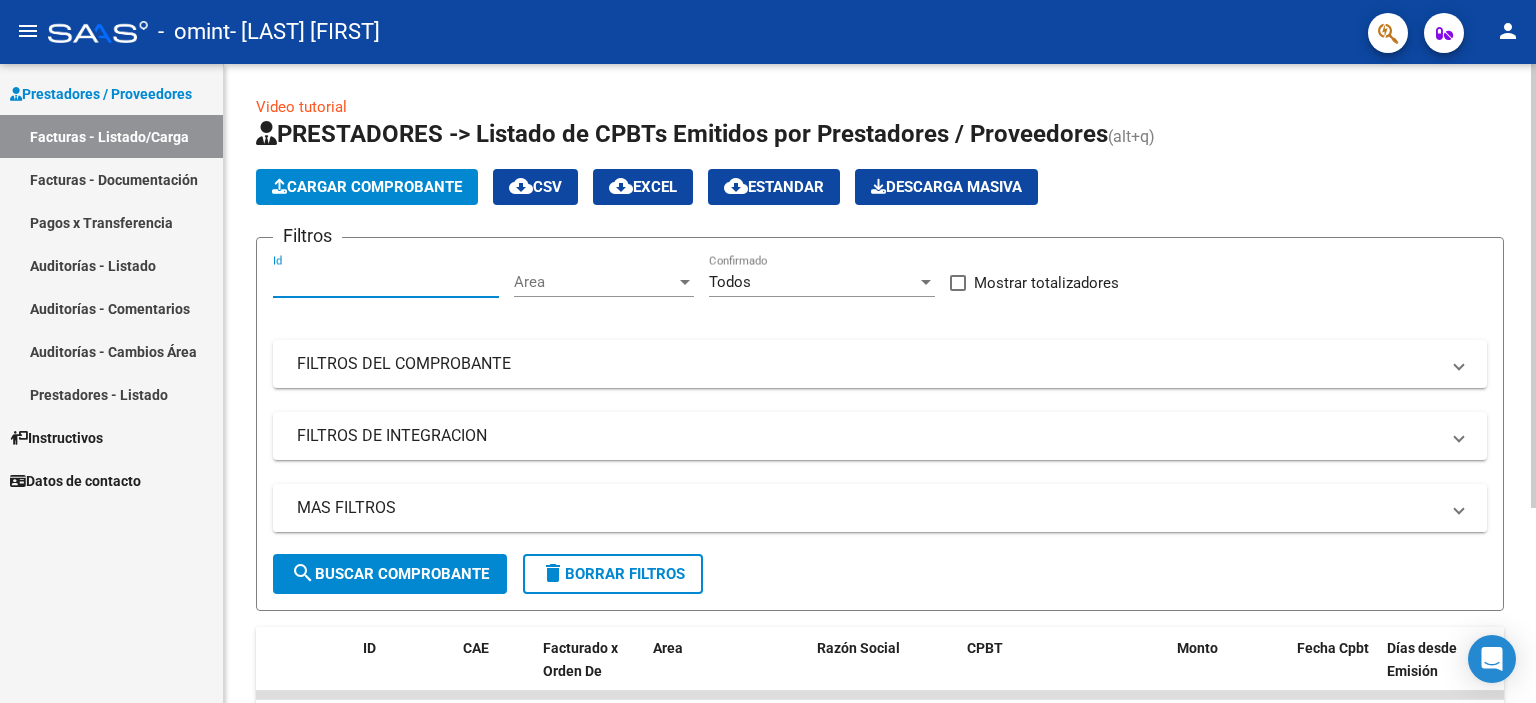 scroll, scrollTop: 280, scrollLeft: 0, axis: vertical 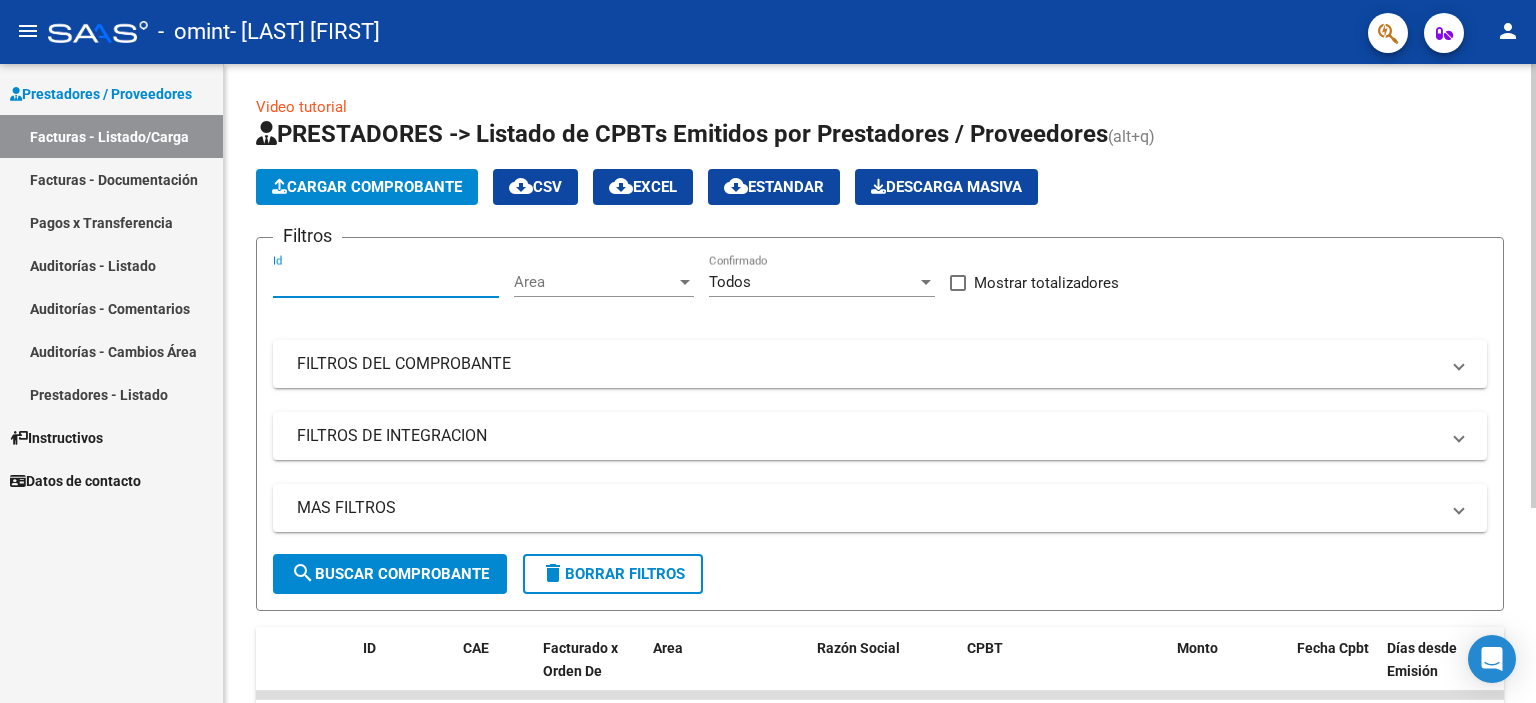click on "Cargar Comprobante" 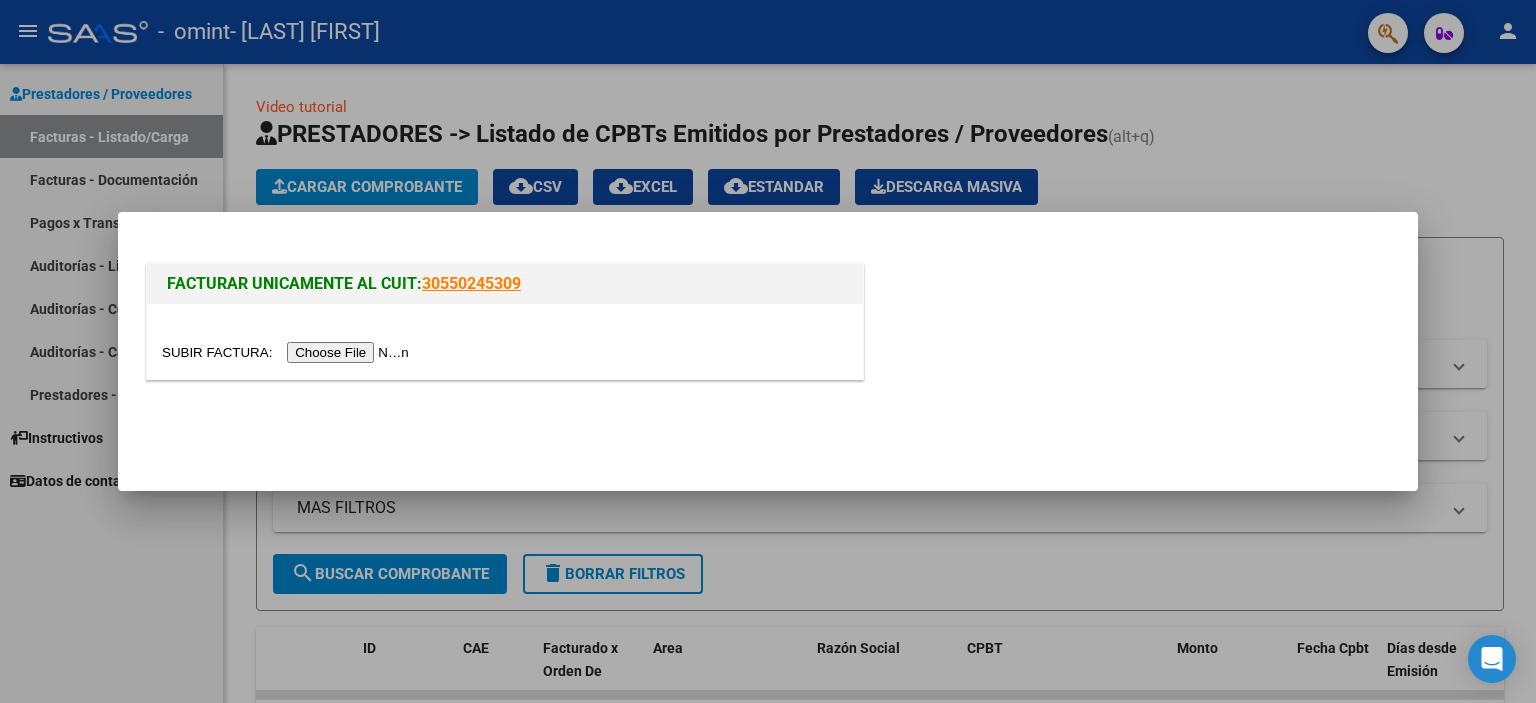click at bounding box center [288, 352] 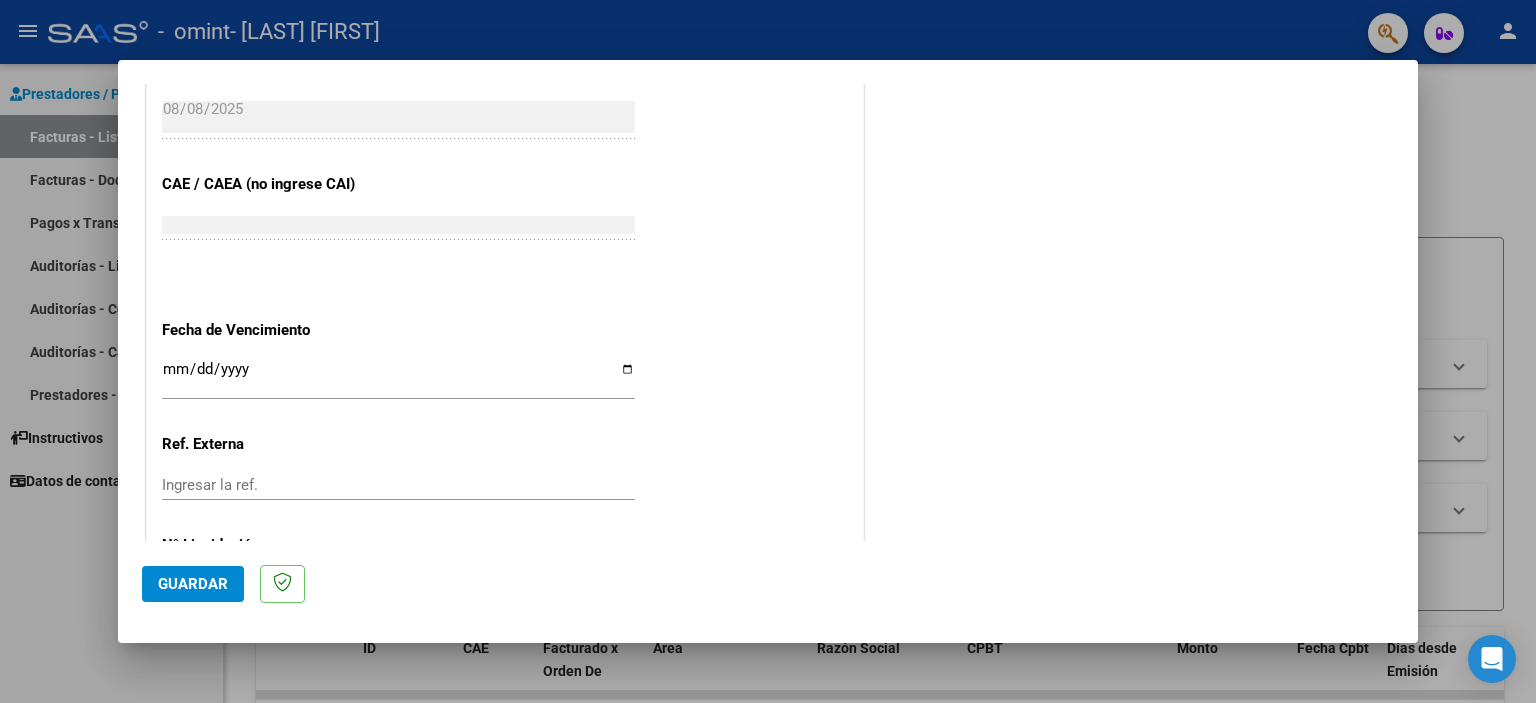 scroll, scrollTop: 1263, scrollLeft: 0, axis: vertical 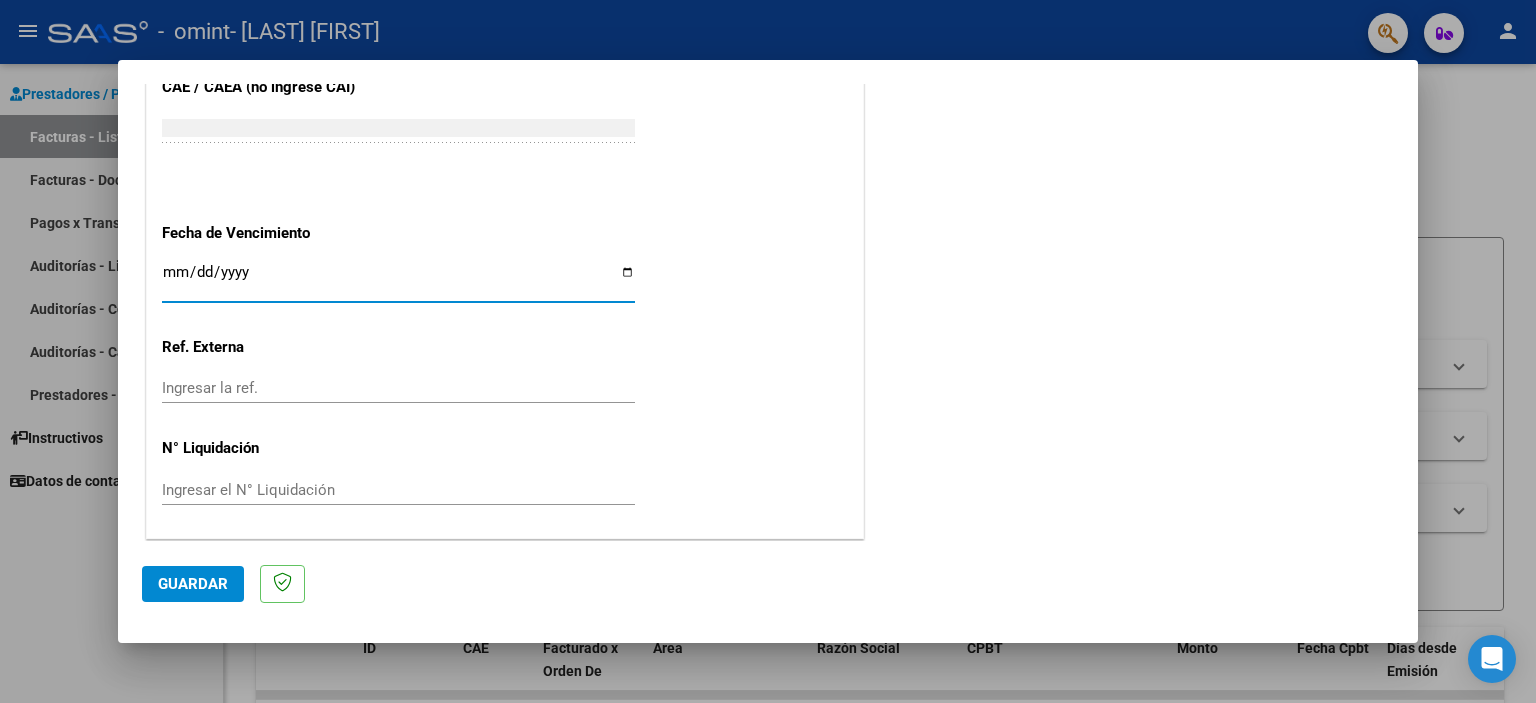 click on "Ingresar la fecha" at bounding box center [398, 280] 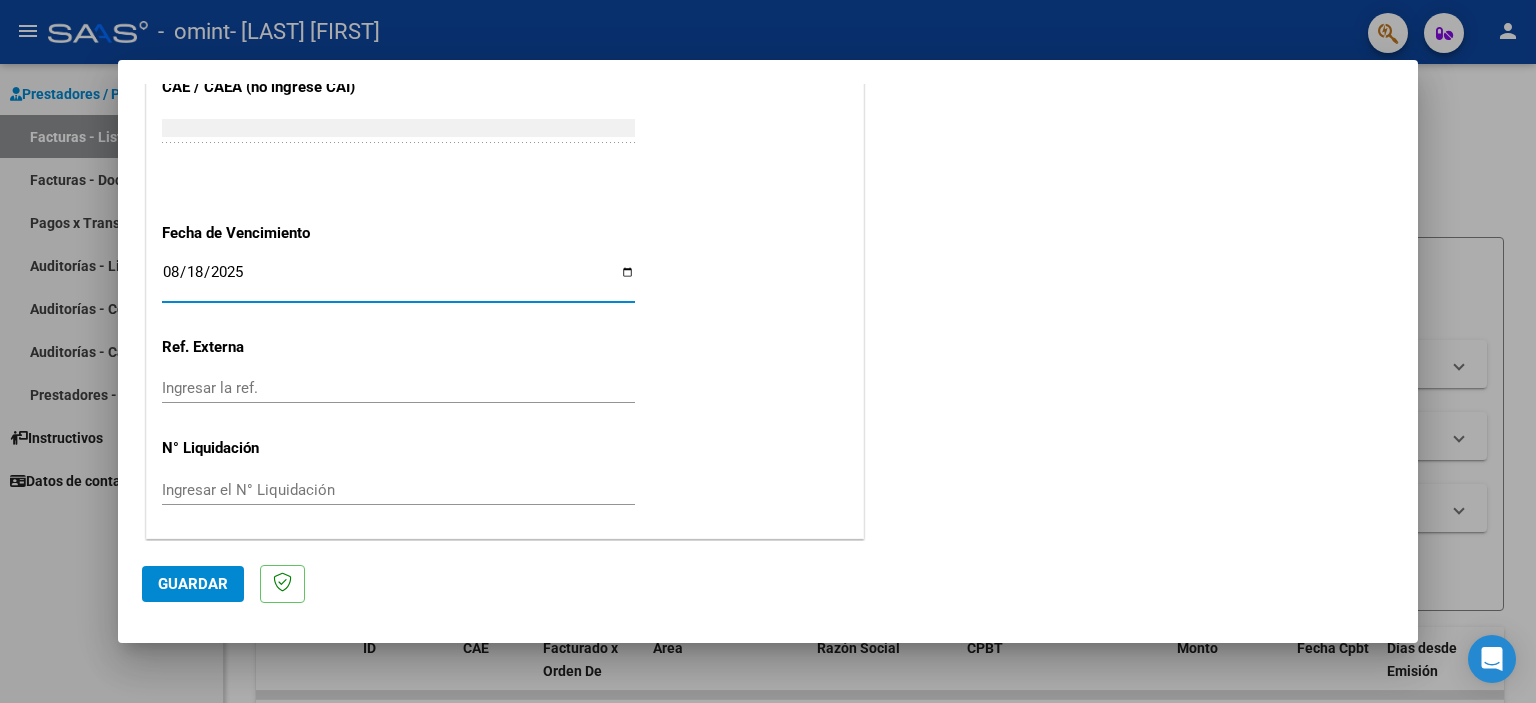 type on "2025-08-18" 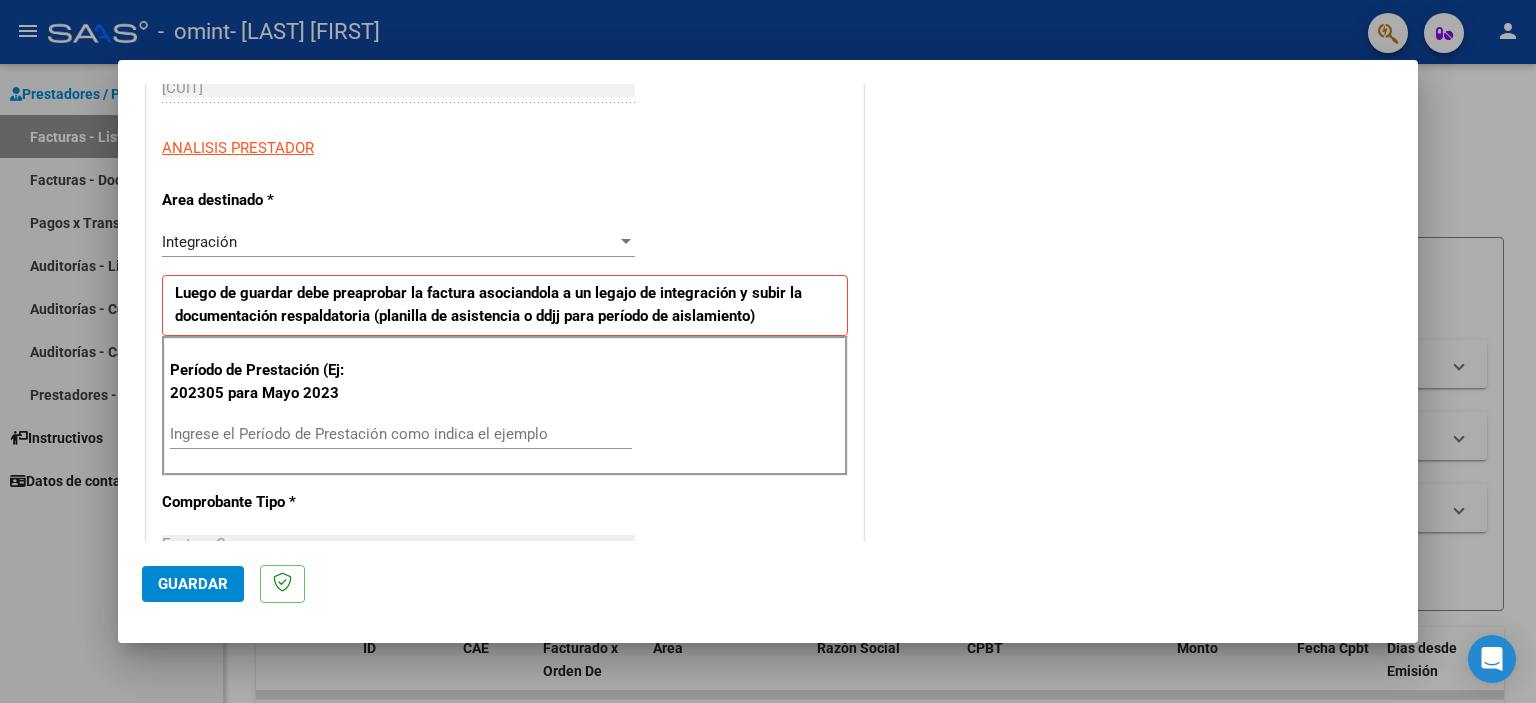 scroll, scrollTop: 0, scrollLeft: 0, axis: both 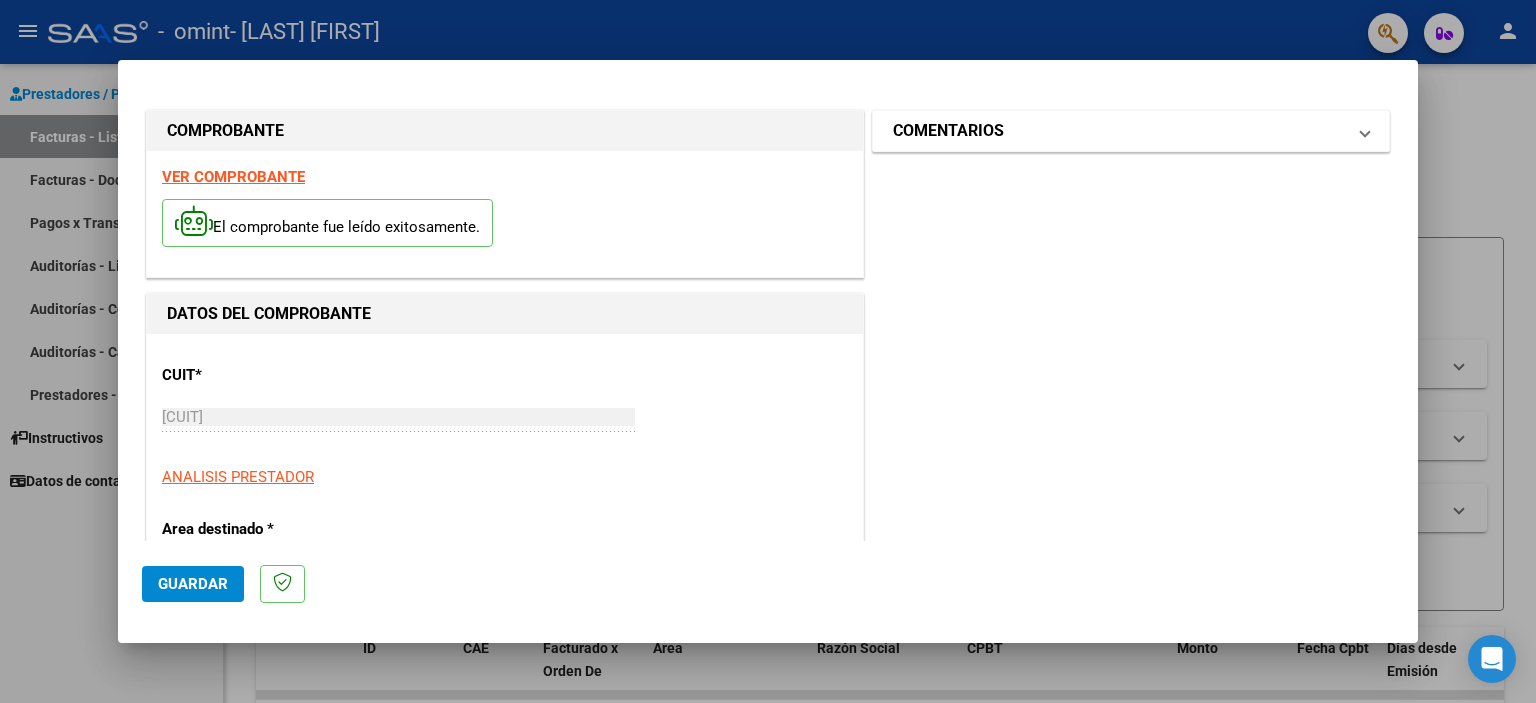 click on "COMENTARIOS" at bounding box center (948, 131) 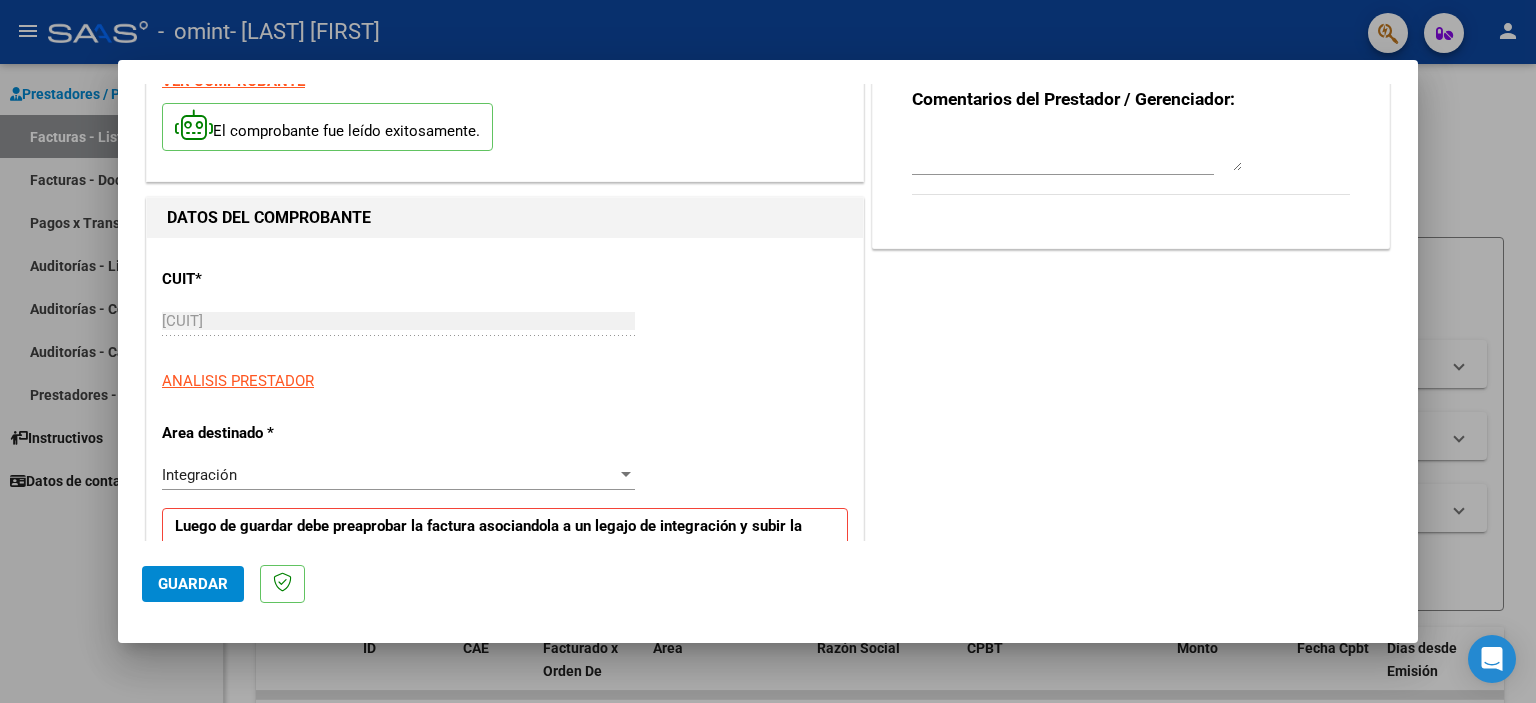 scroll, scrollTop: 0, scrollLeft: 0, axis: both 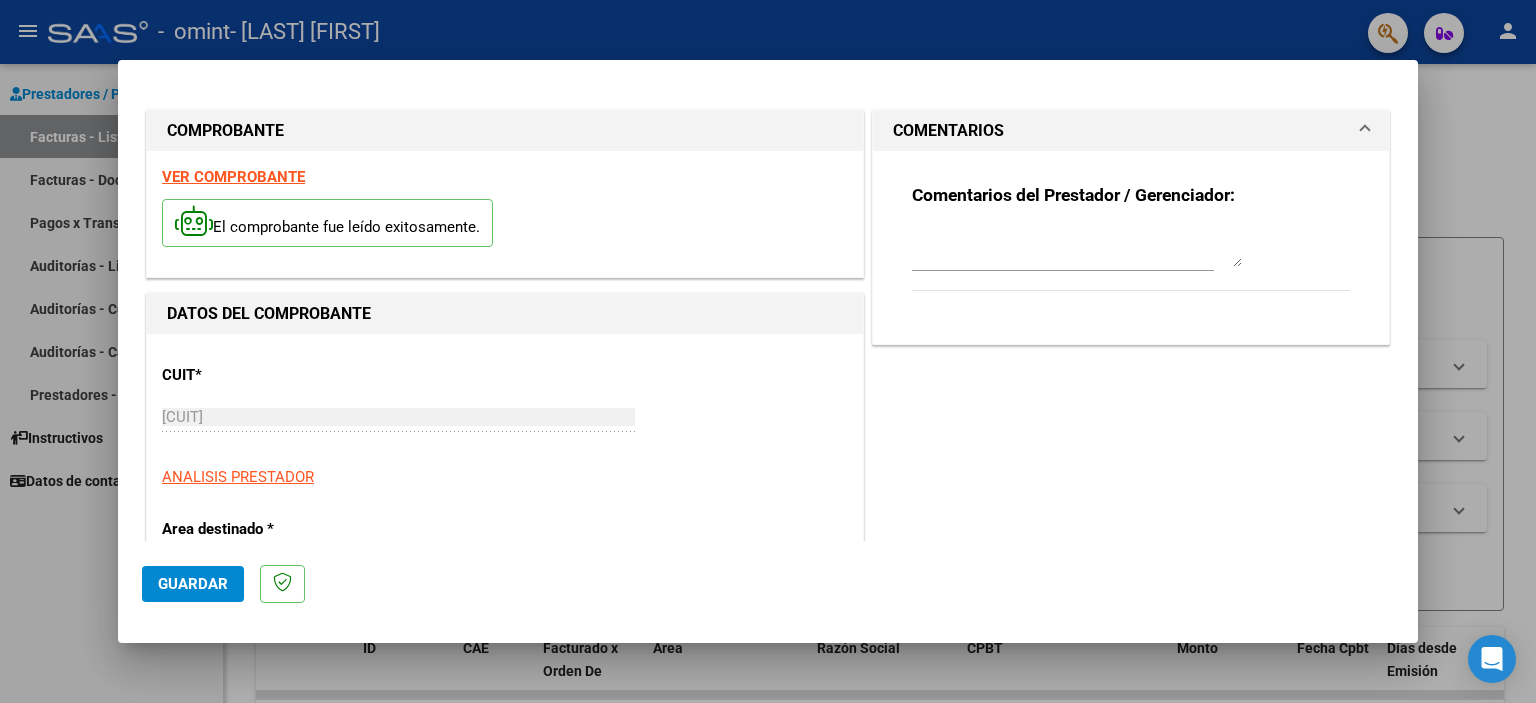 click on "Guardar" 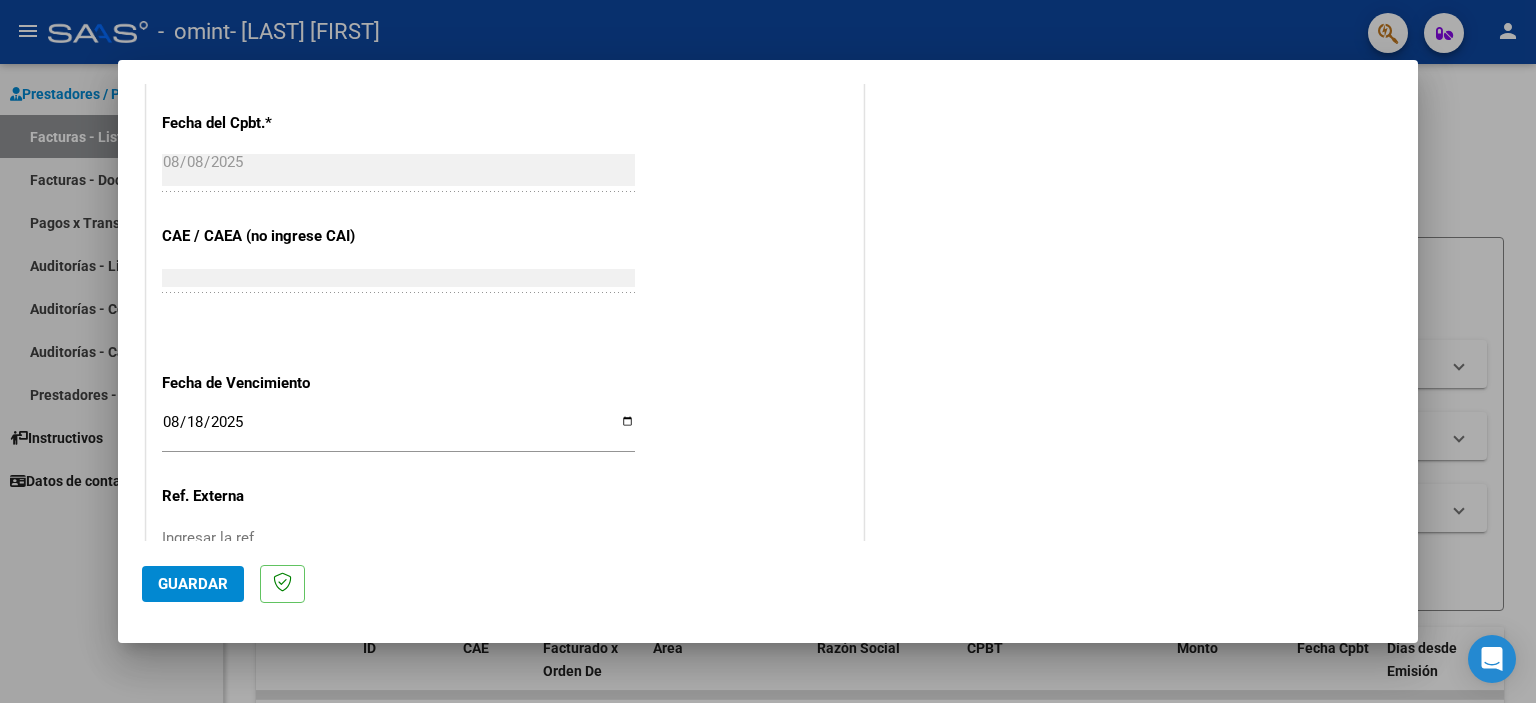 scroll, scrollTop: 1316, scrollLeft: 0, axis: vertical 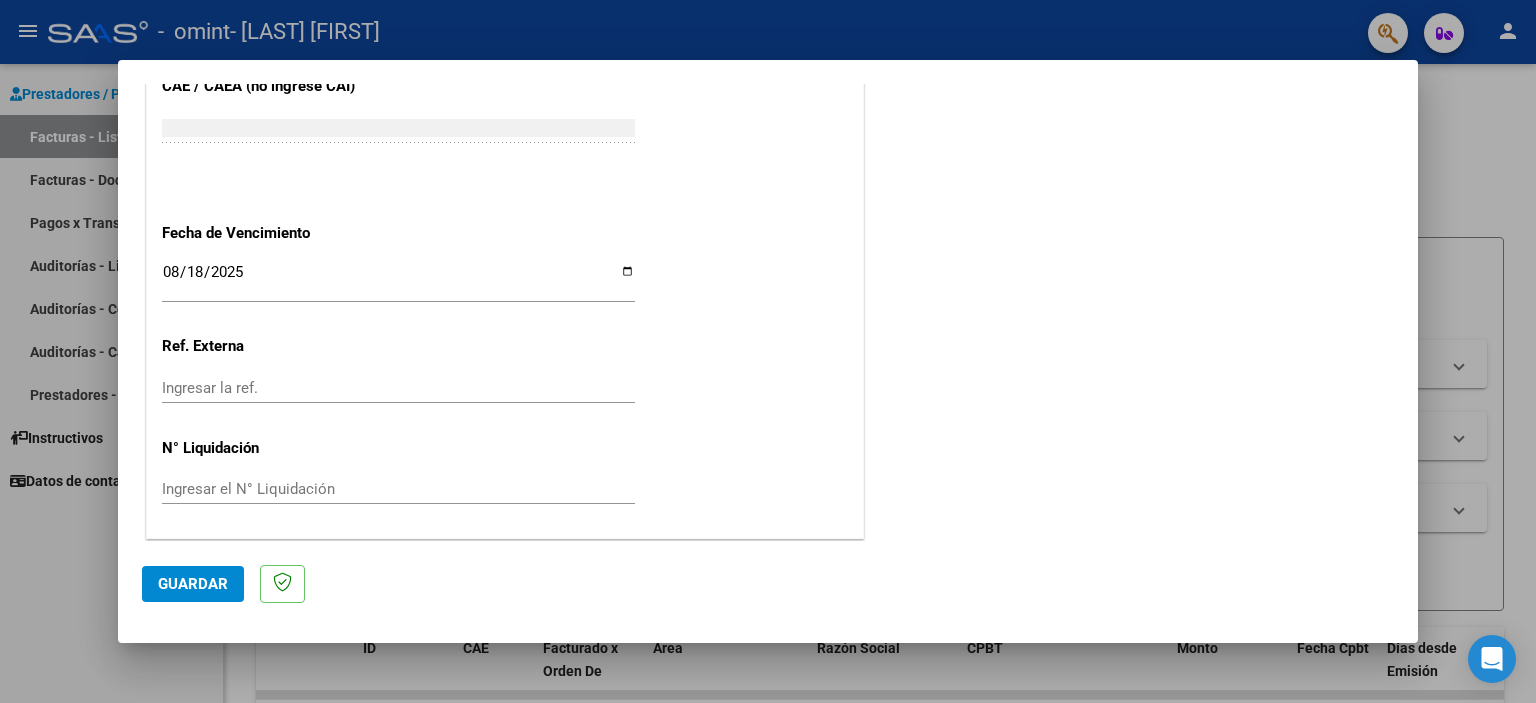 click on "Ingresar la ref." at bounding box center (398, 388) 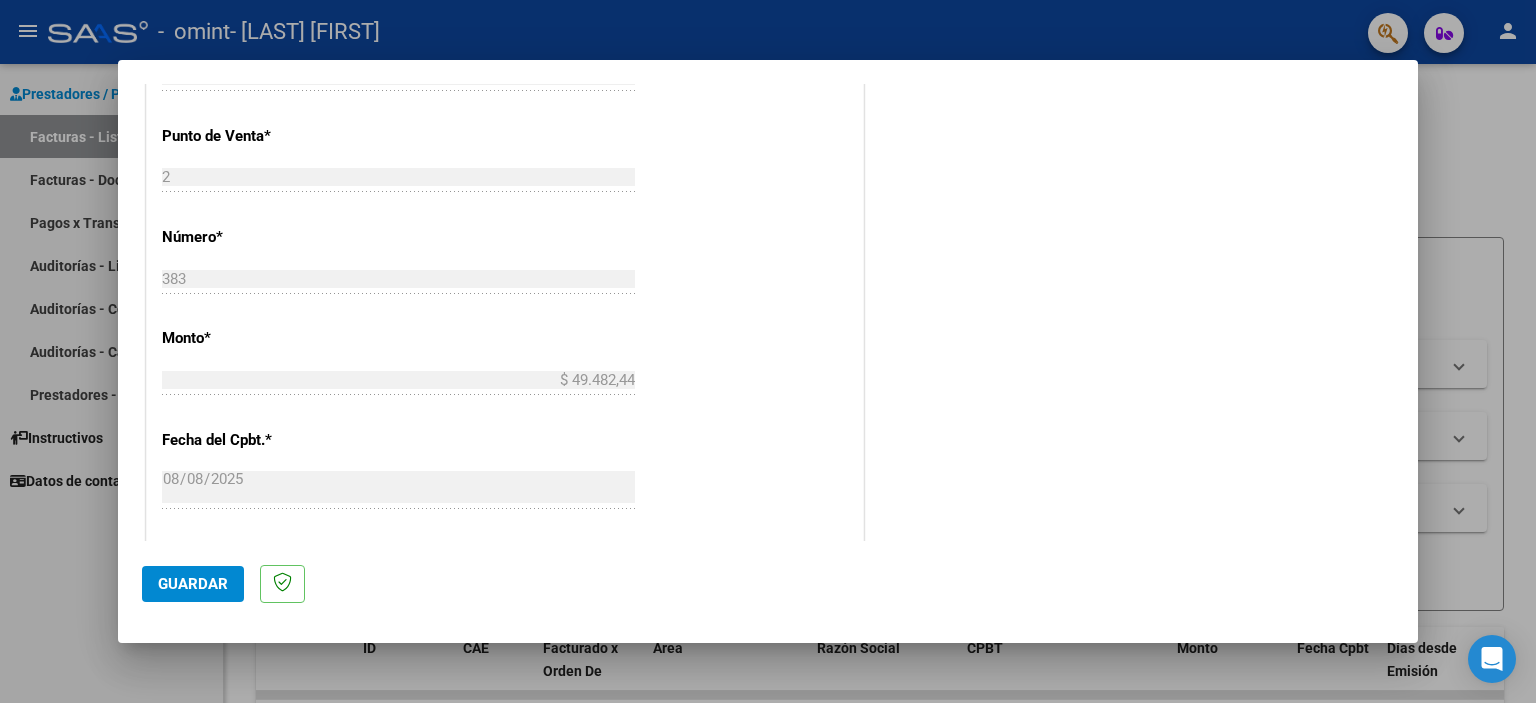 scroll, scrollTop: 616, scrollLeft: 0, axis: vertical 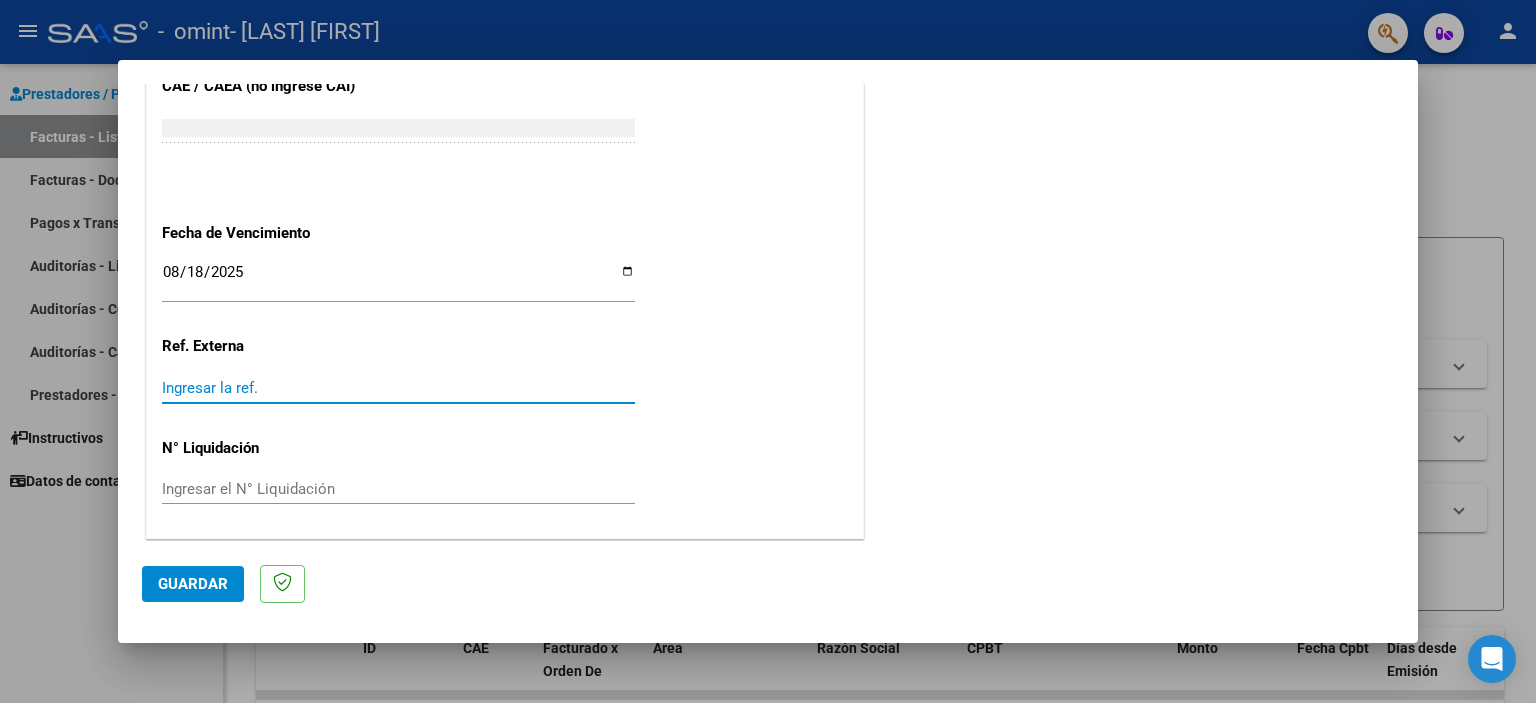 click on "Ingresar la ref." at bounding box center [398, 388] 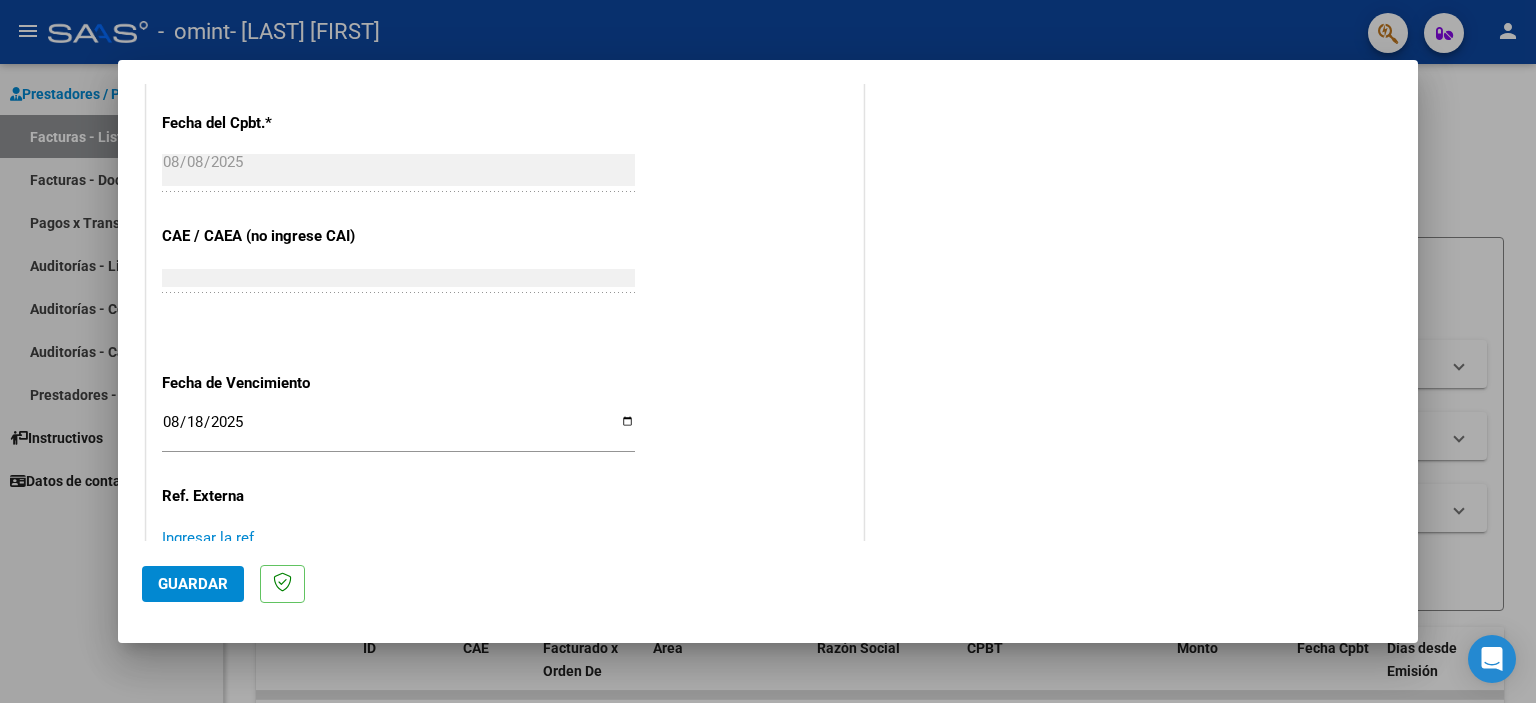 scroll, scrollTop: 1316, scrollLeft: 0, axis: vertical 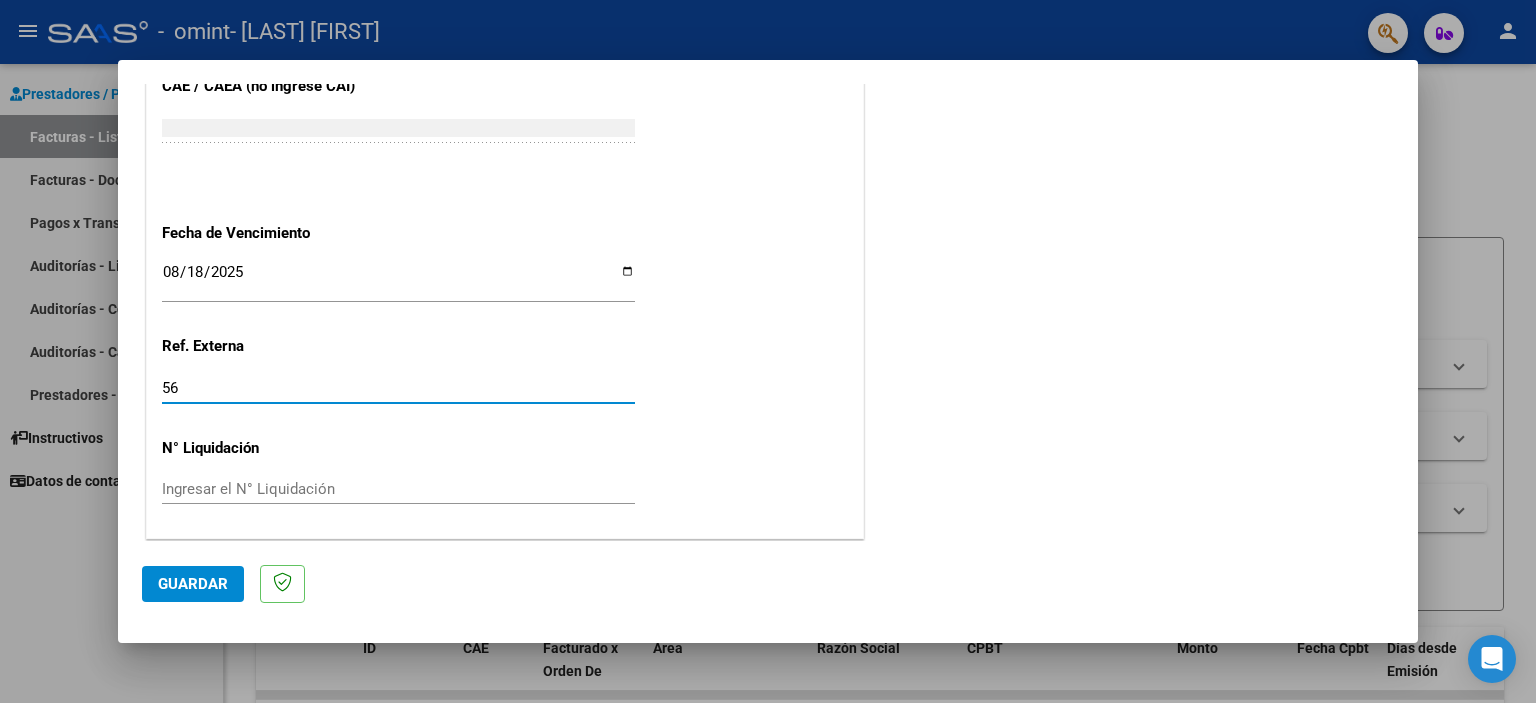 type on "5" 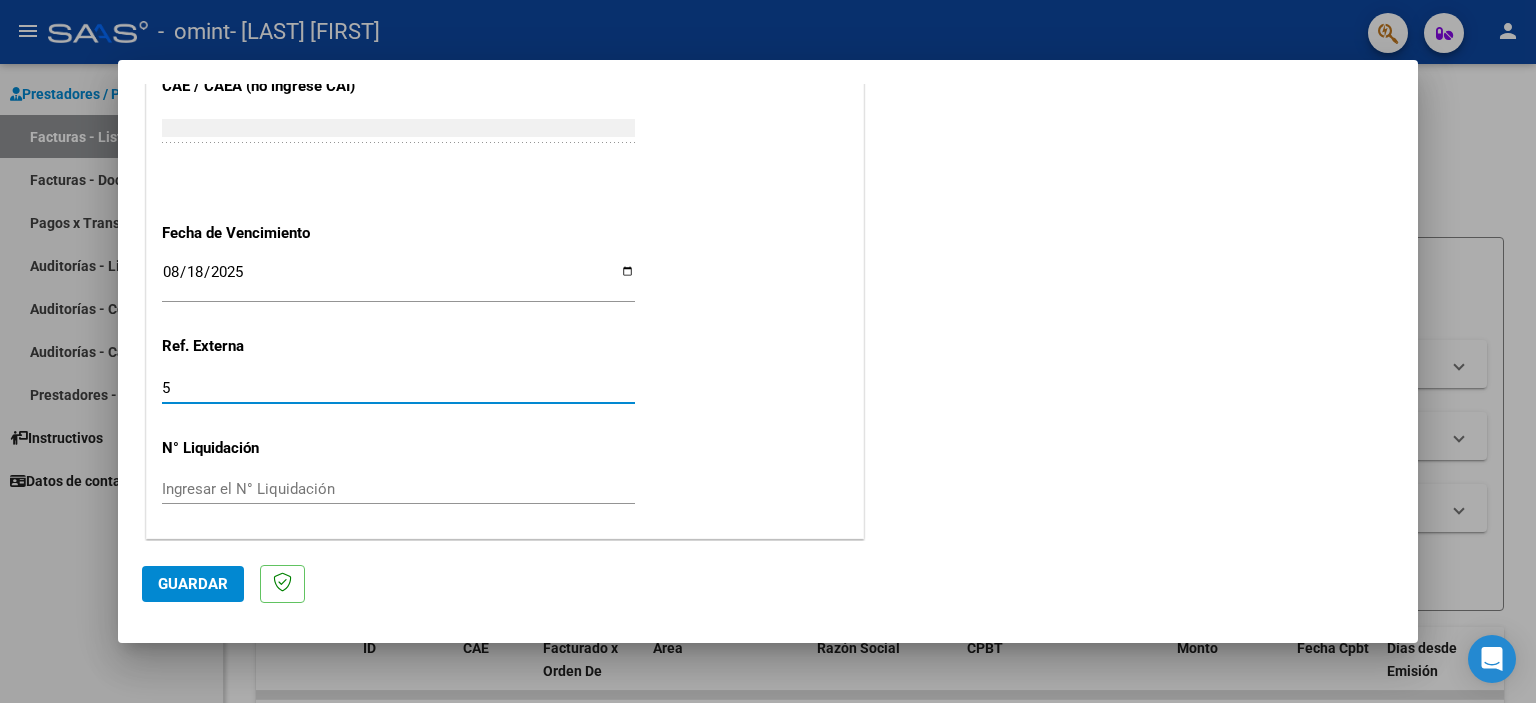 type 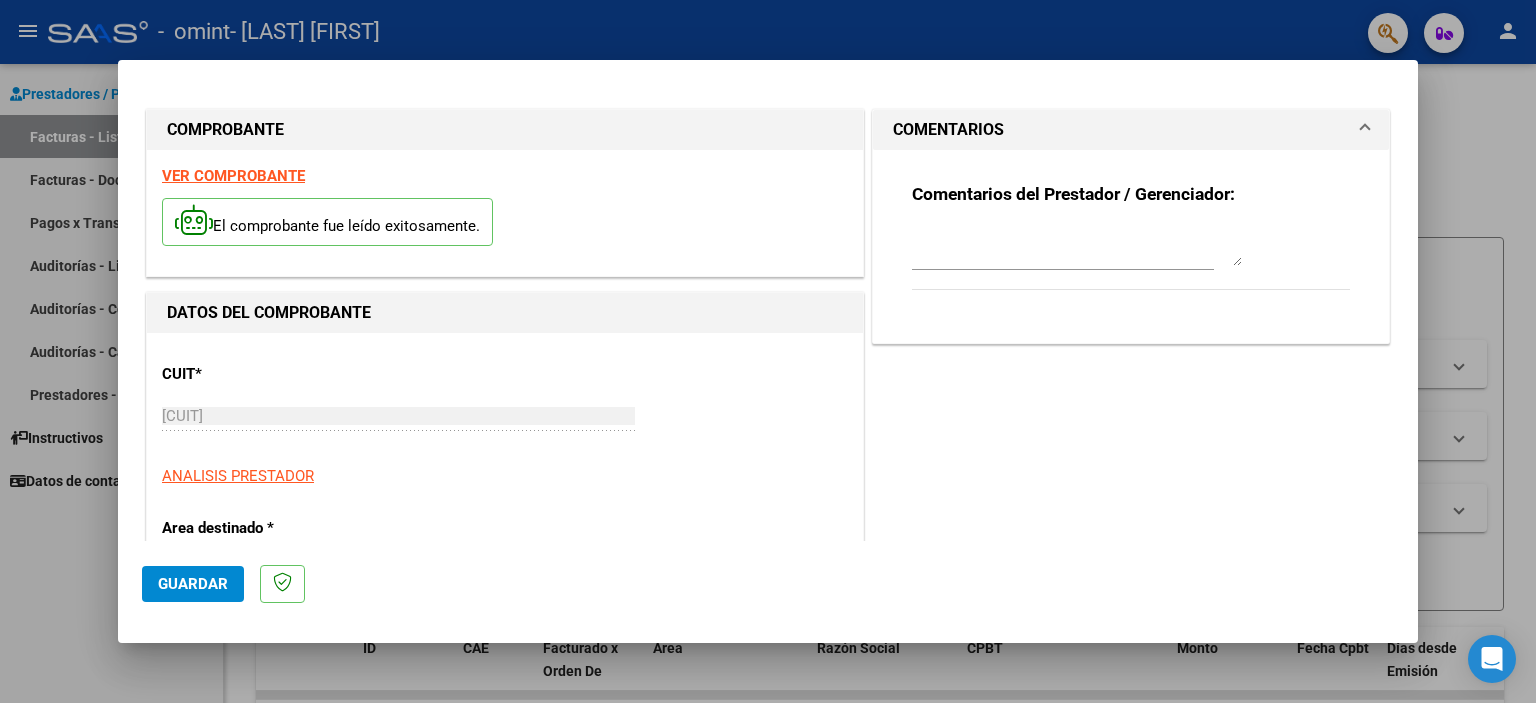 scroll, scrollTop: 0, scrollLeft: 0, axis: both 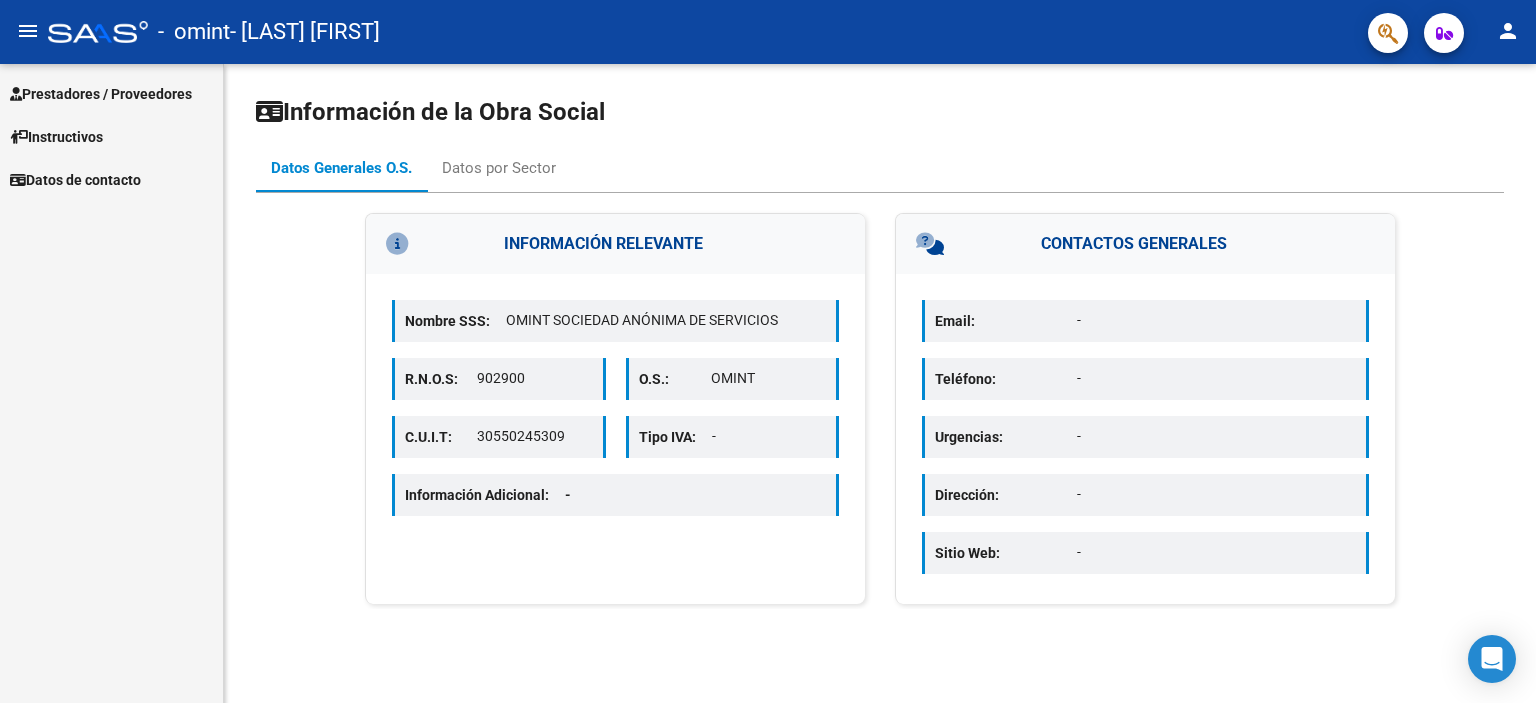 click on "Instructivos" at bounding box center (56, 137) 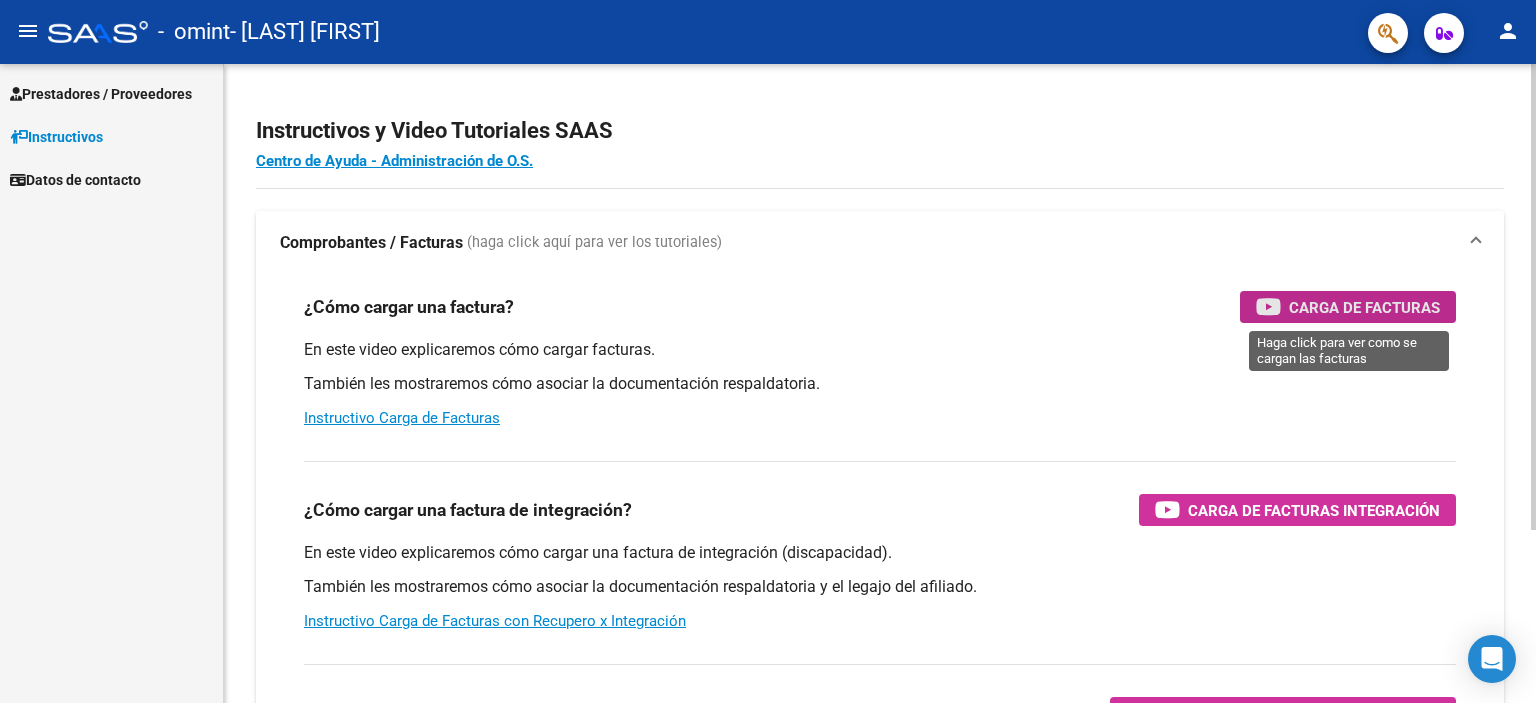 click on "Carga de Facturas" at bounding box center [1364, 307] 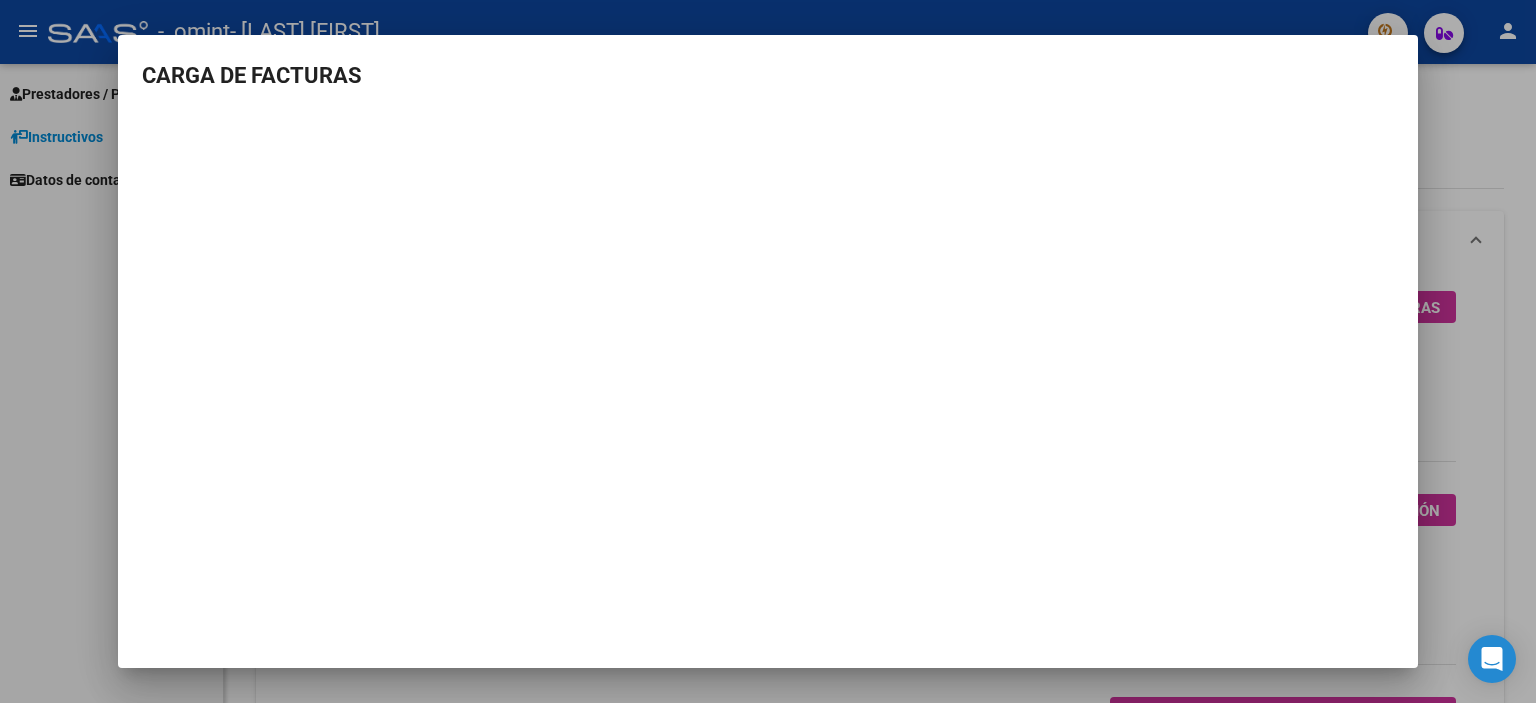 click at bounding box center [768, 351] 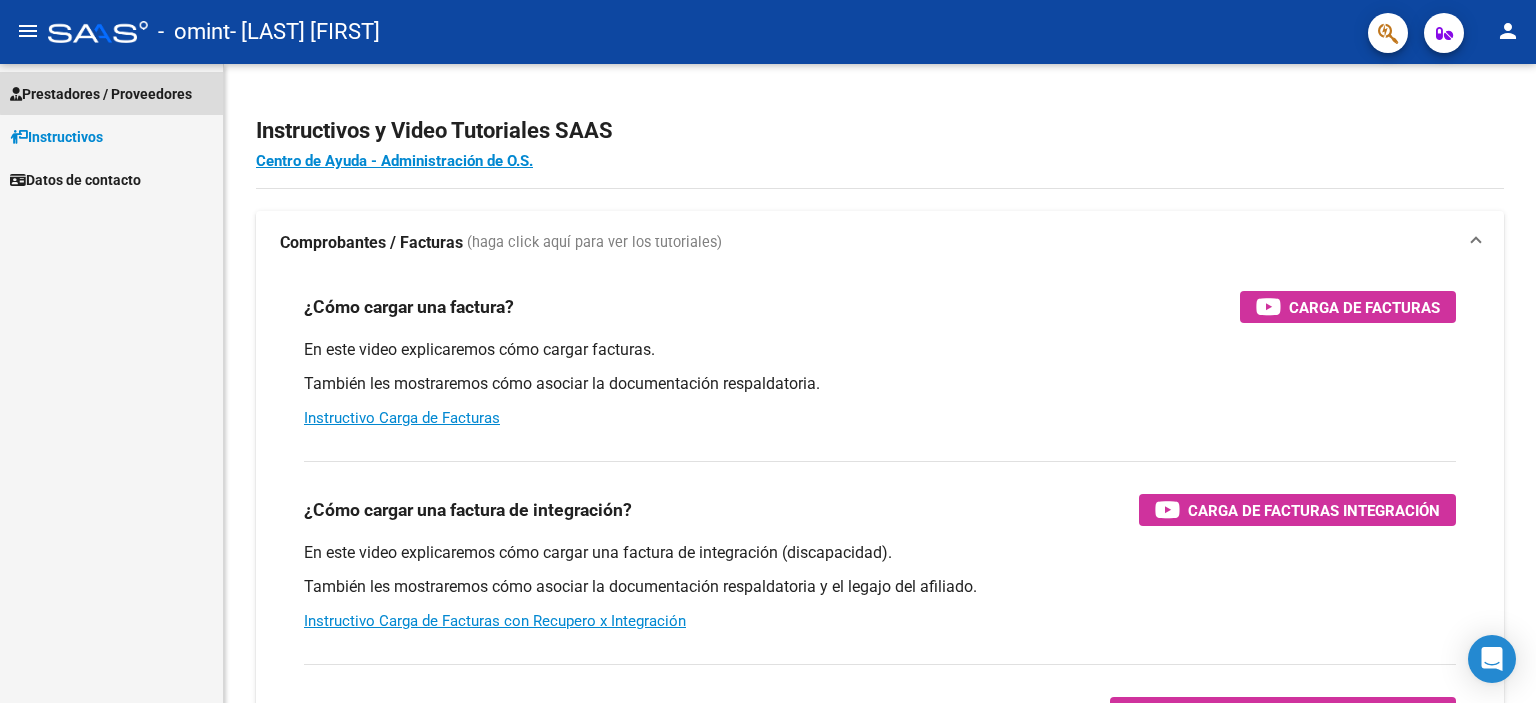 click on "Prestadores / Proveedores" at bounding box center (101, 94) 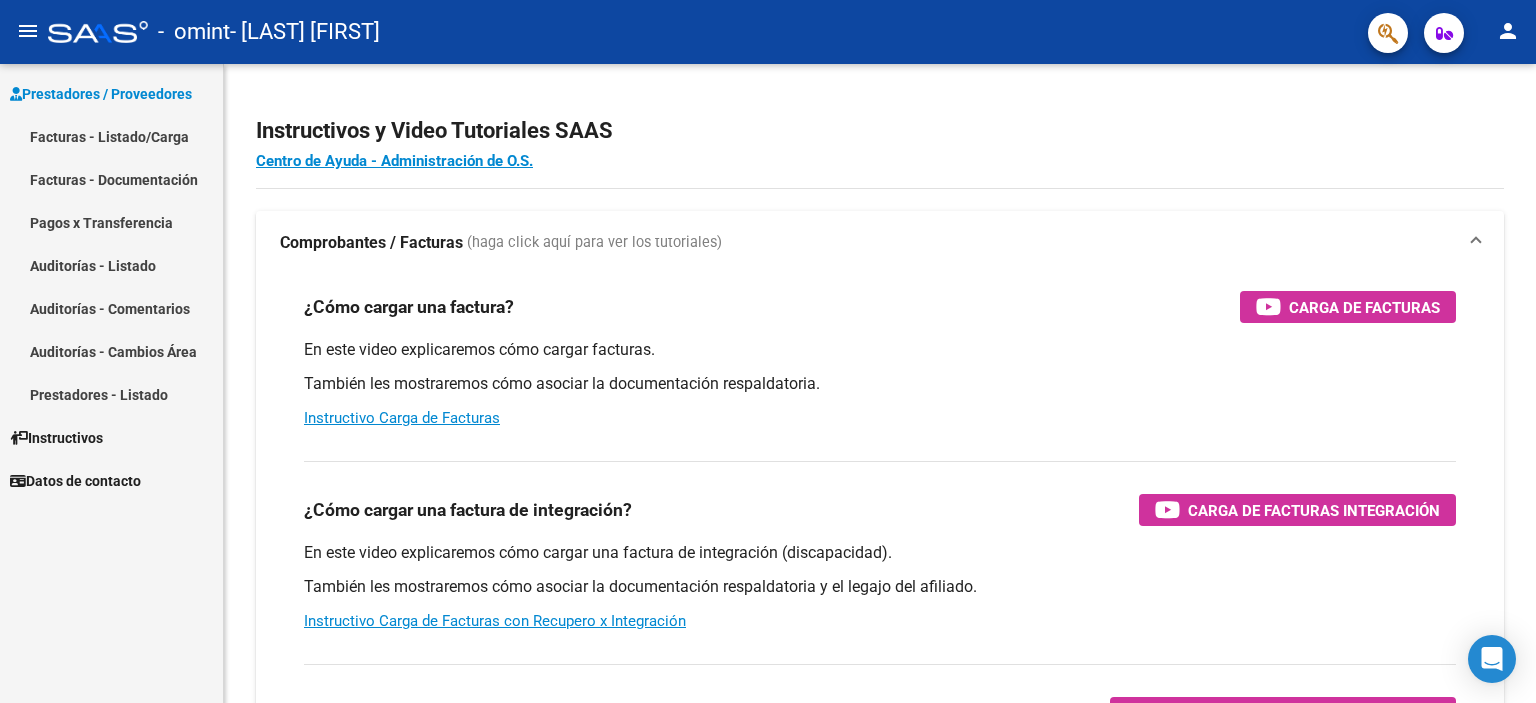 click on "Facturas - Listado/Carga" at bounding box center [111, 136] 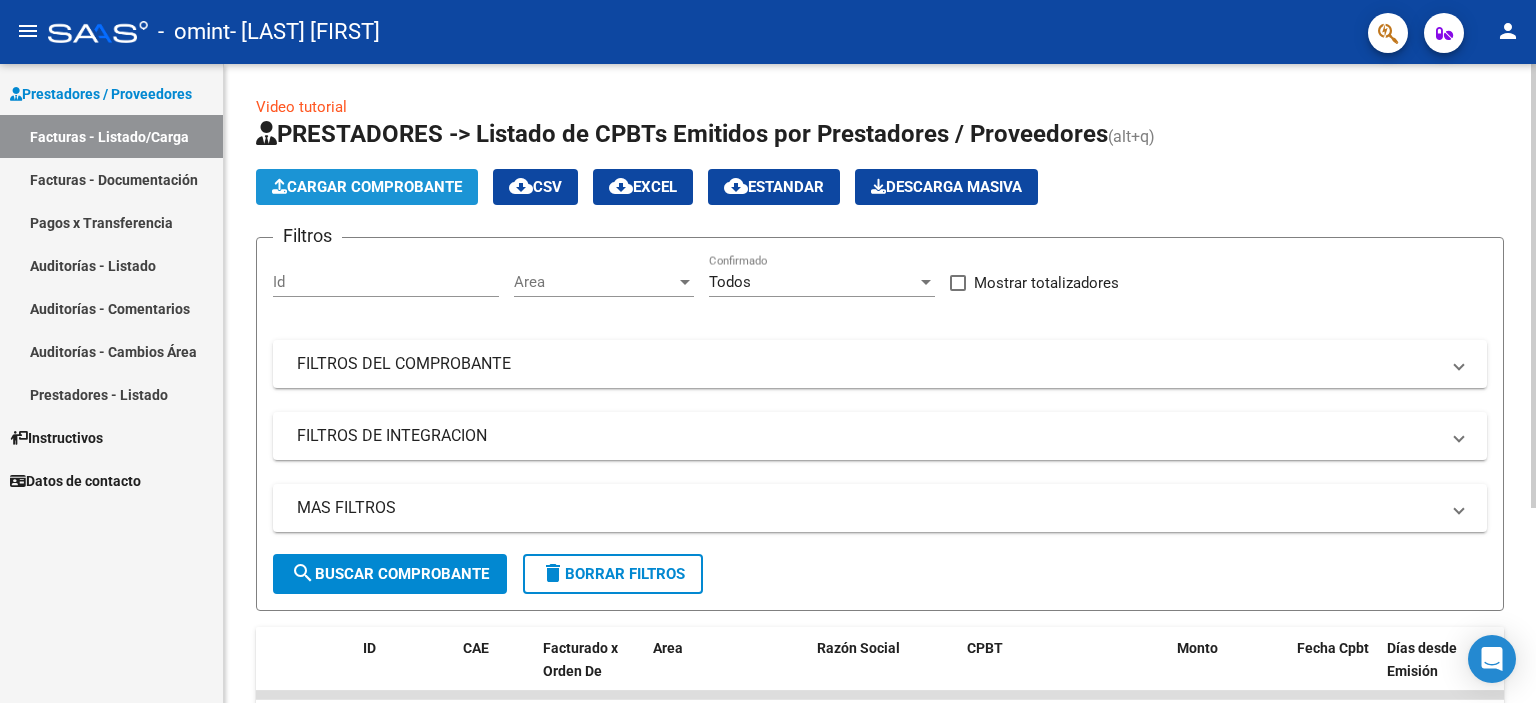 click on "Cargar Comprobante" 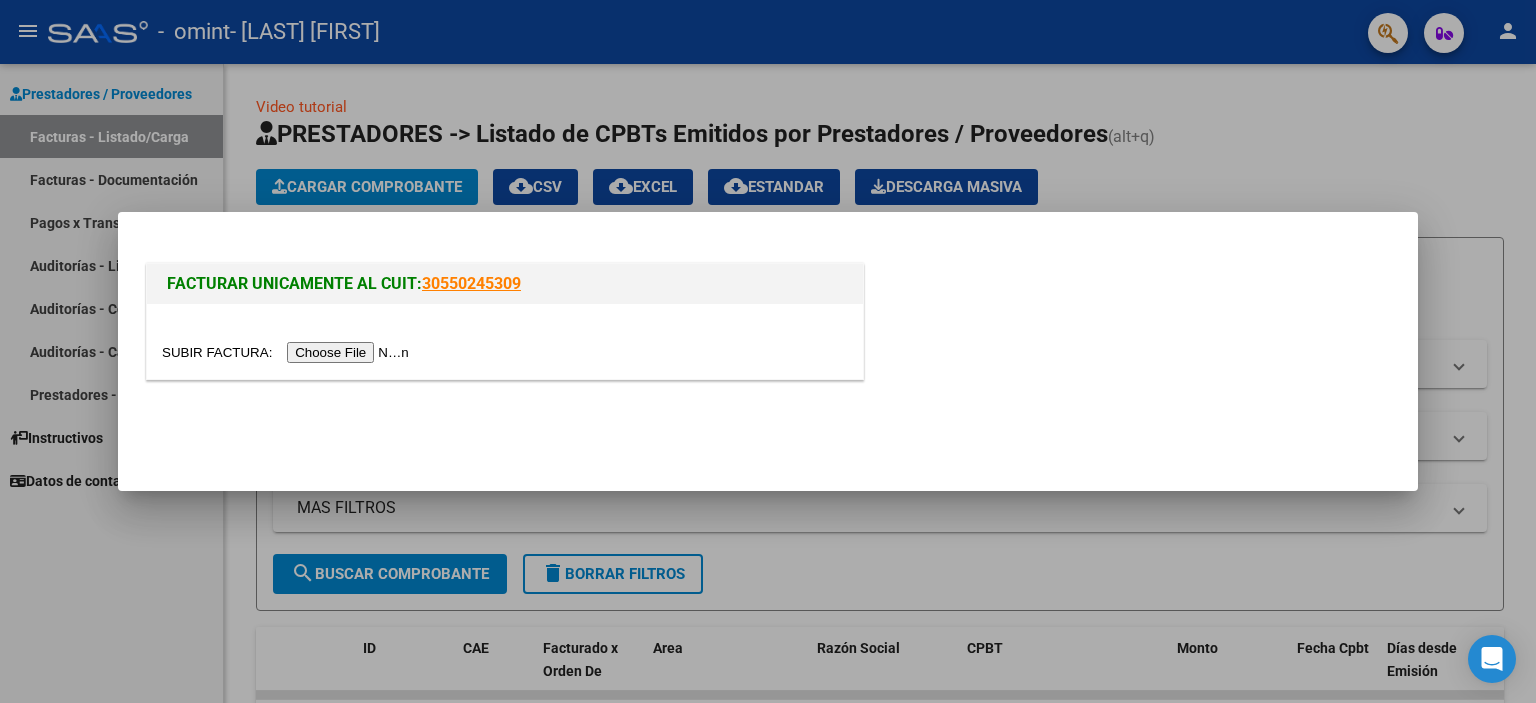 click at bounding box center [288, 352] 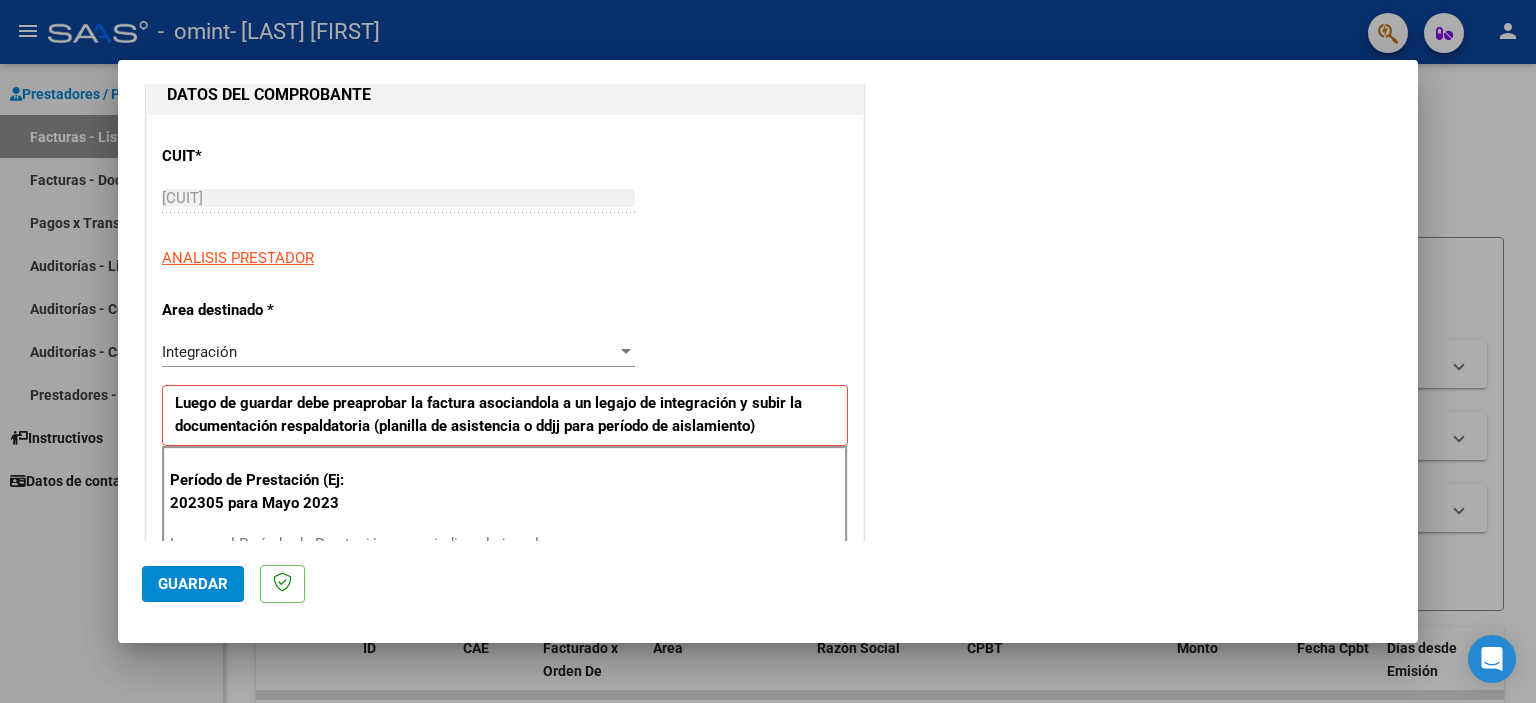 scroll, scrollTop: 233, scrollLeft: 0, axis: vertical 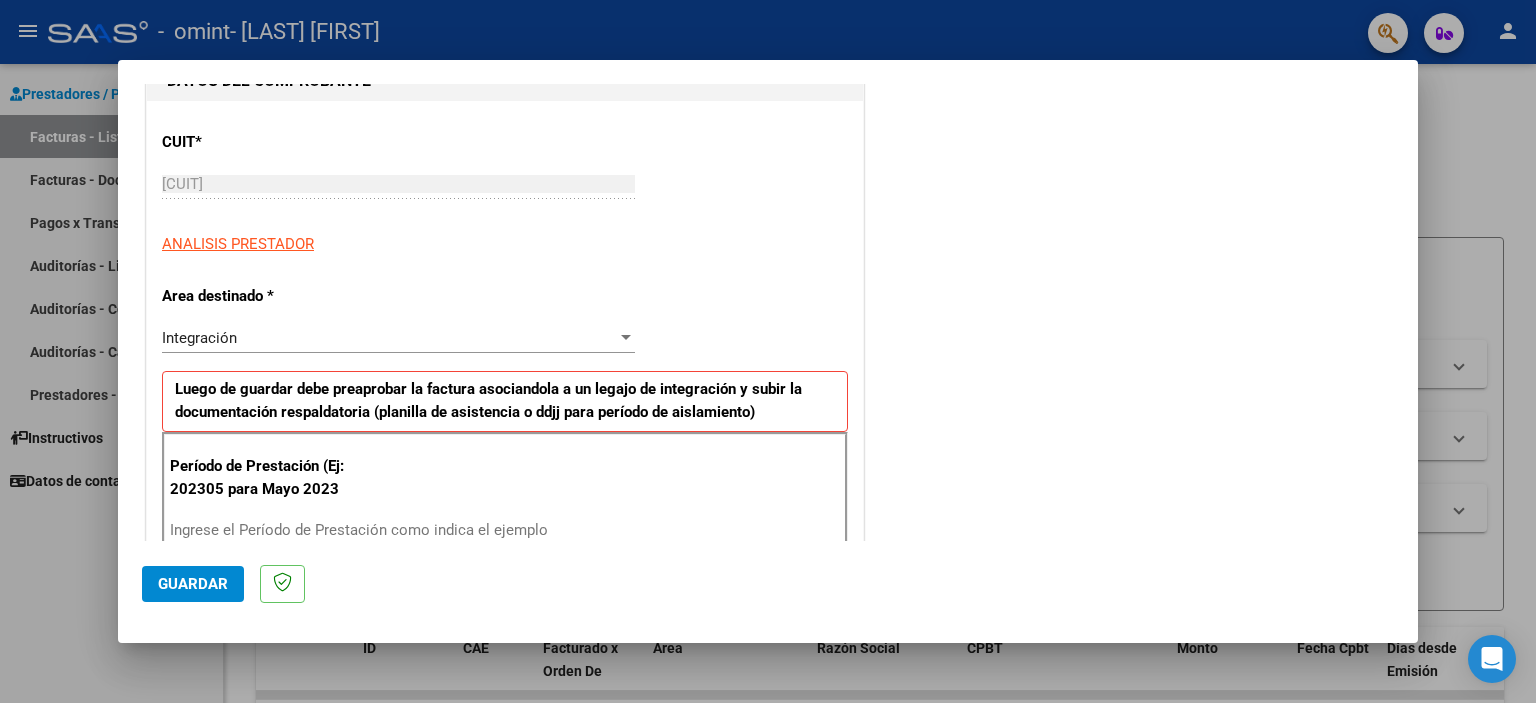 click at bounding box center (626, 338) 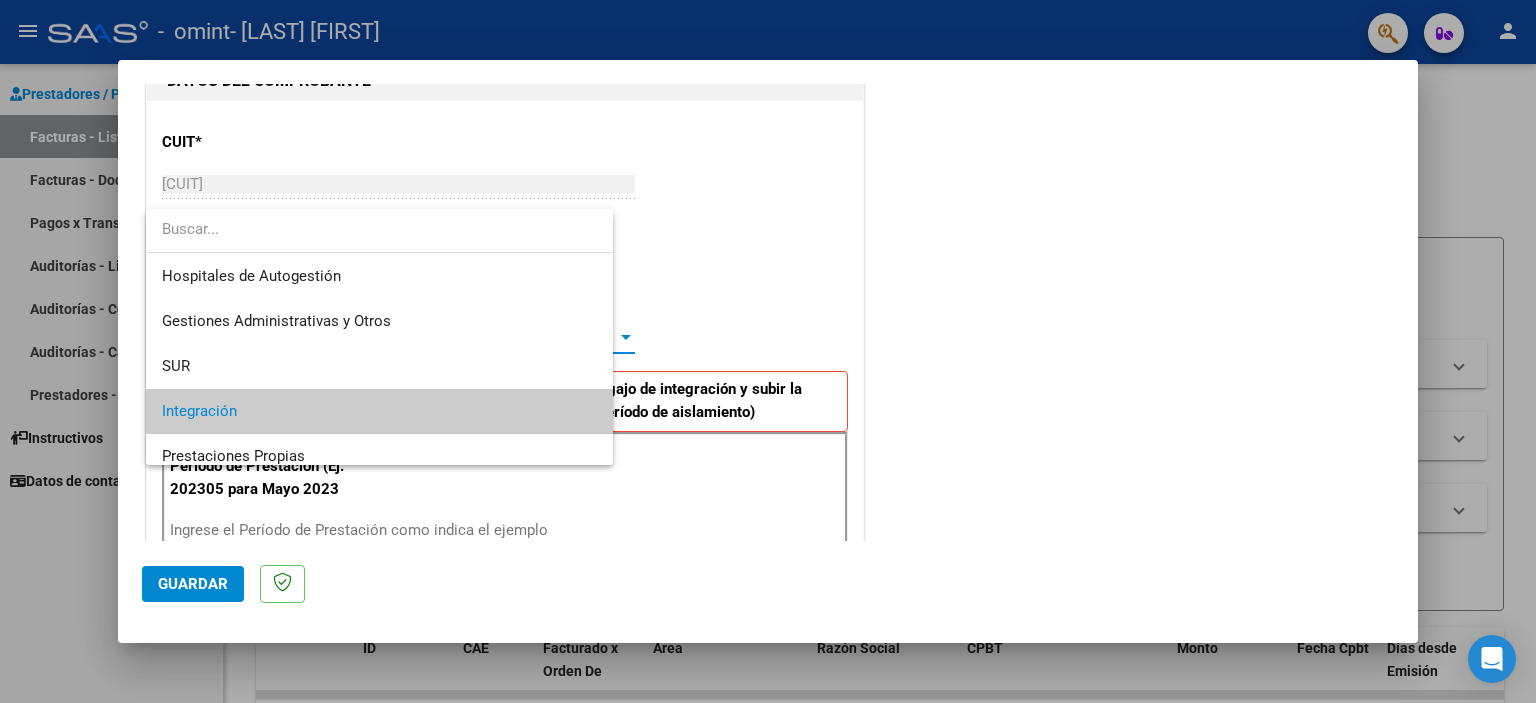 scroll, scrollTop: 74, scrollLeft: 0, axis: vertical 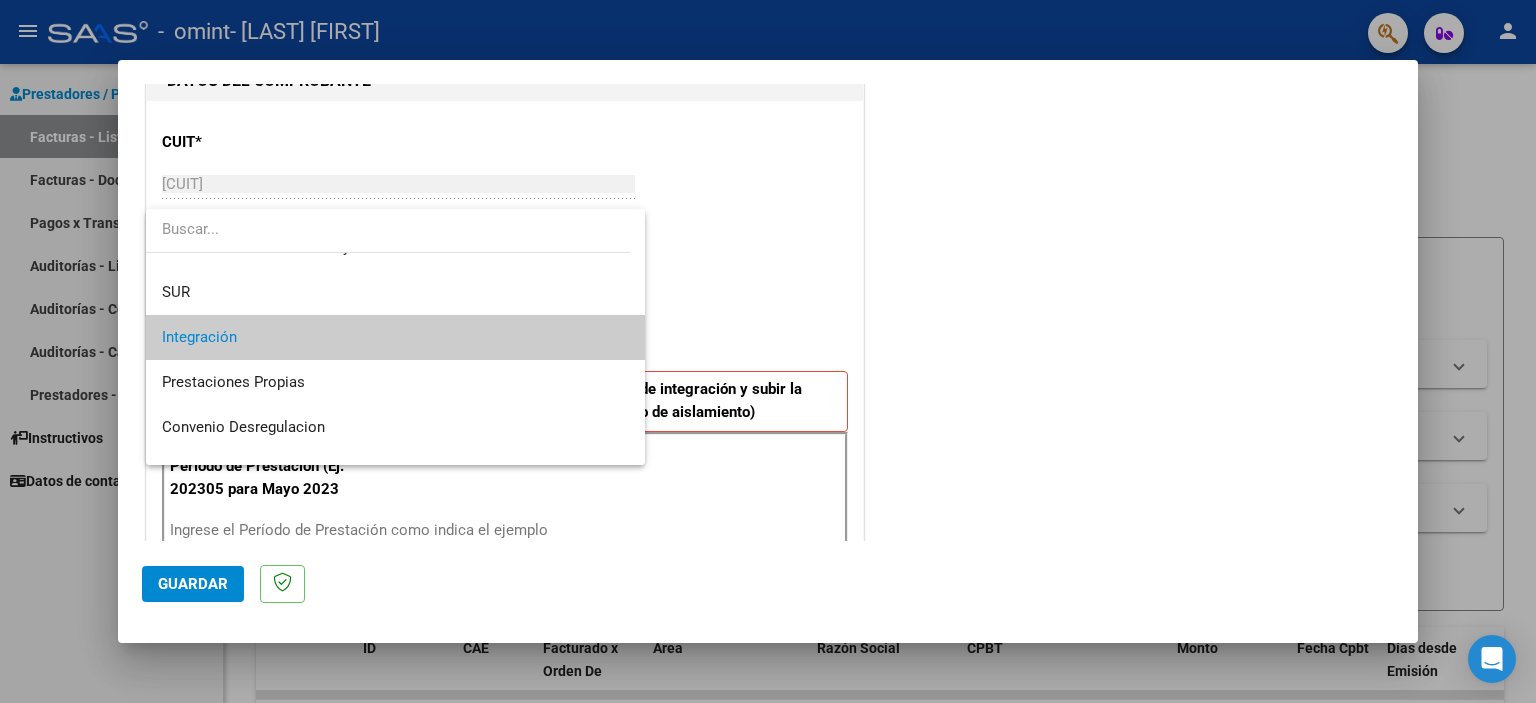 click on "Integración" at bounding box center [396, 337] 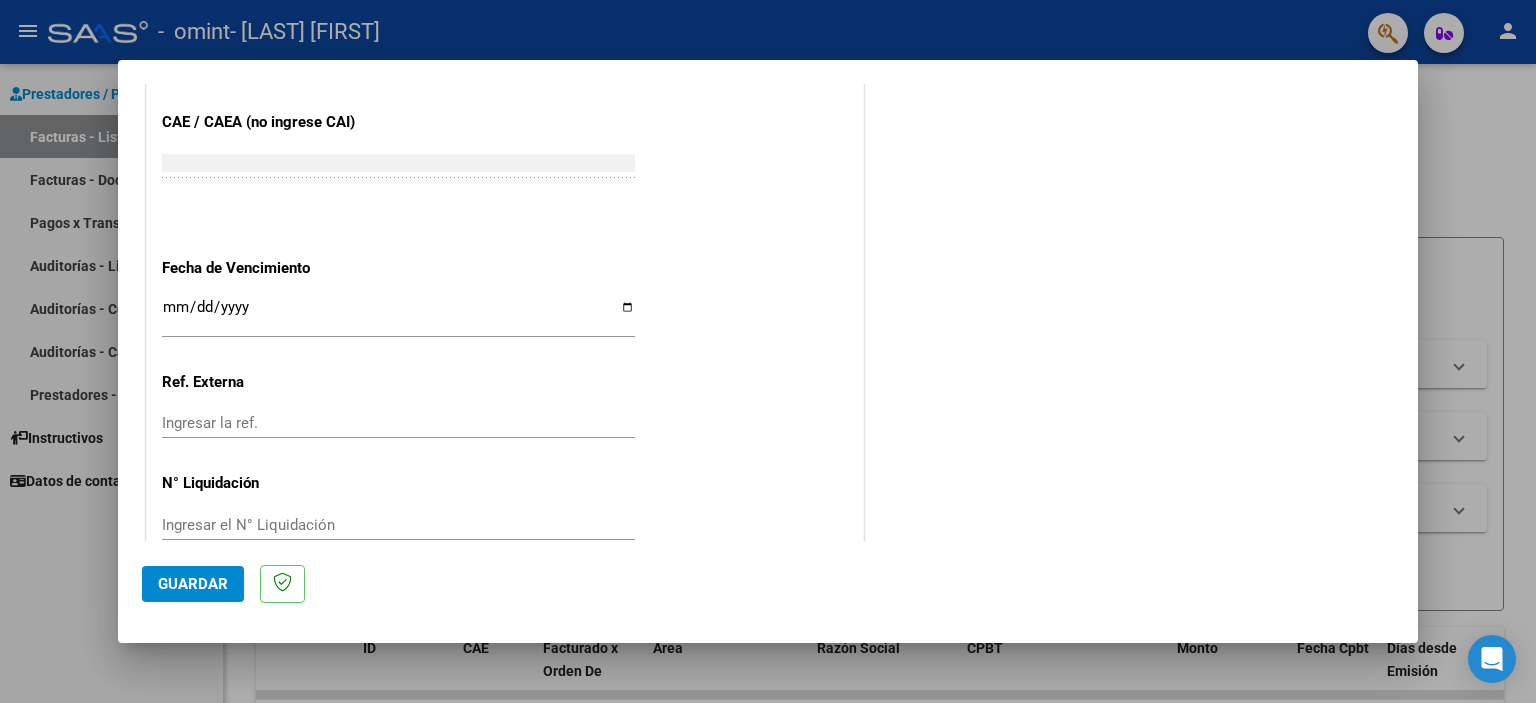 scroll, scrollTop: 1263, scrollLeft: 0, axis: vertical 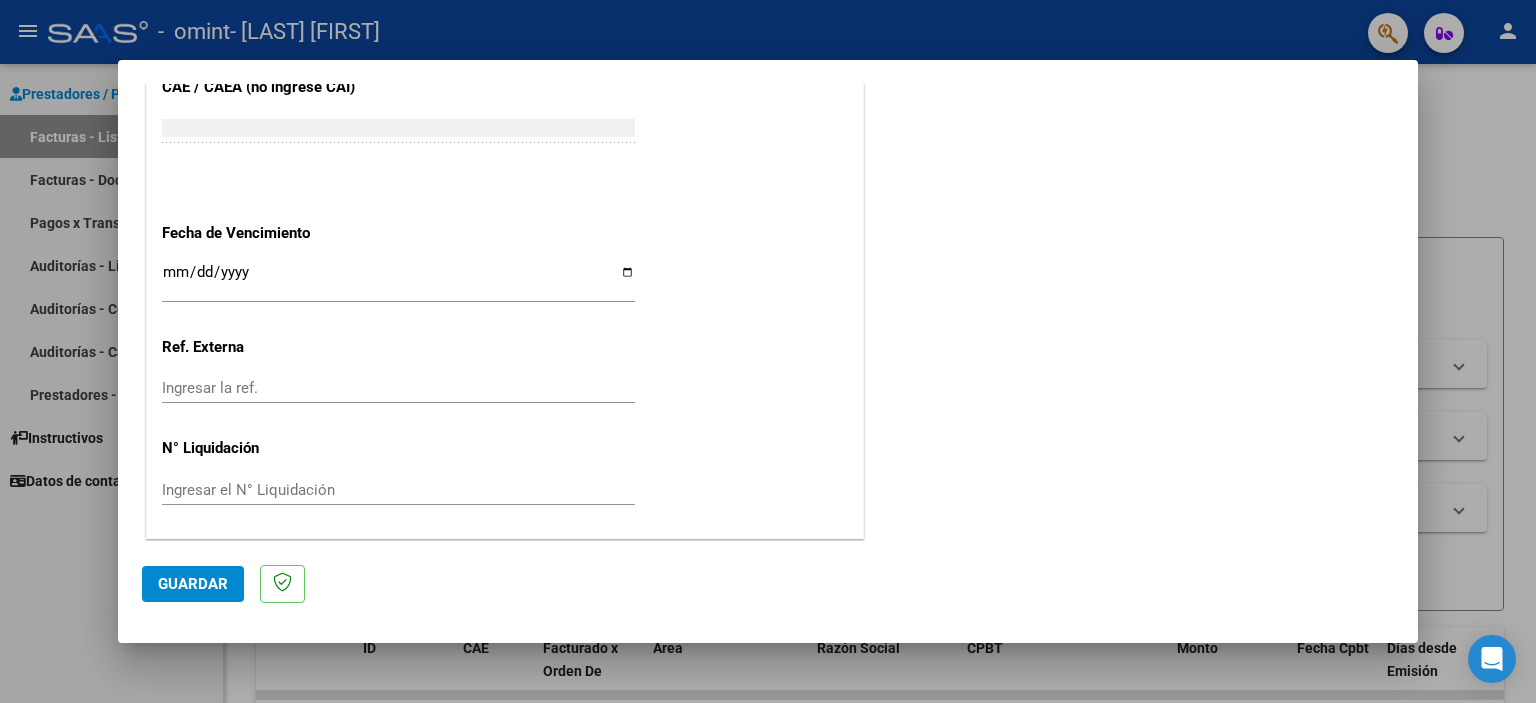 click on "Guardar" 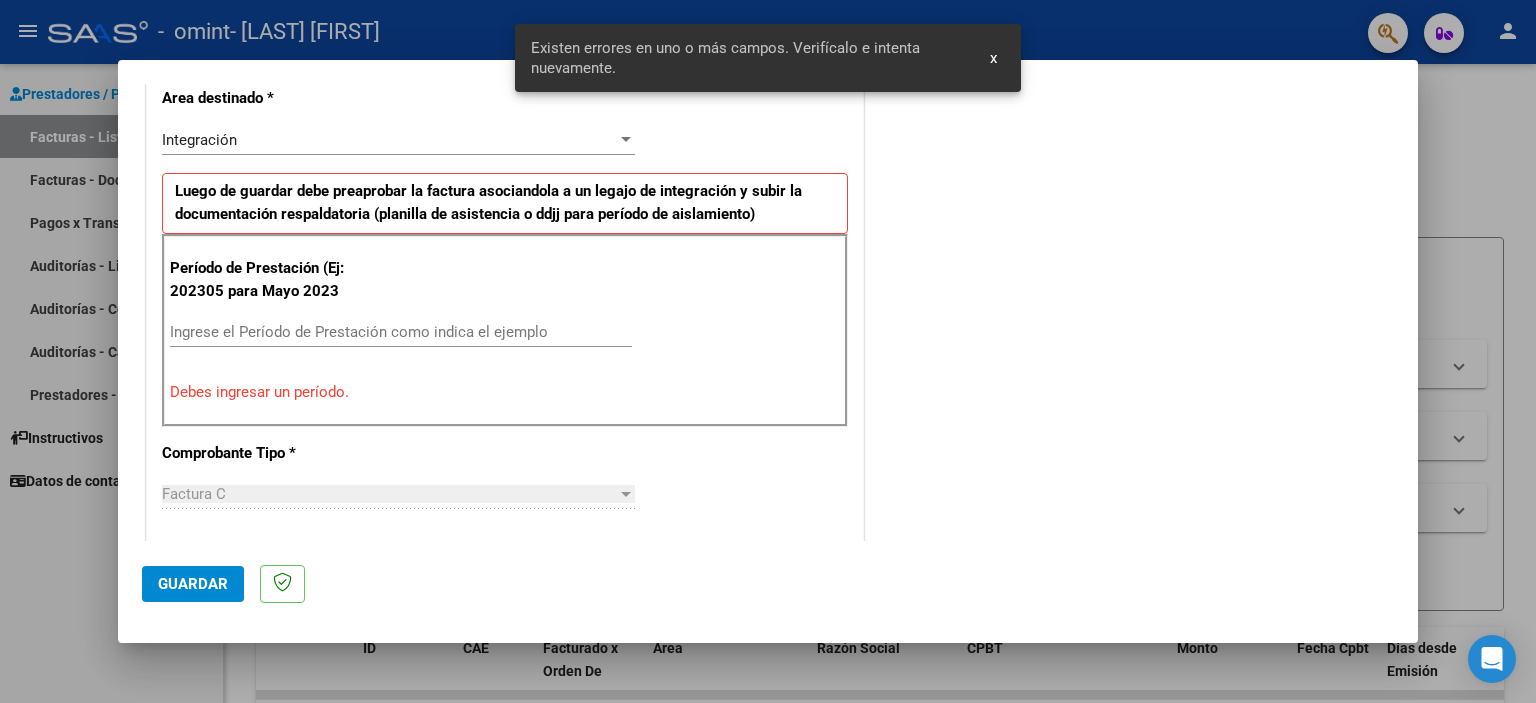 scroll, scrollTop: 428, scrollLeft: 0, axis: vertical 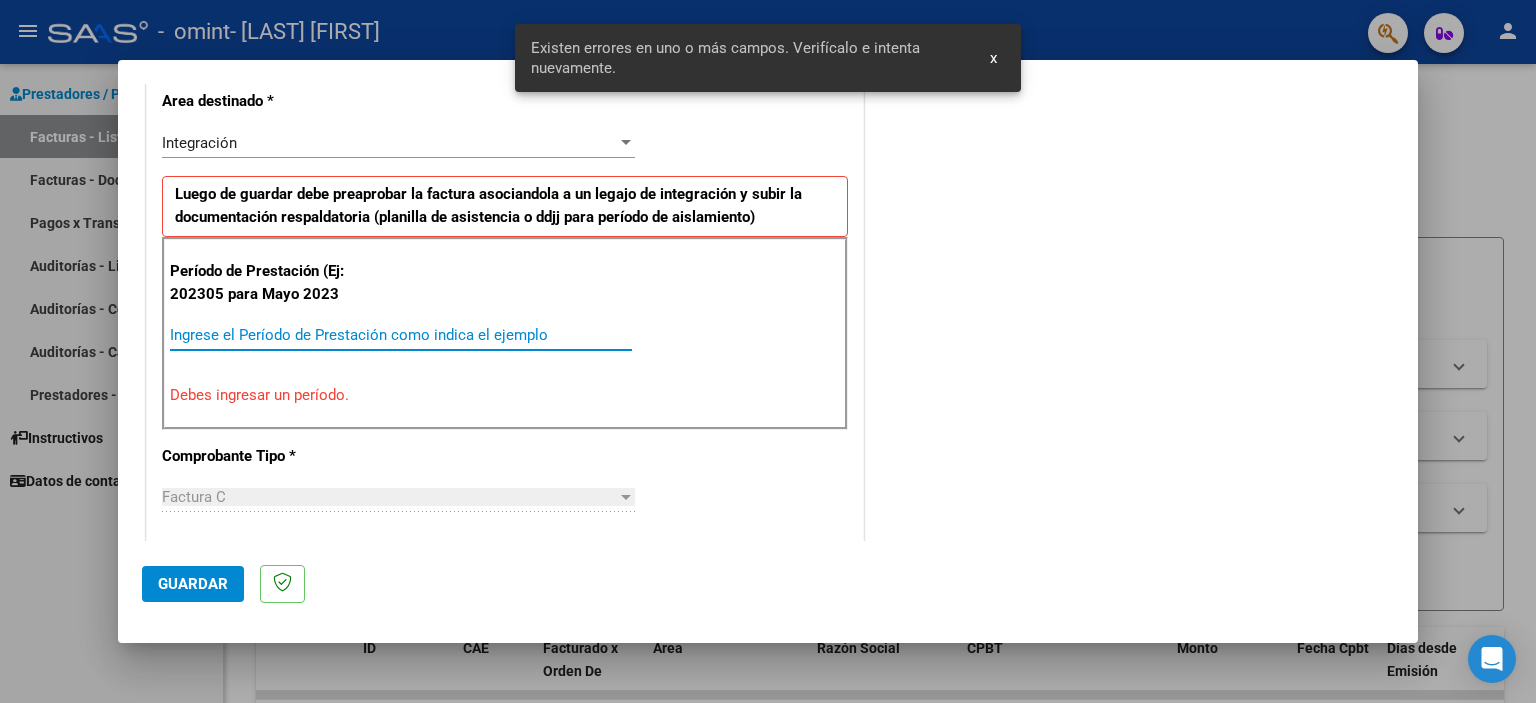 click on "Ingrese el Período de Prestación como indica el ejemplo" at bounding box center [401, 335] 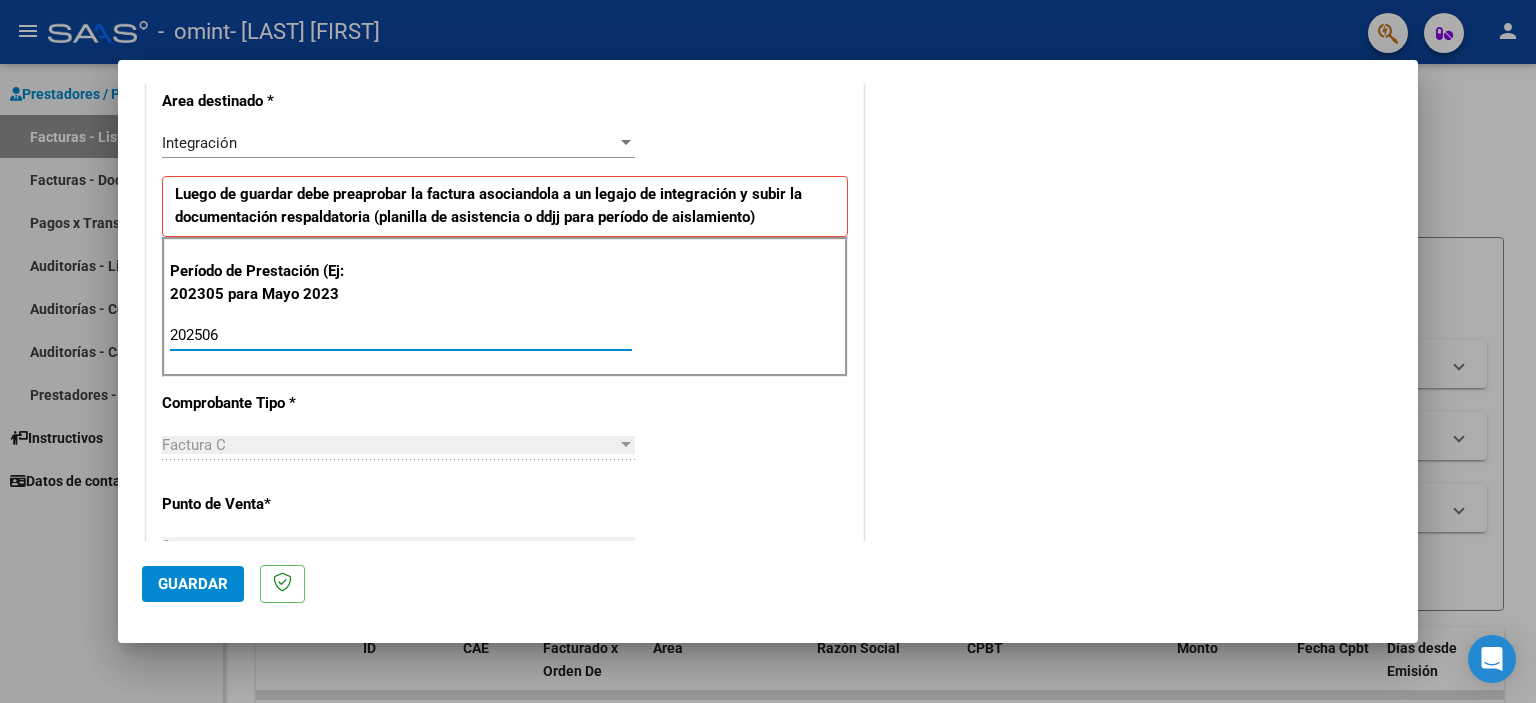 type on "202506" 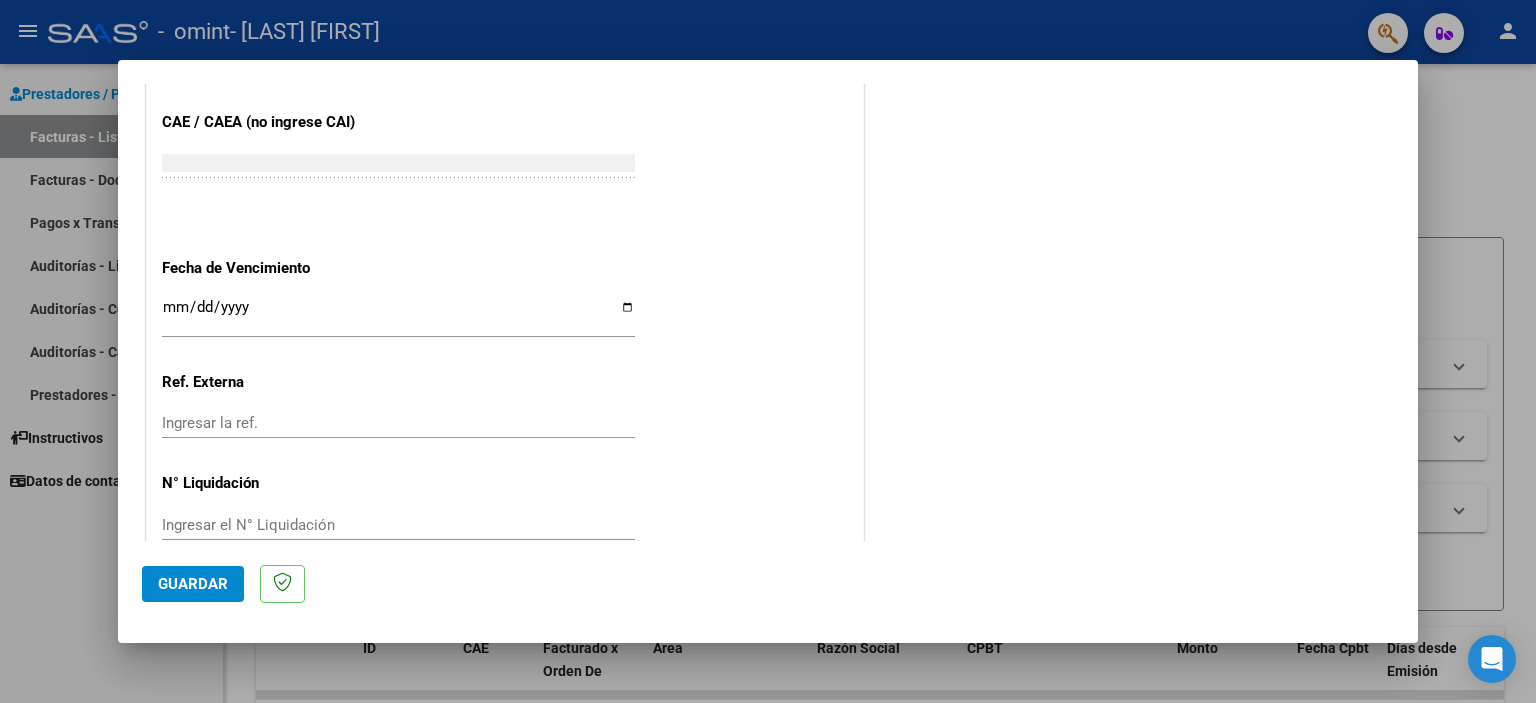 scroll, scrollTop: 1263, scrollLeft: 0, axis: vertical 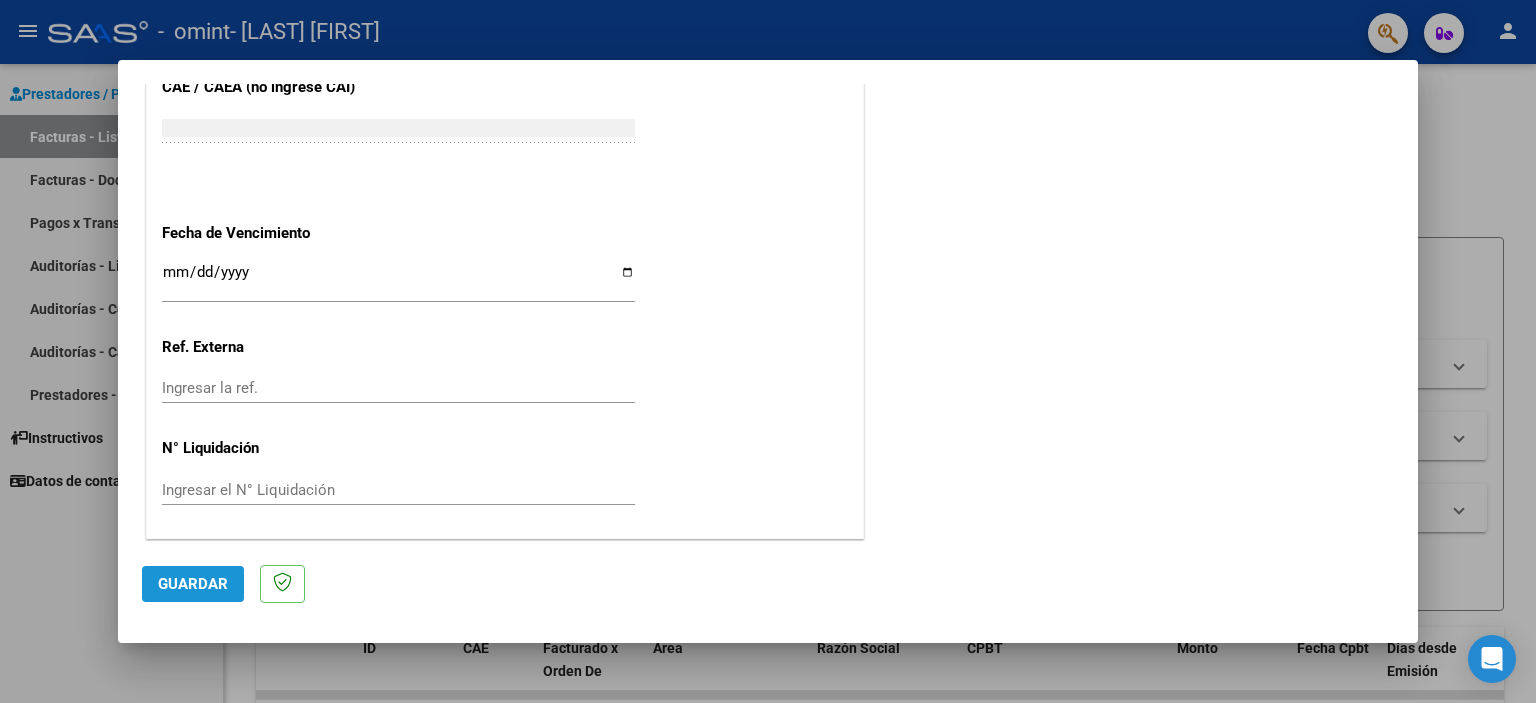 click on "Guardar" 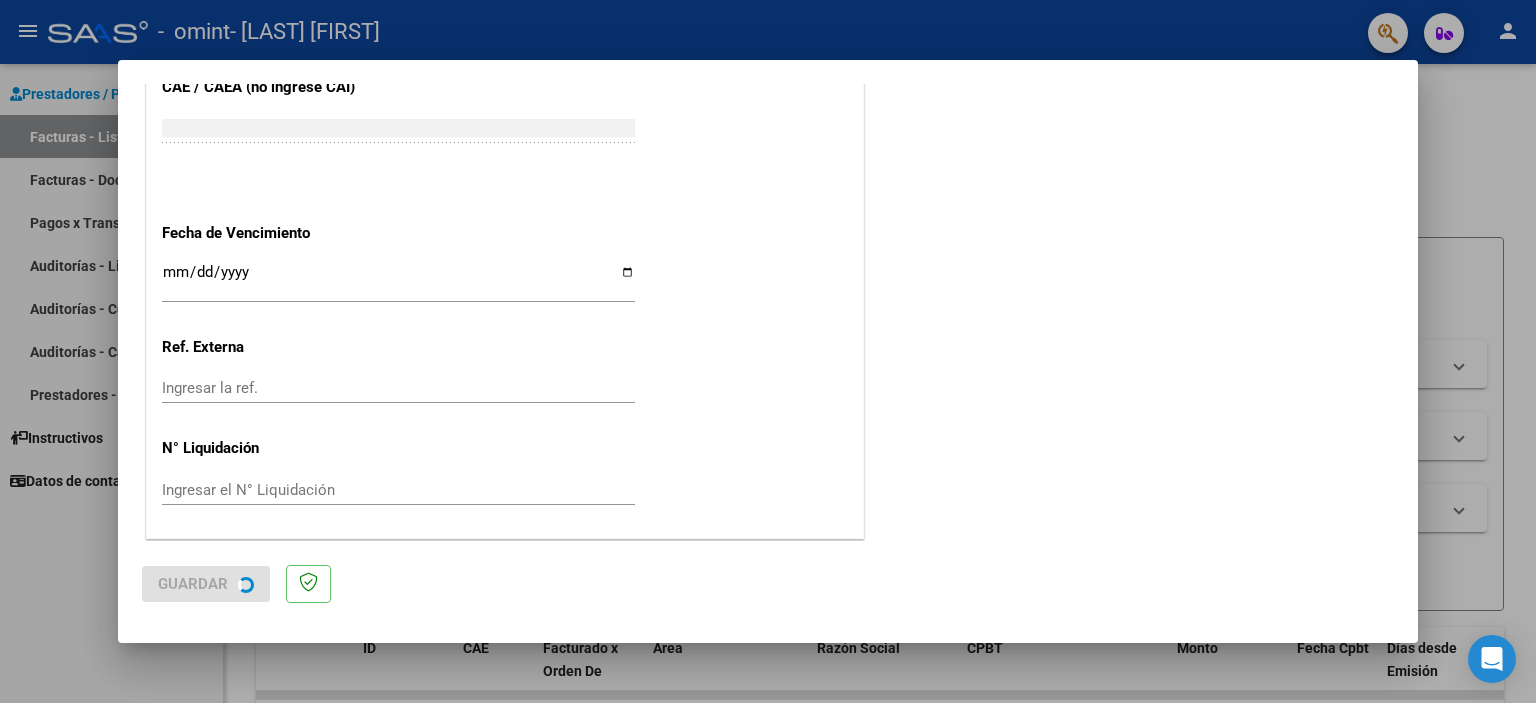 scroll, scrollTop: 0, scrollLeft: 0, axis: both 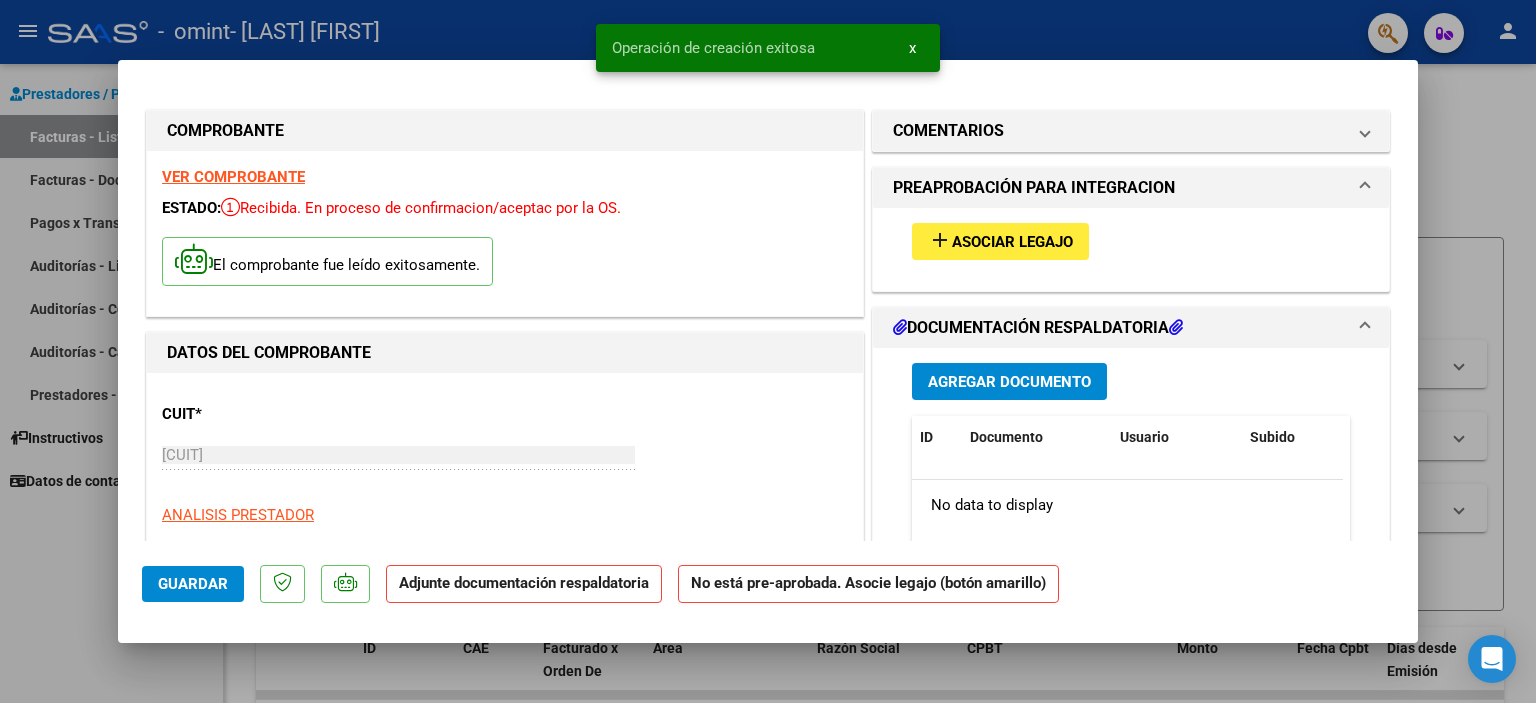 click on "Agregar Documento" at bounding box center (1009, 382) 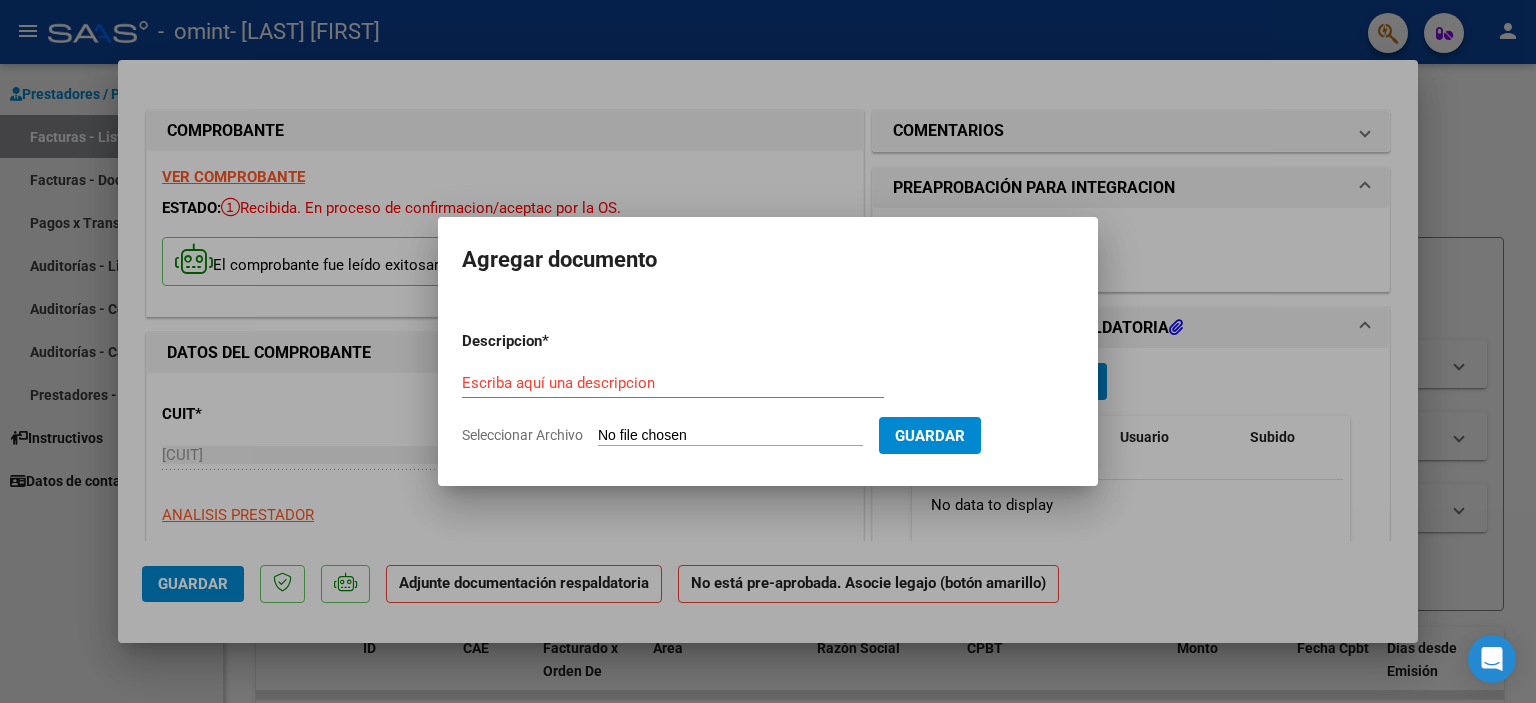 click at bounding box center [768, 351] 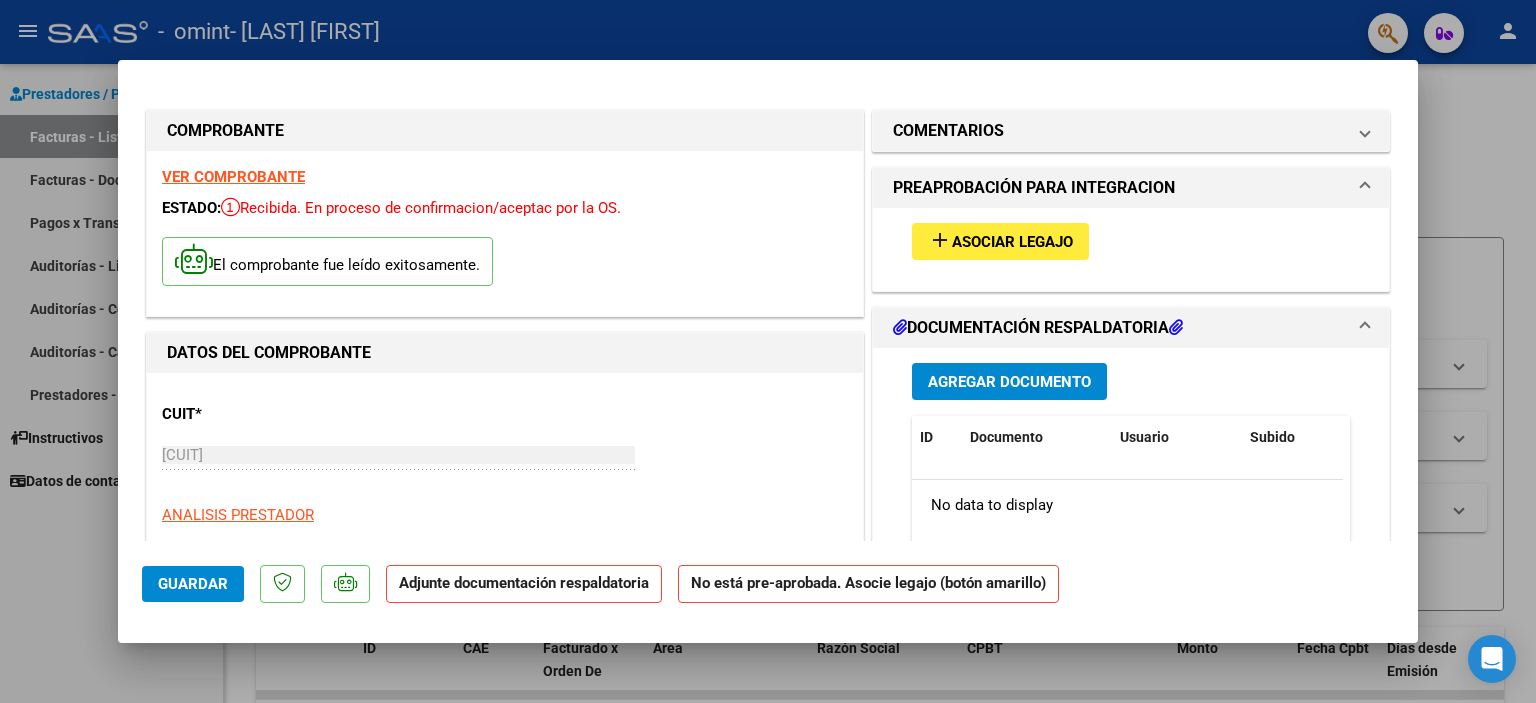 click at bounding box center [1176, 327] 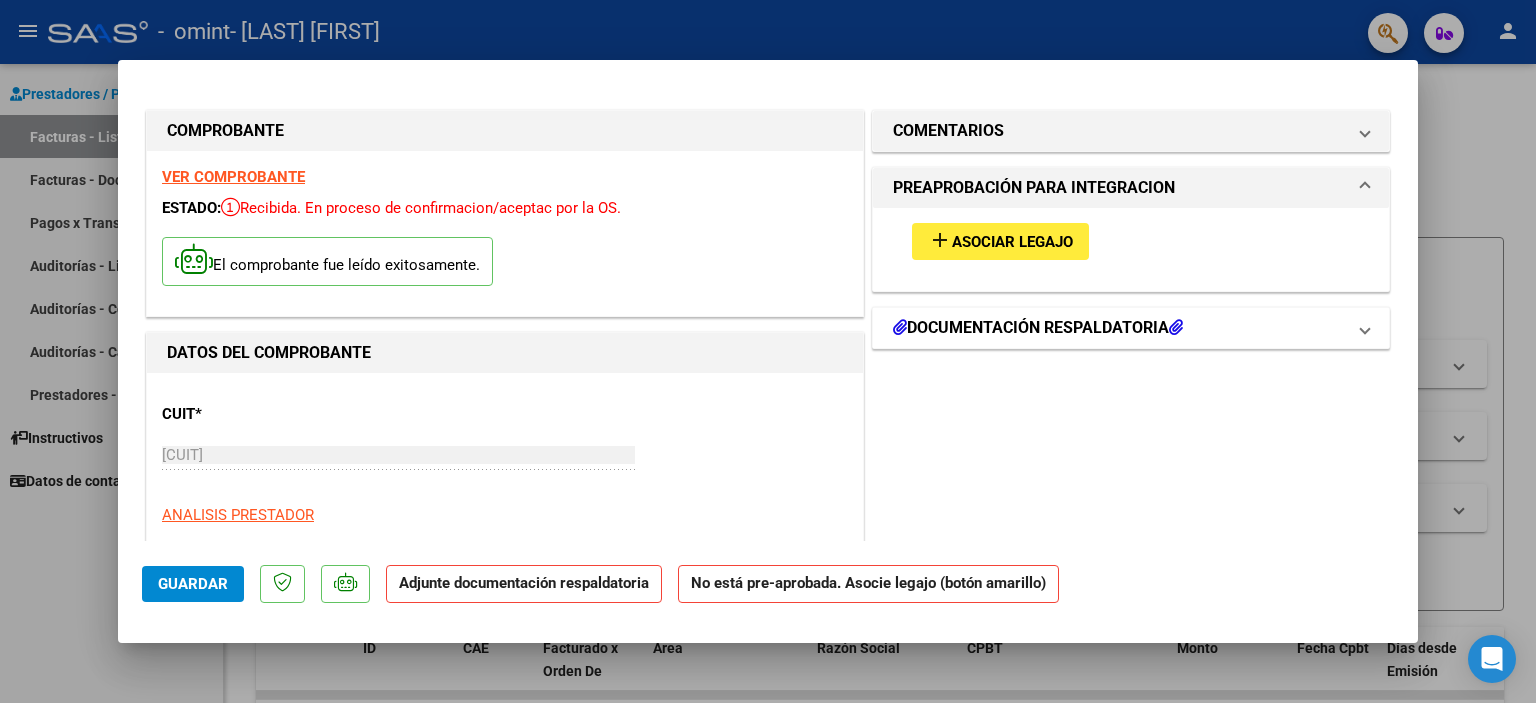 click at bounding box center [900, 327] 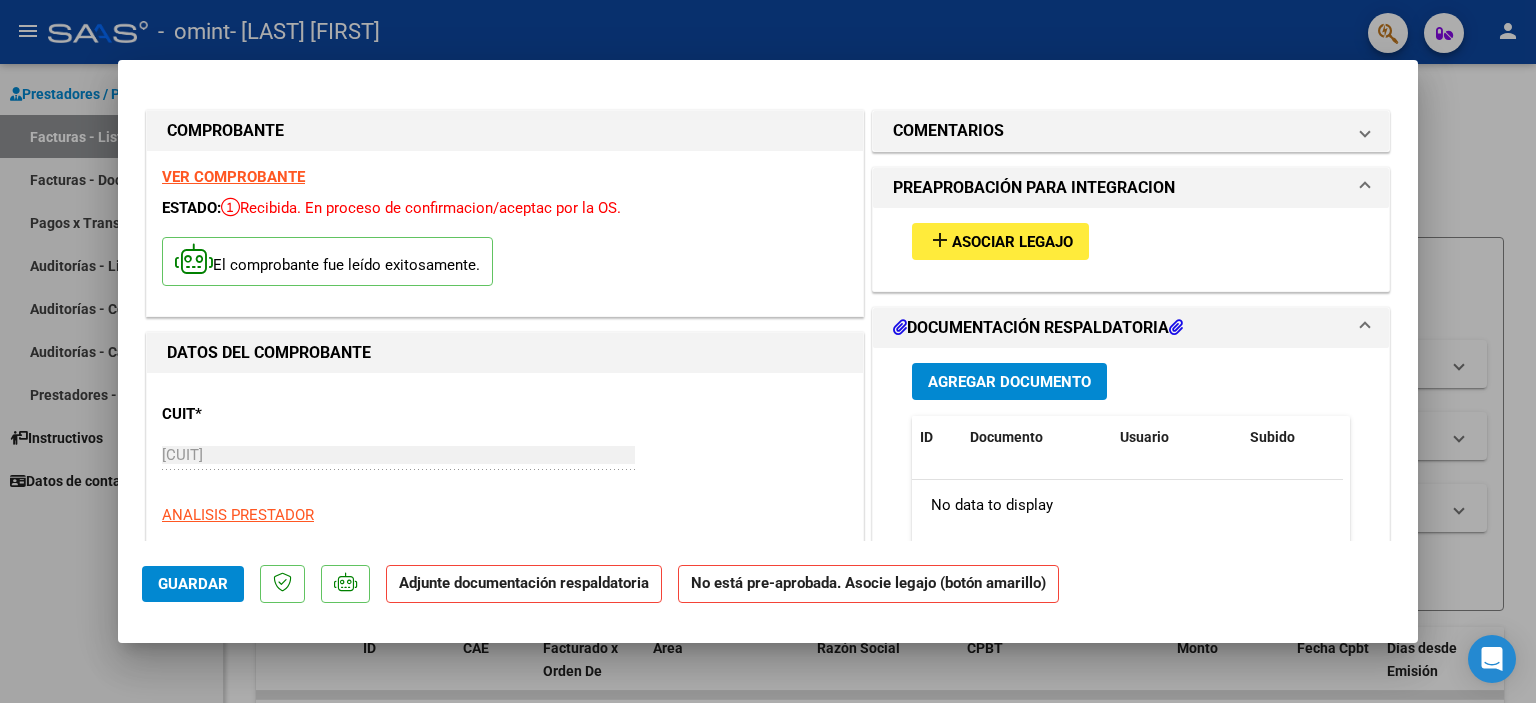 click on "Asociar Legajo" at bounding box center (1012, 242) 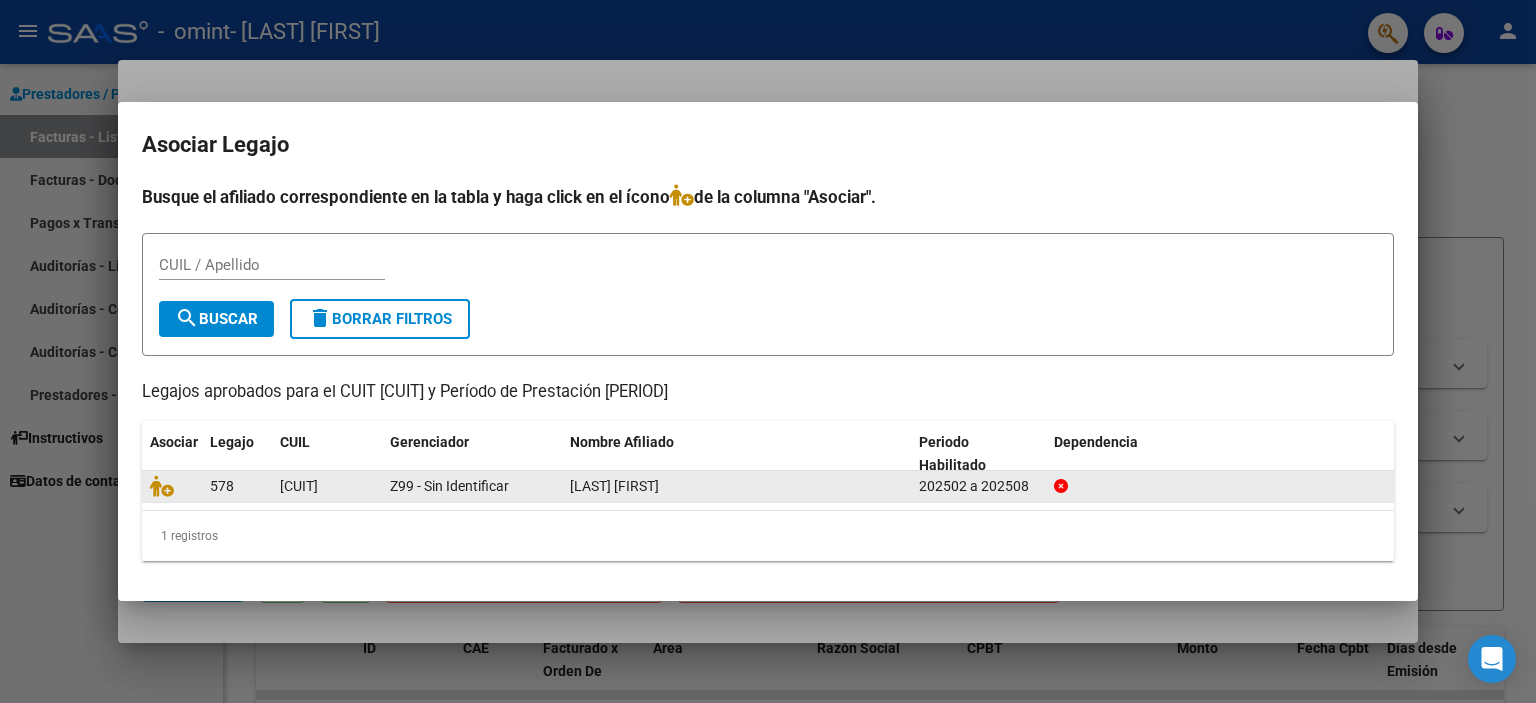 click on "Z99 - Sin Identificar" 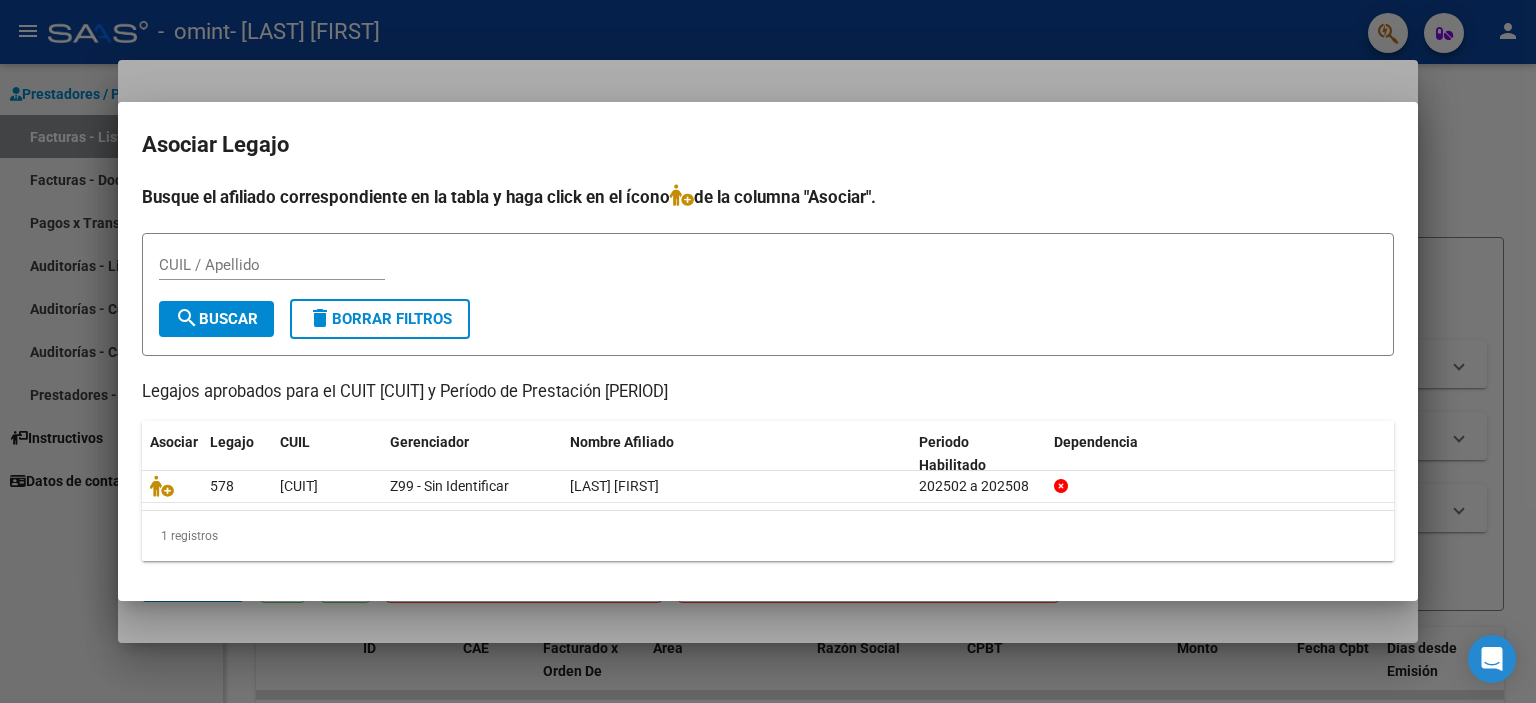 click at bounding box center [768, 351] 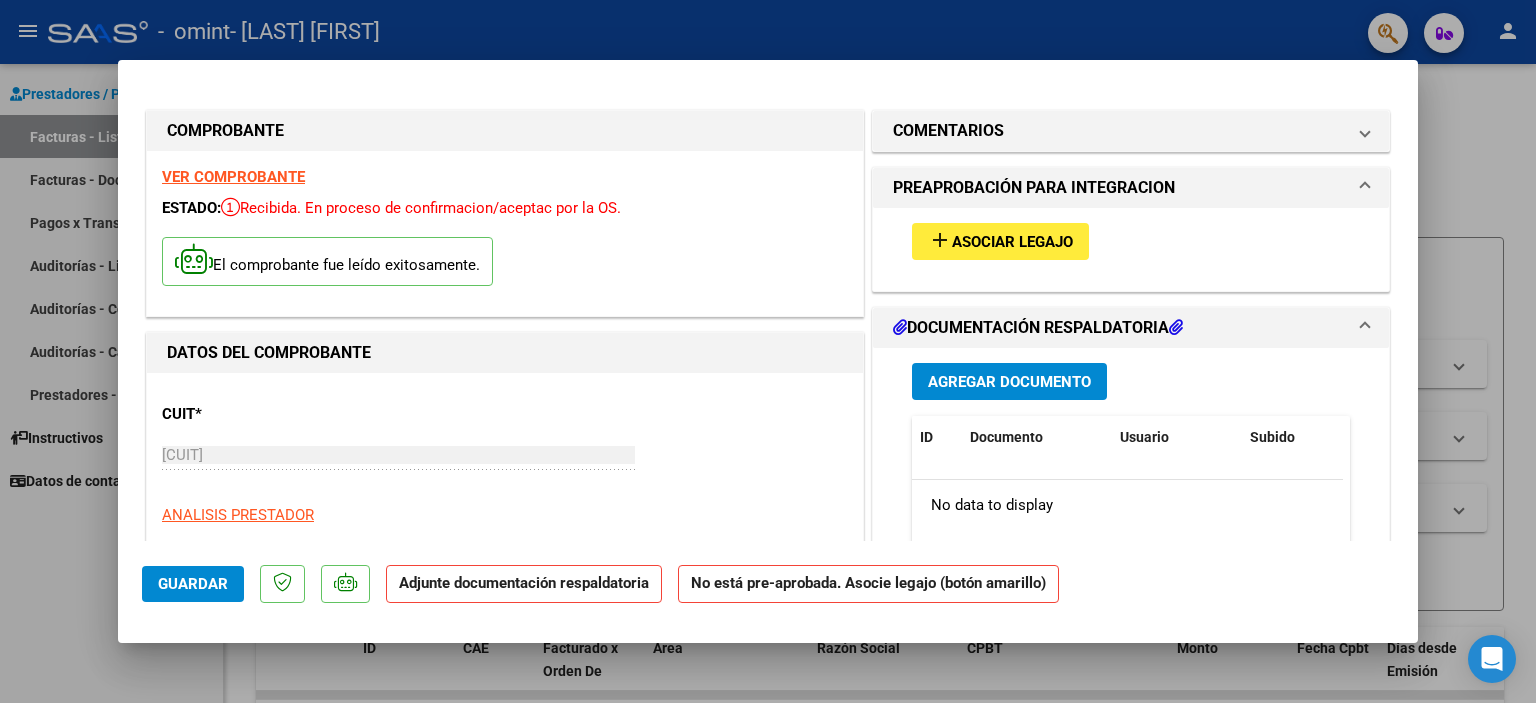 scroll, scrollTop: 233, scrollLeft: 0, axis: vertical 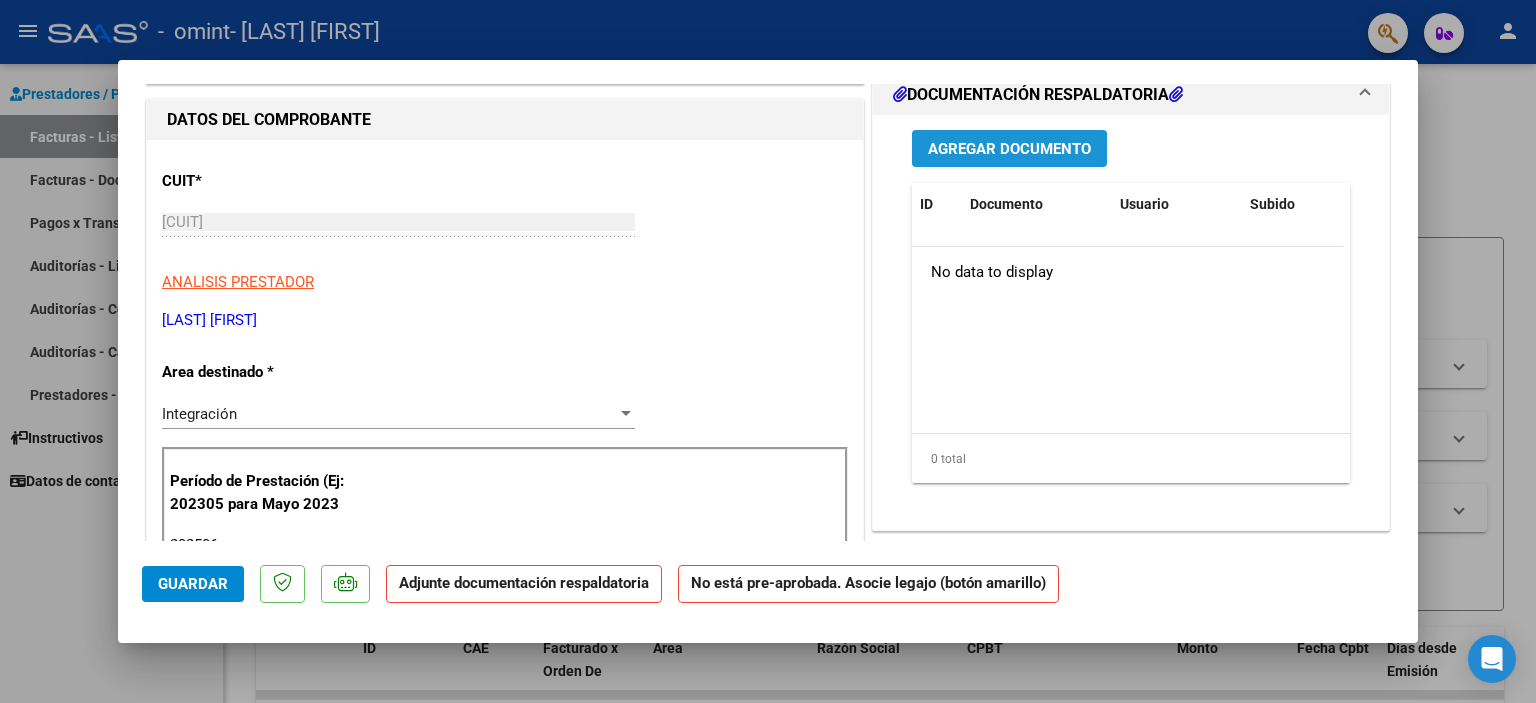click on "Agregar Documento" at bounding box center [1009, 148] 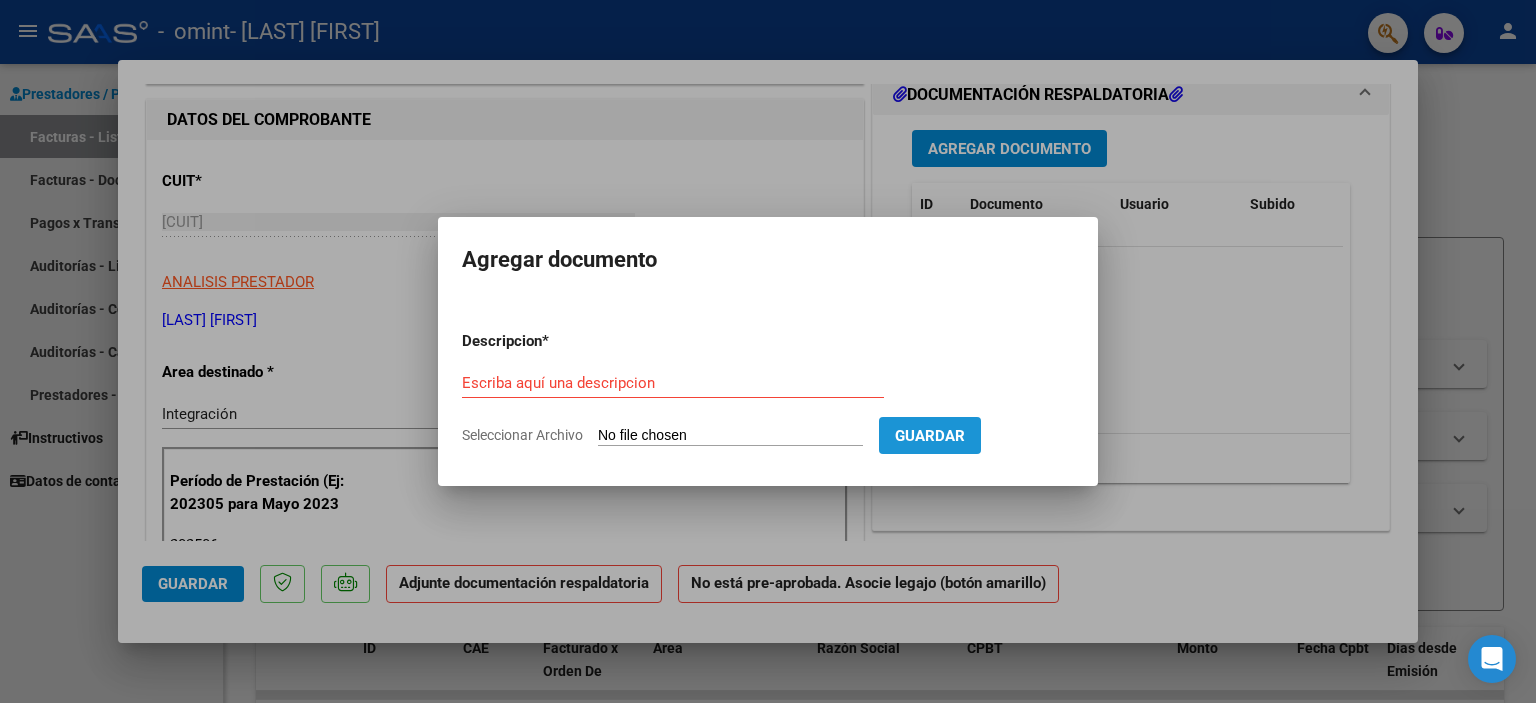 click on "Guardar" at bounding box center [930, 436] 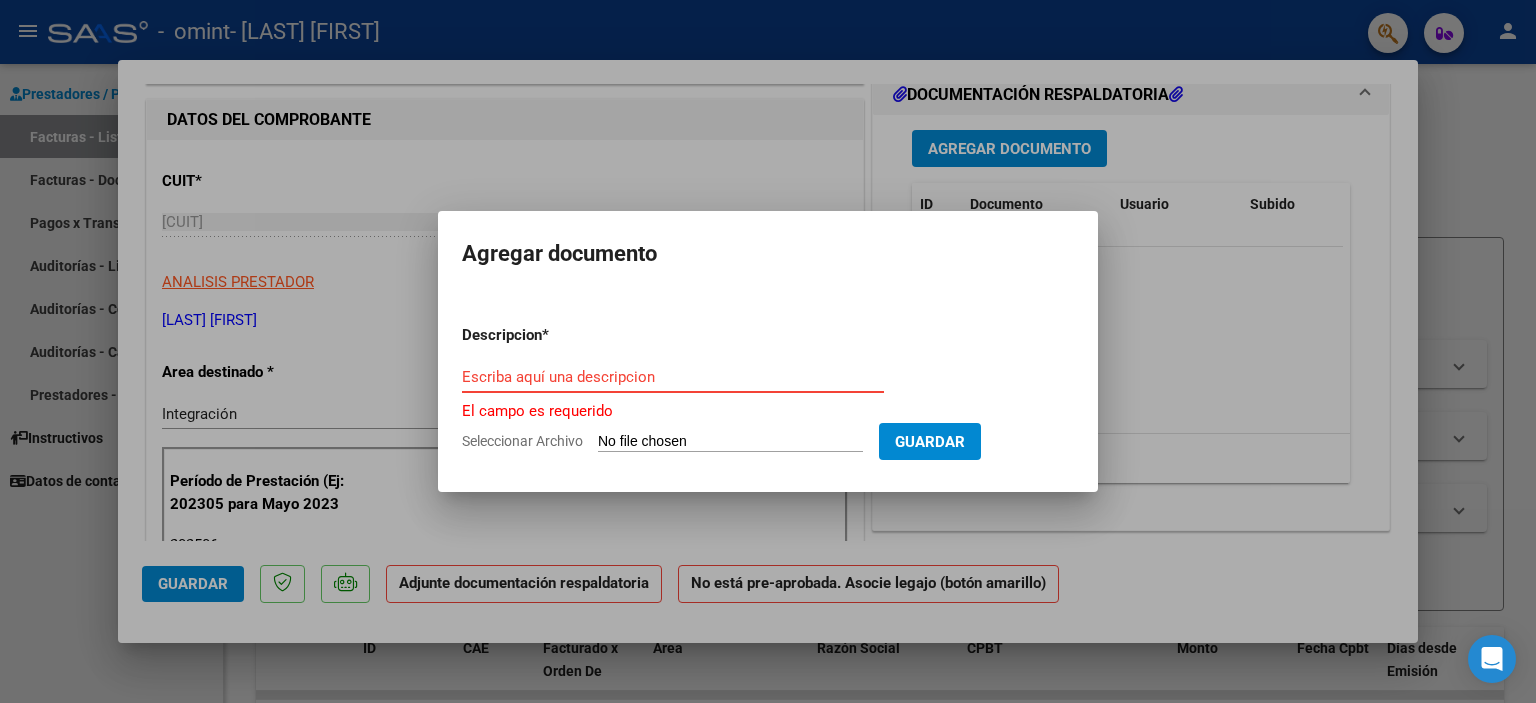 click on "Escriba aquí una descripcion" at bounding box center [673, 377] 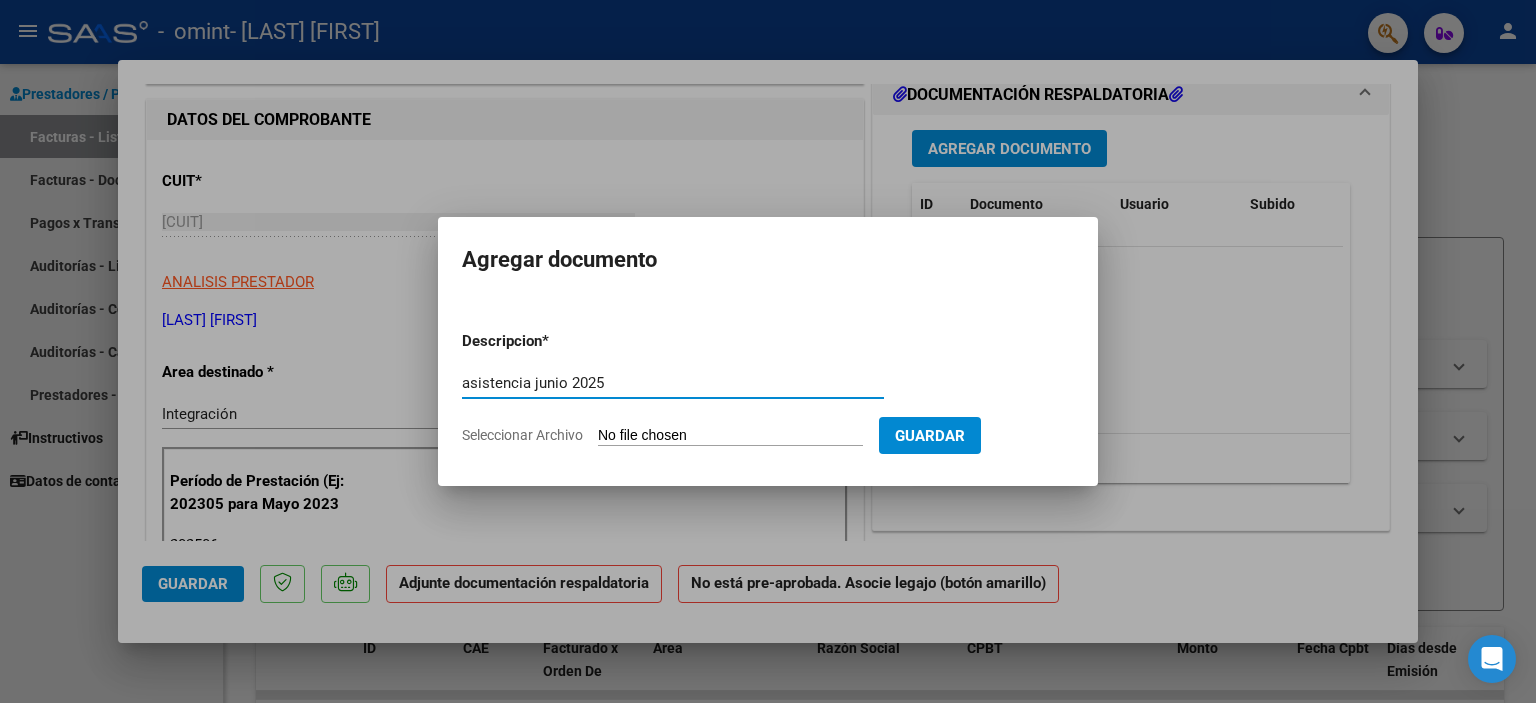 type on "asistencia junio 2025" 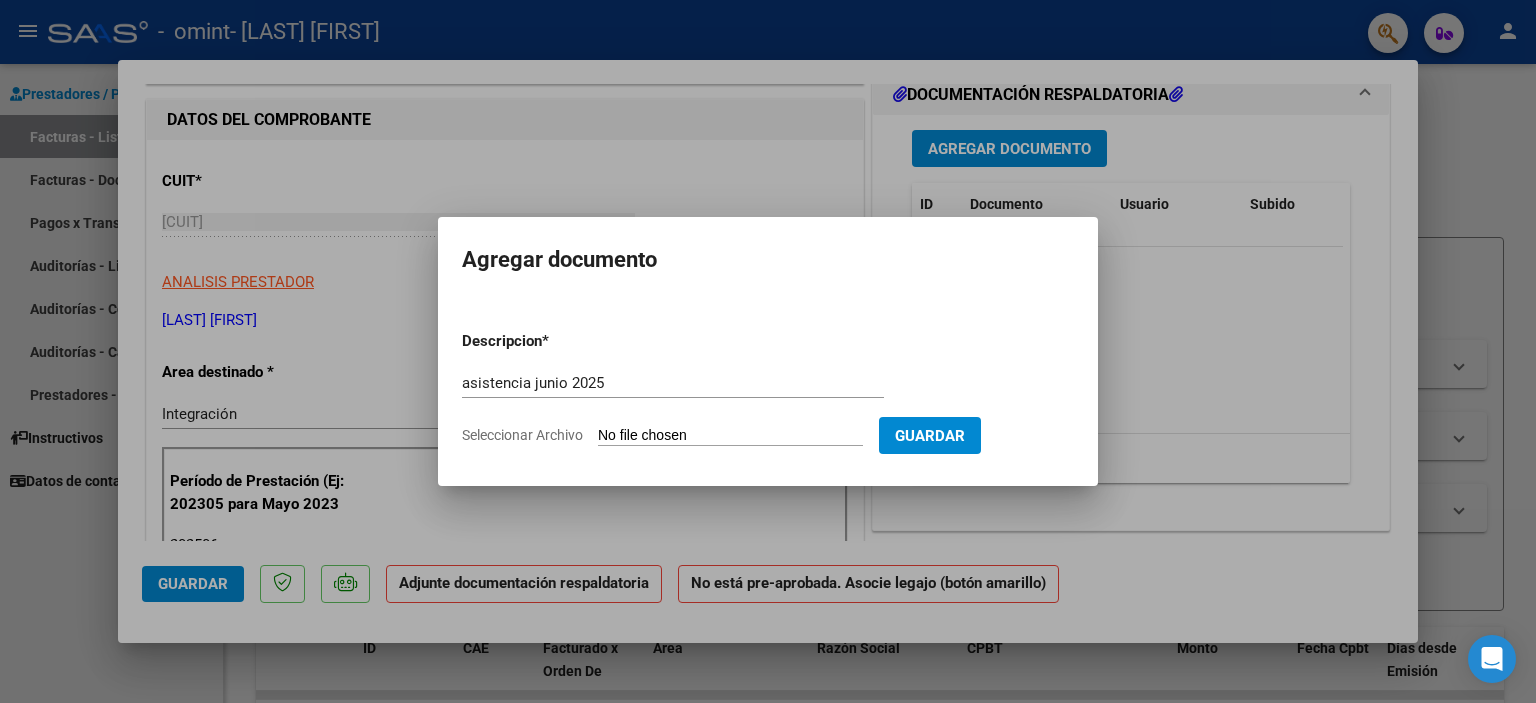 click on "Descripcion  *   asistencia [MONTH] [YEAR] Escriba aquí una descripcion  Seleccionar Archivo Guardar" at bounding box center (768, 388) 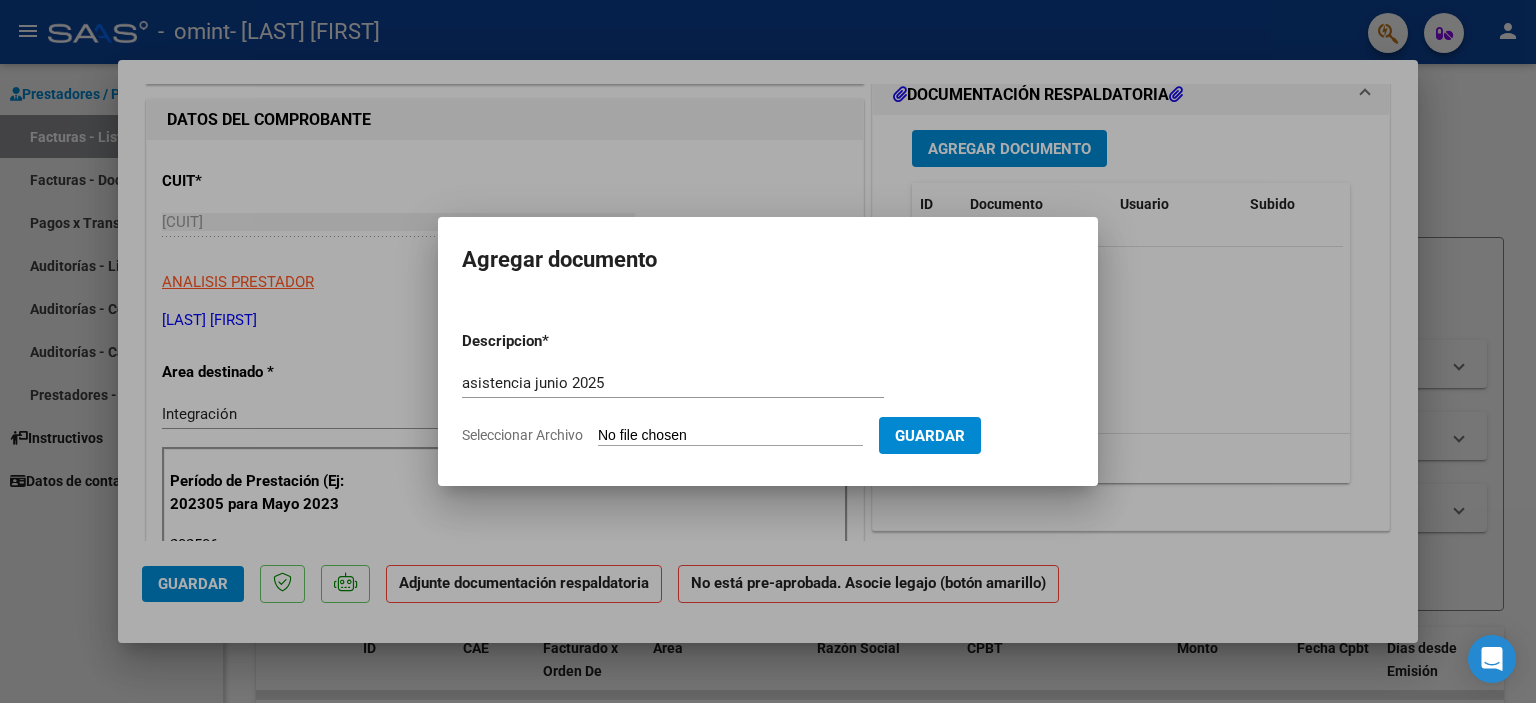 click on "Seleccionar Archivo" at bounding box center (730, 436) 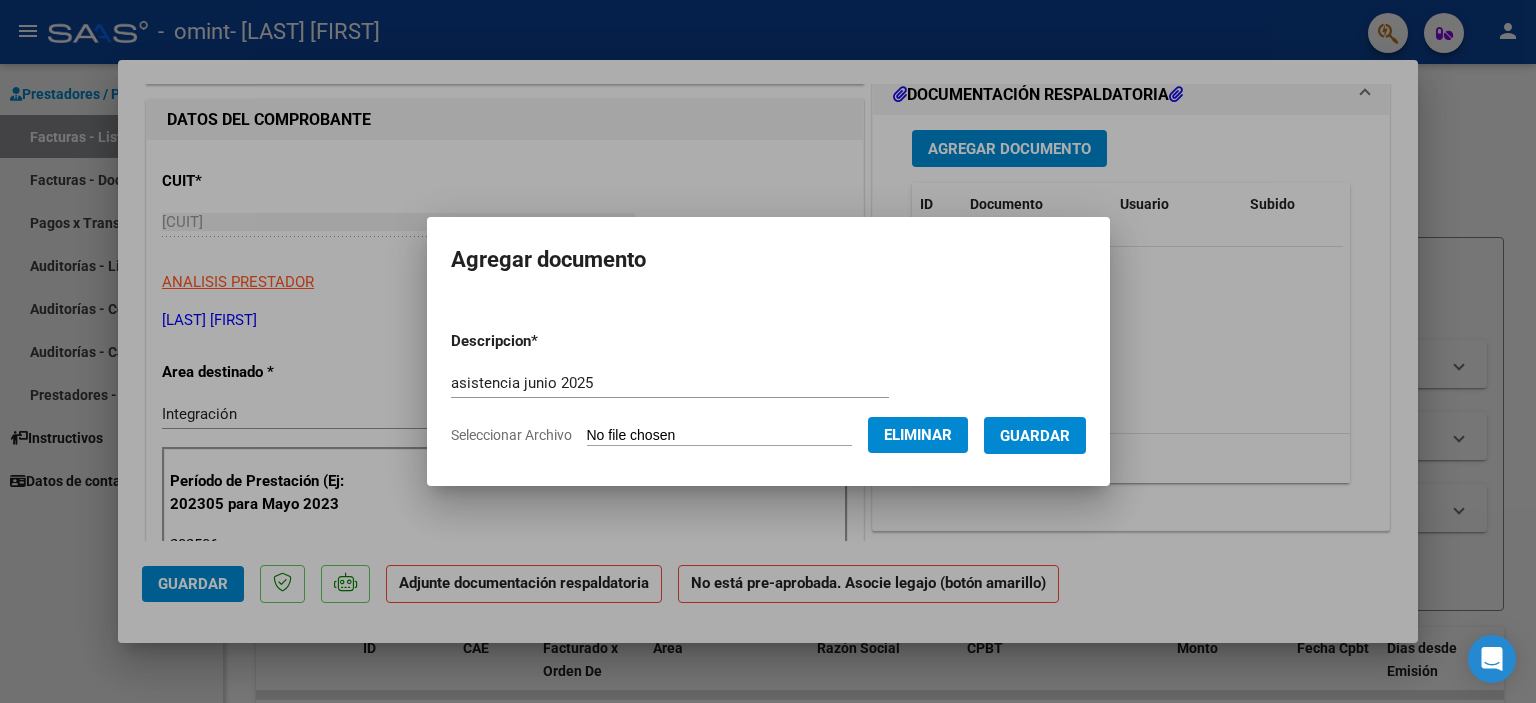 click on "Guardar" at bounding box center (1035, 436) 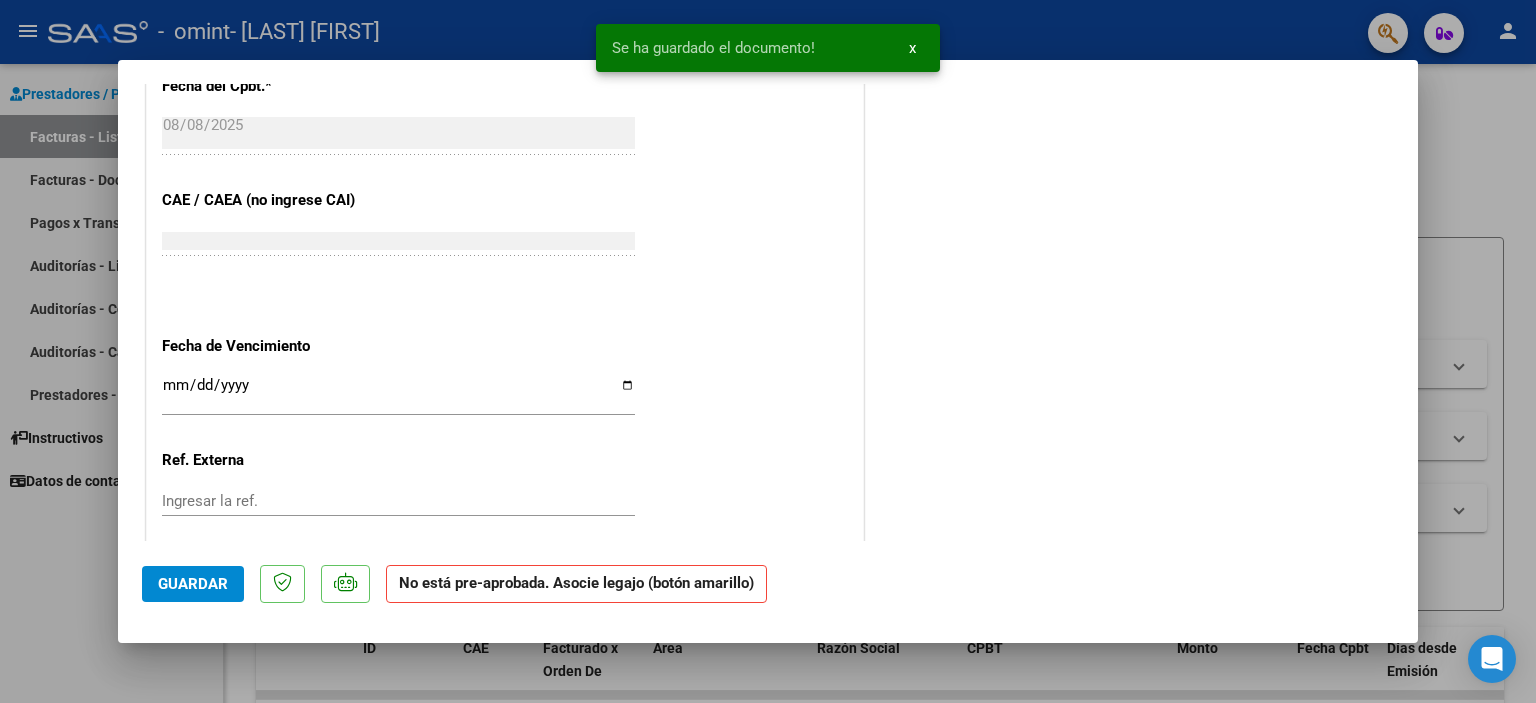 scroll, scrollTop: 1166, scrollLeft: 0, axis: vertical 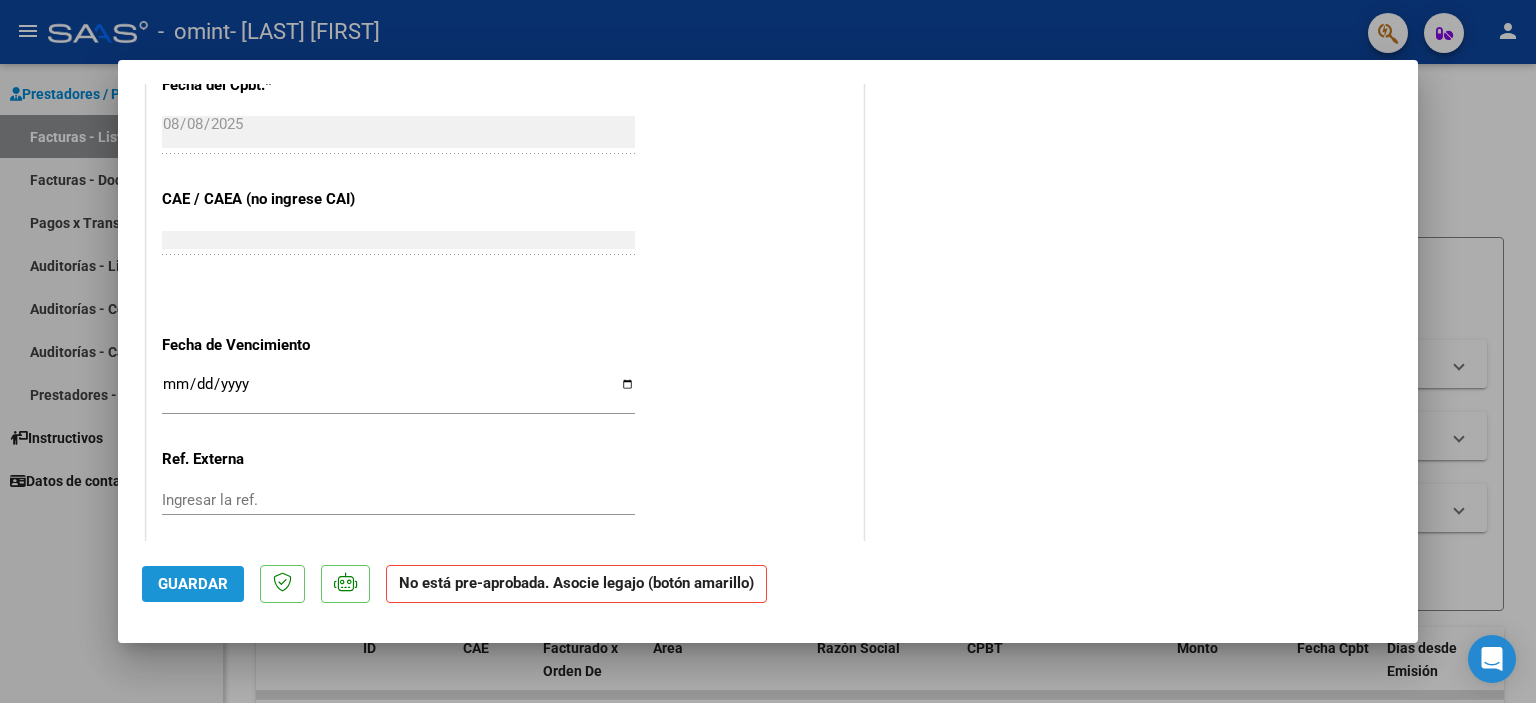 click on "Guardar" 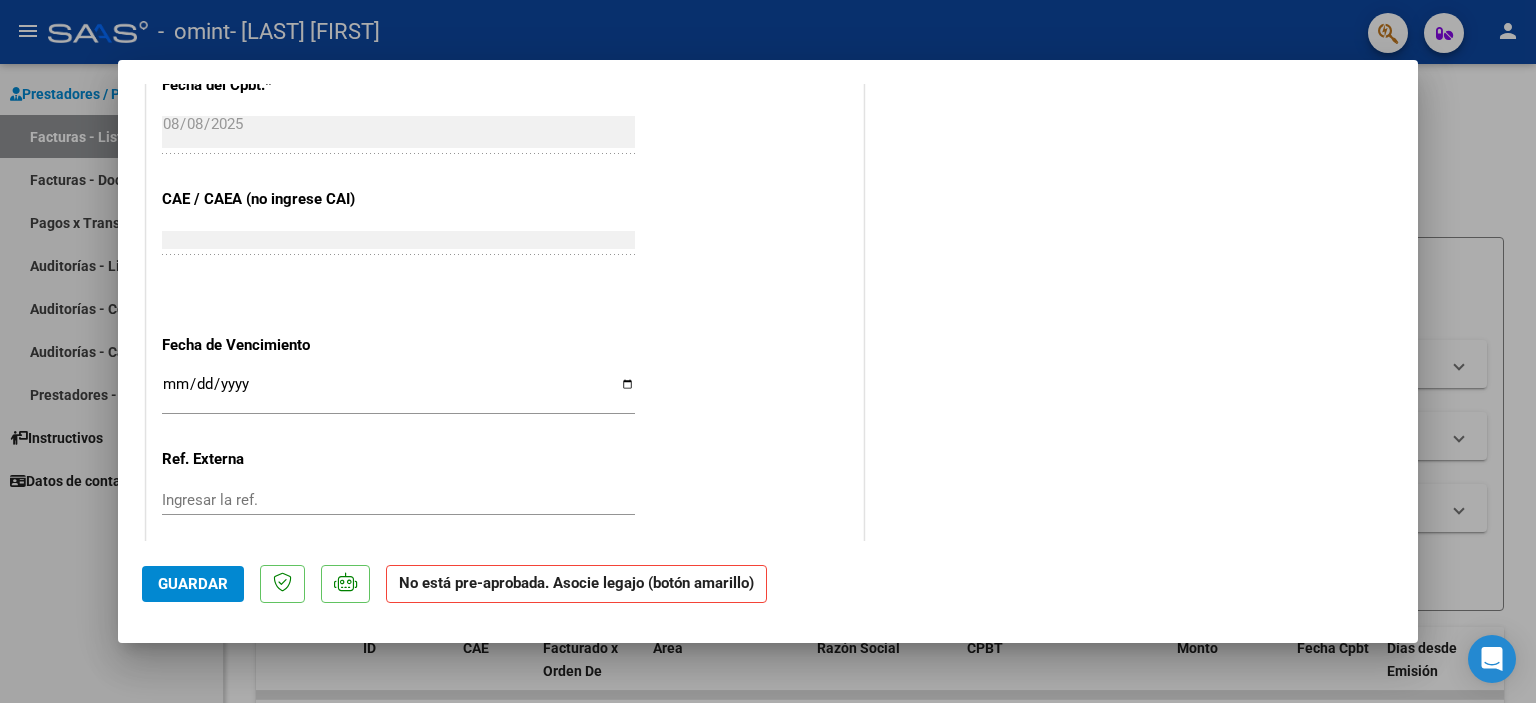 click on "No está pre-aprobada. Asocie legajo (botón amarillo)" 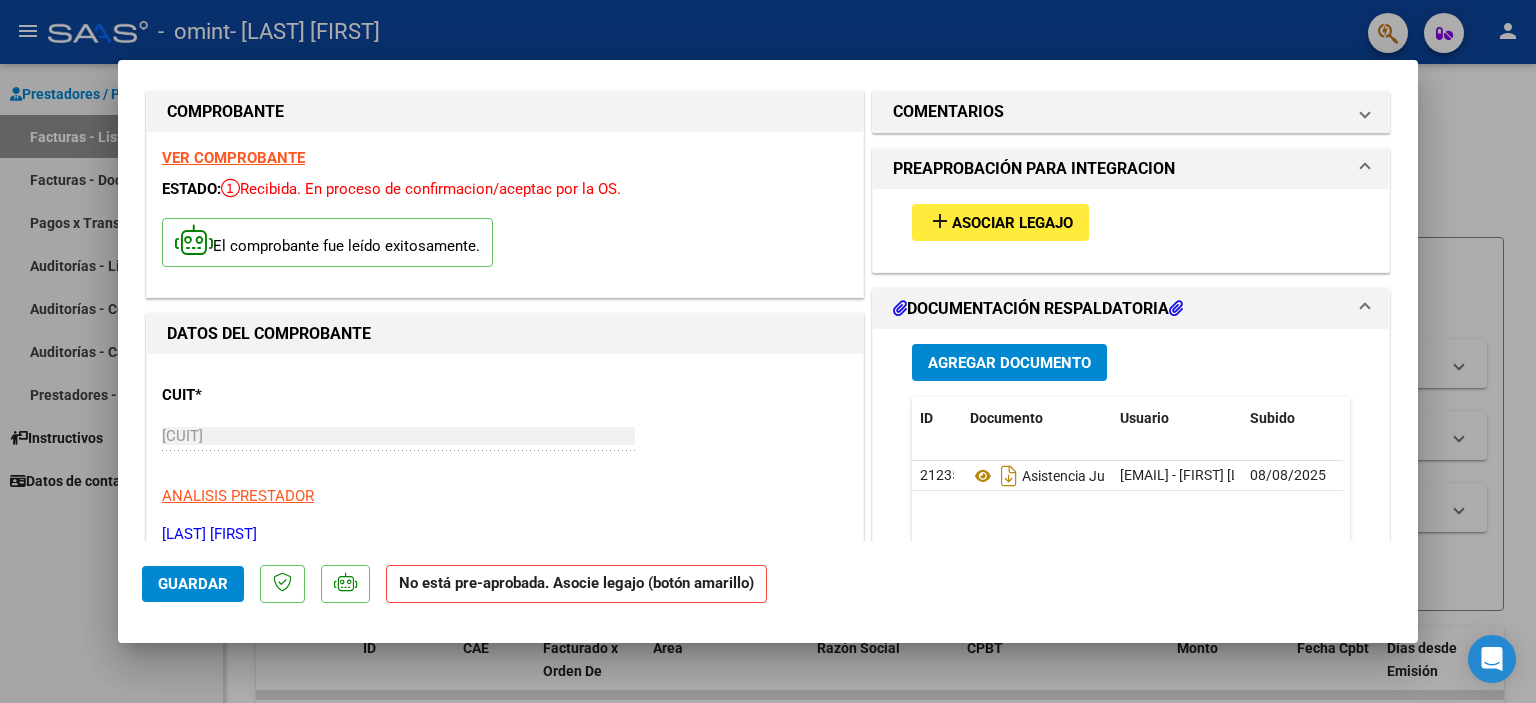 scroll, scrollTop: 0, scrollLeft: 0, axis: both 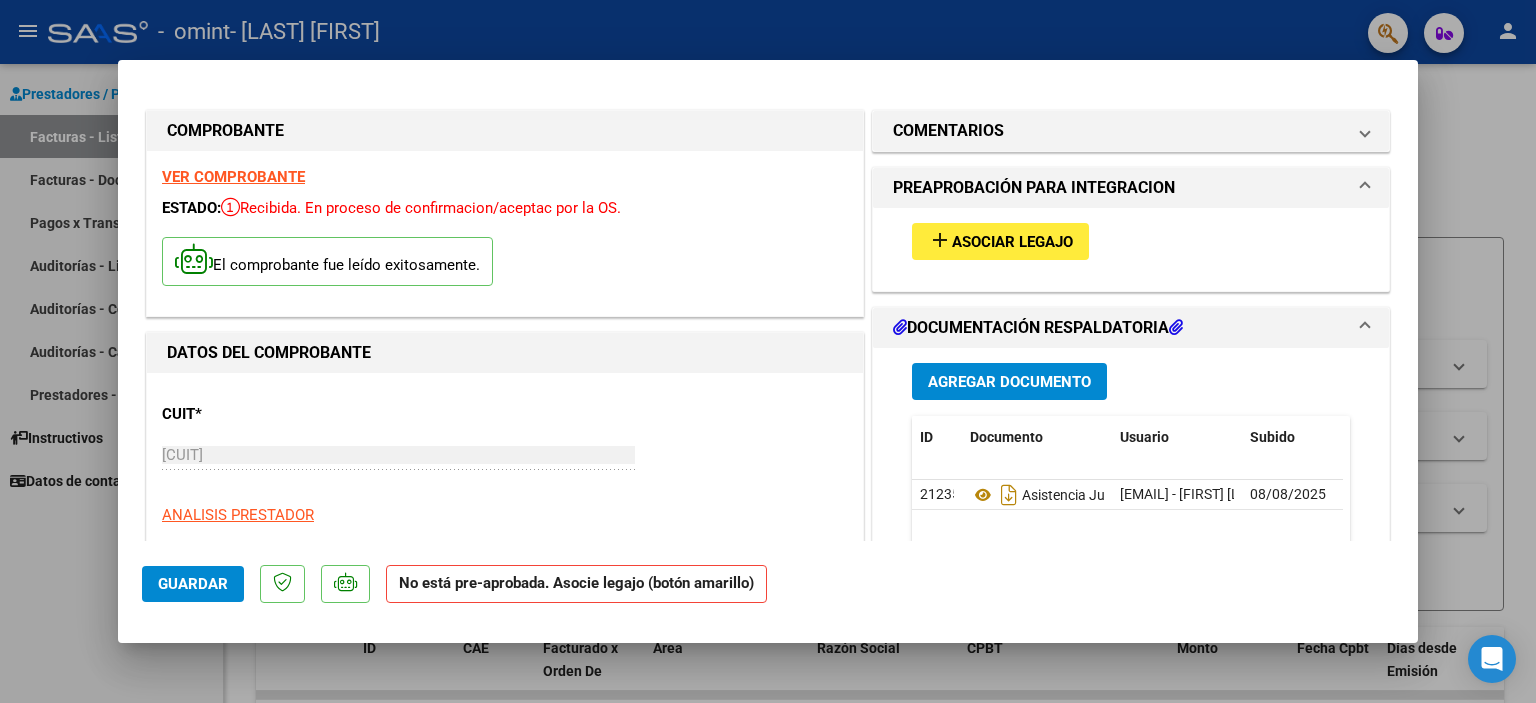 click on "Asociar Legajo" at bounding box center (1012, 242) 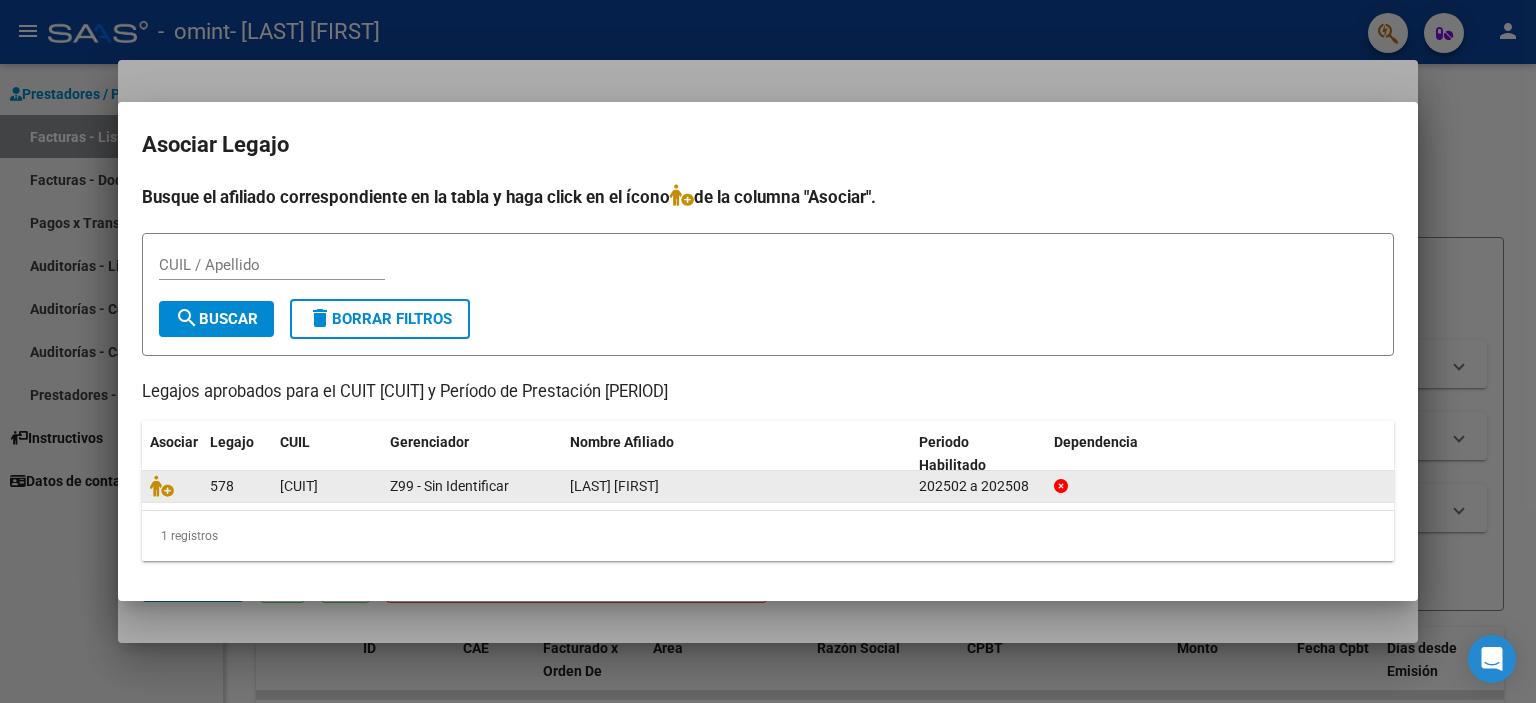 click on "[LAST] [FIRST]" 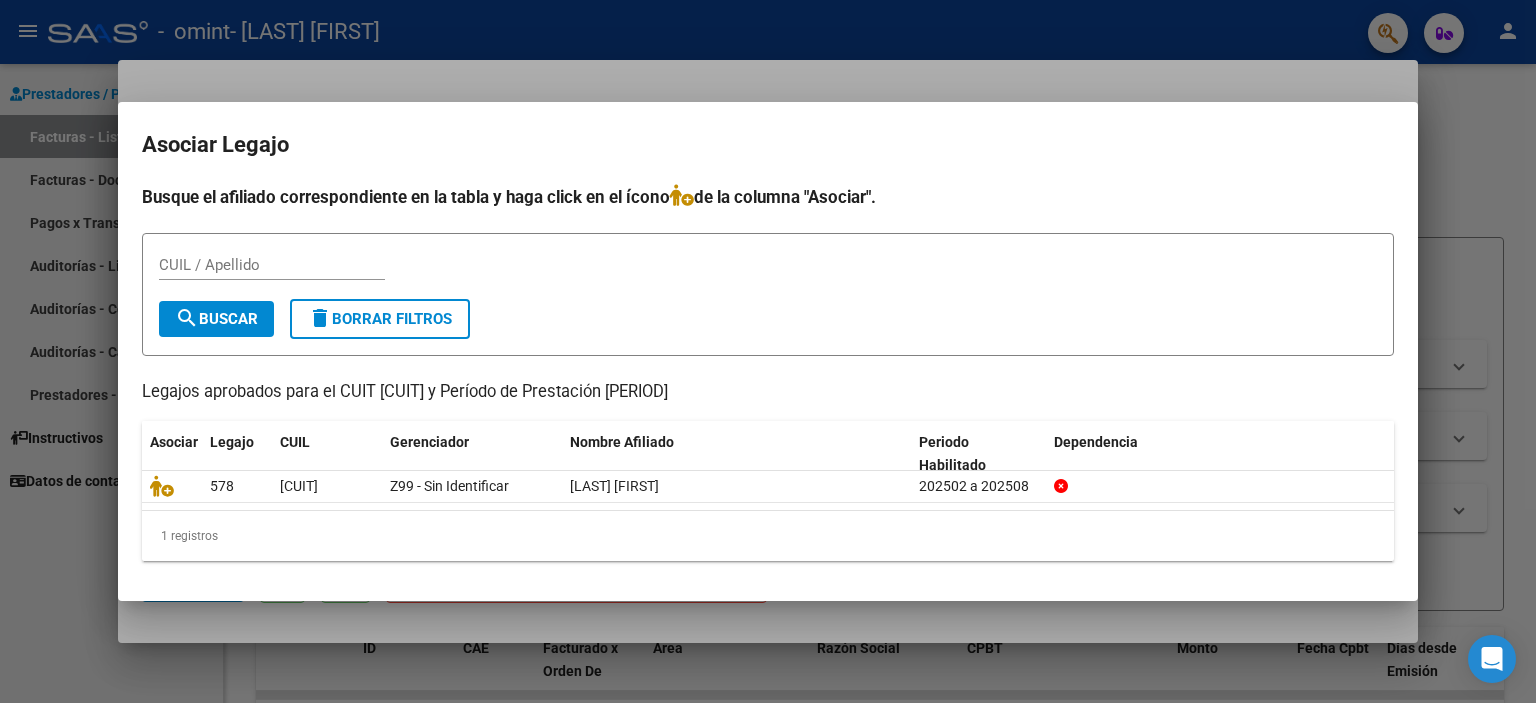click on "1 registros" 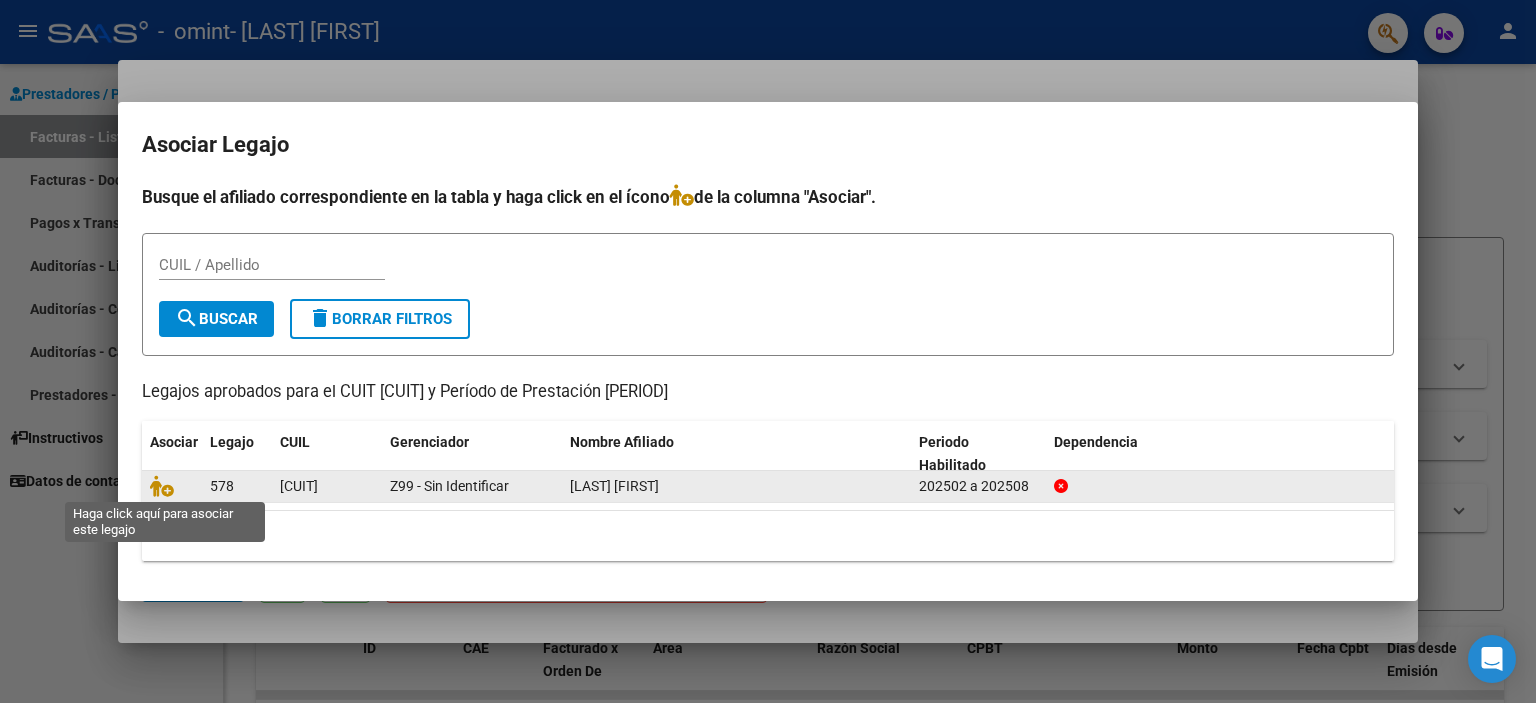 click 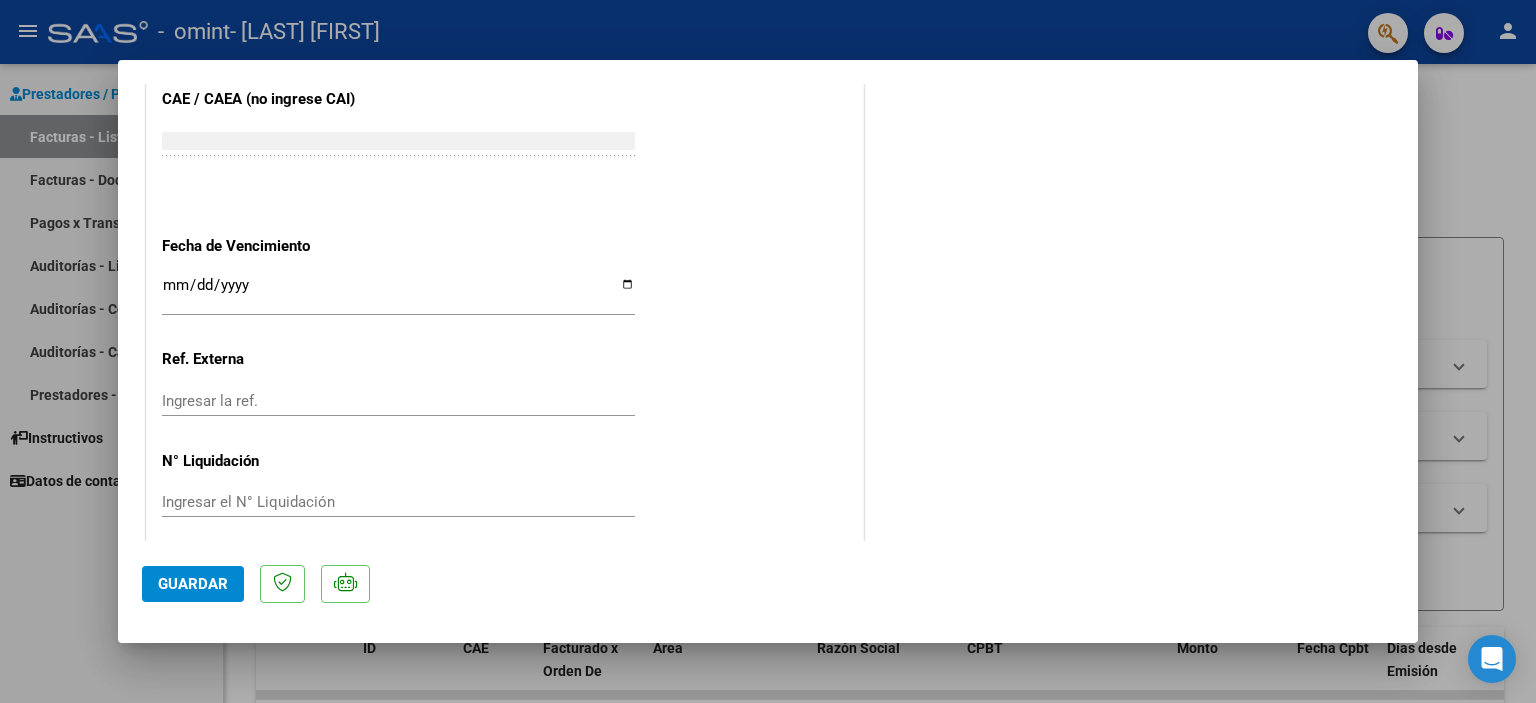 scroll, scrollTop: 1331, scrollLeft: 0, axis: vertical 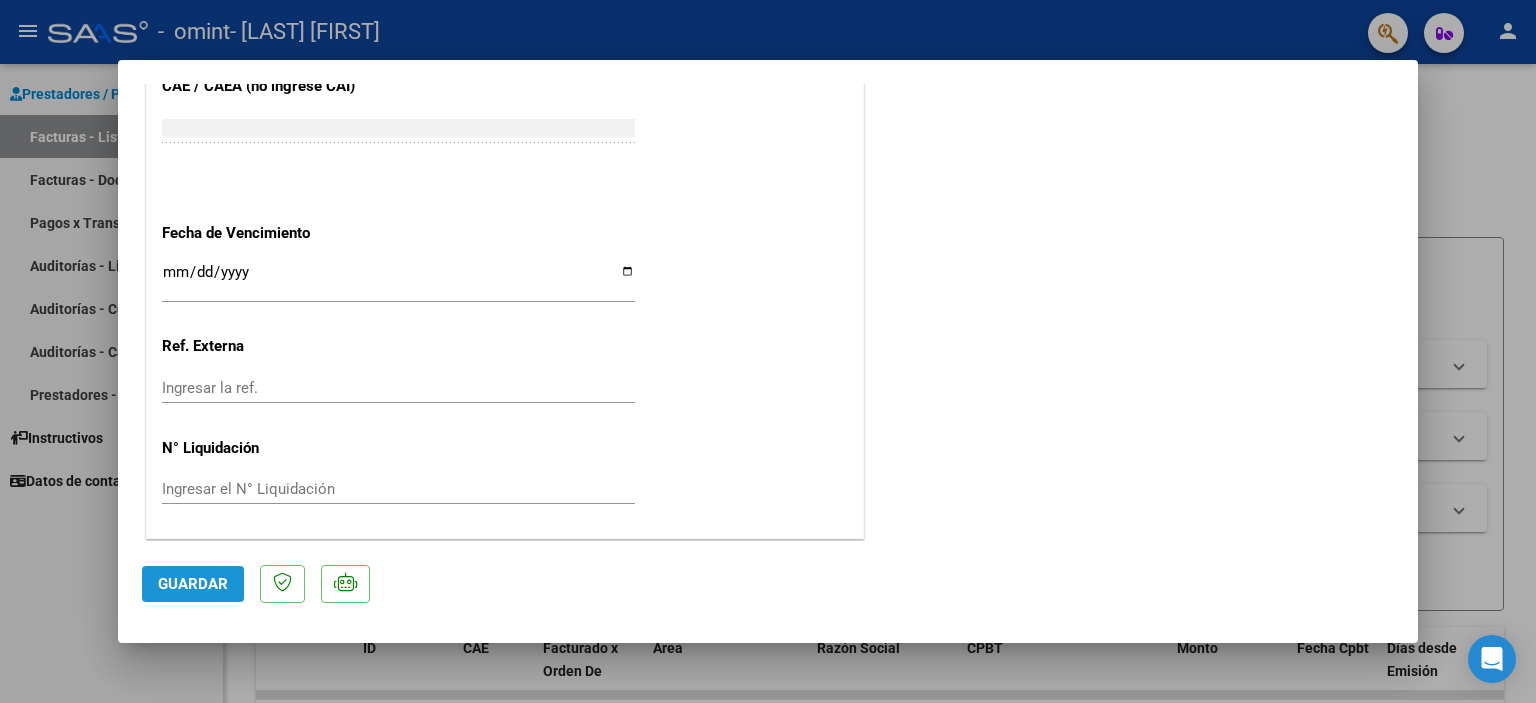 click on "Guardar" 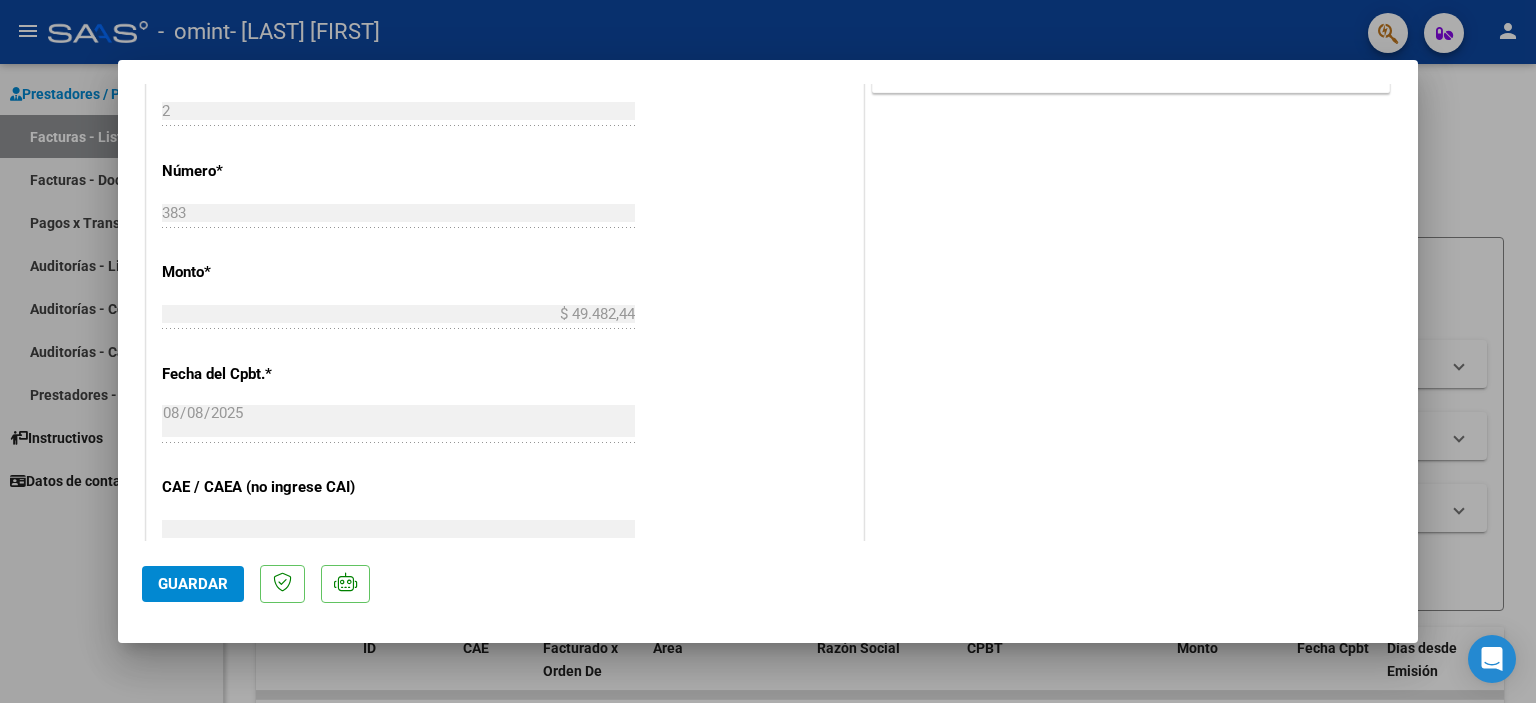 scroll, scrollTop: 933, scrollLeft: 0, axis: vertical 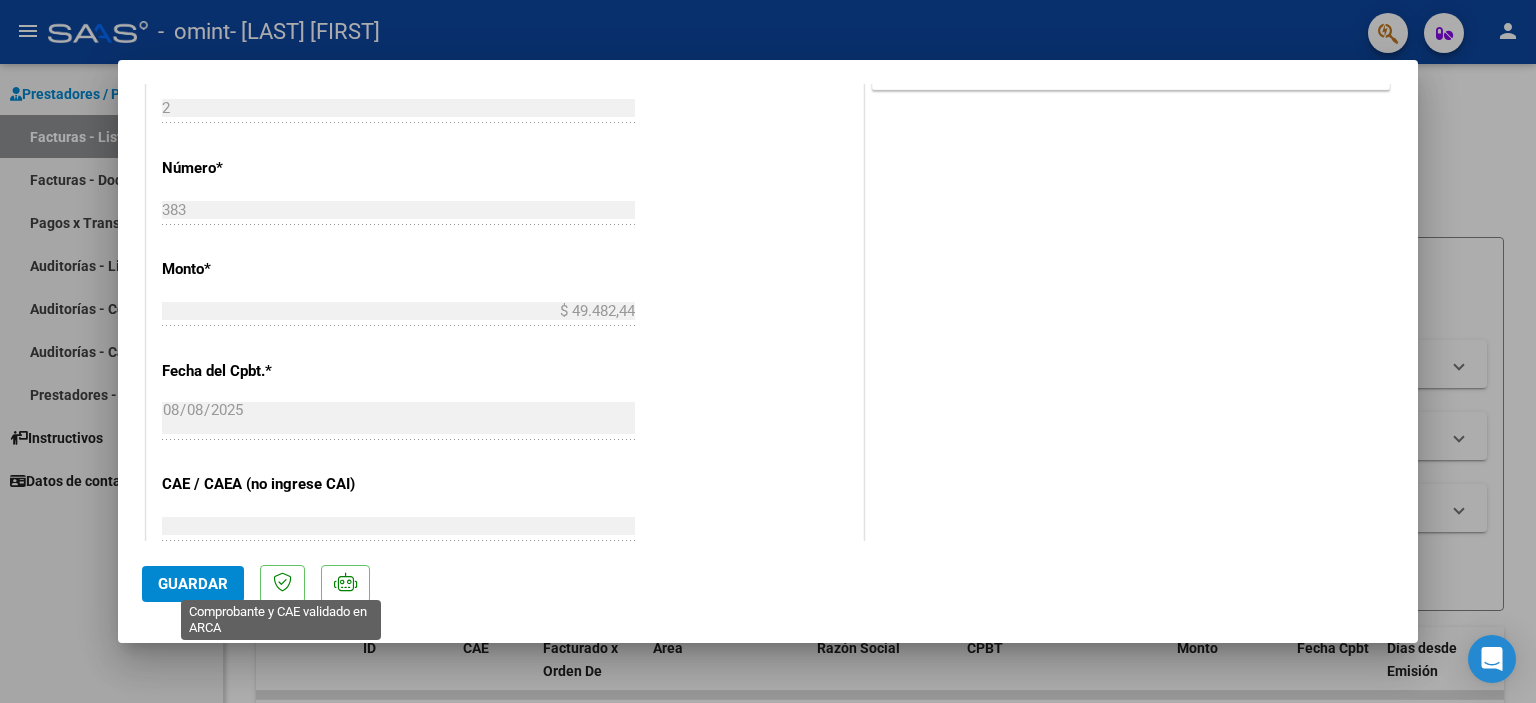 click 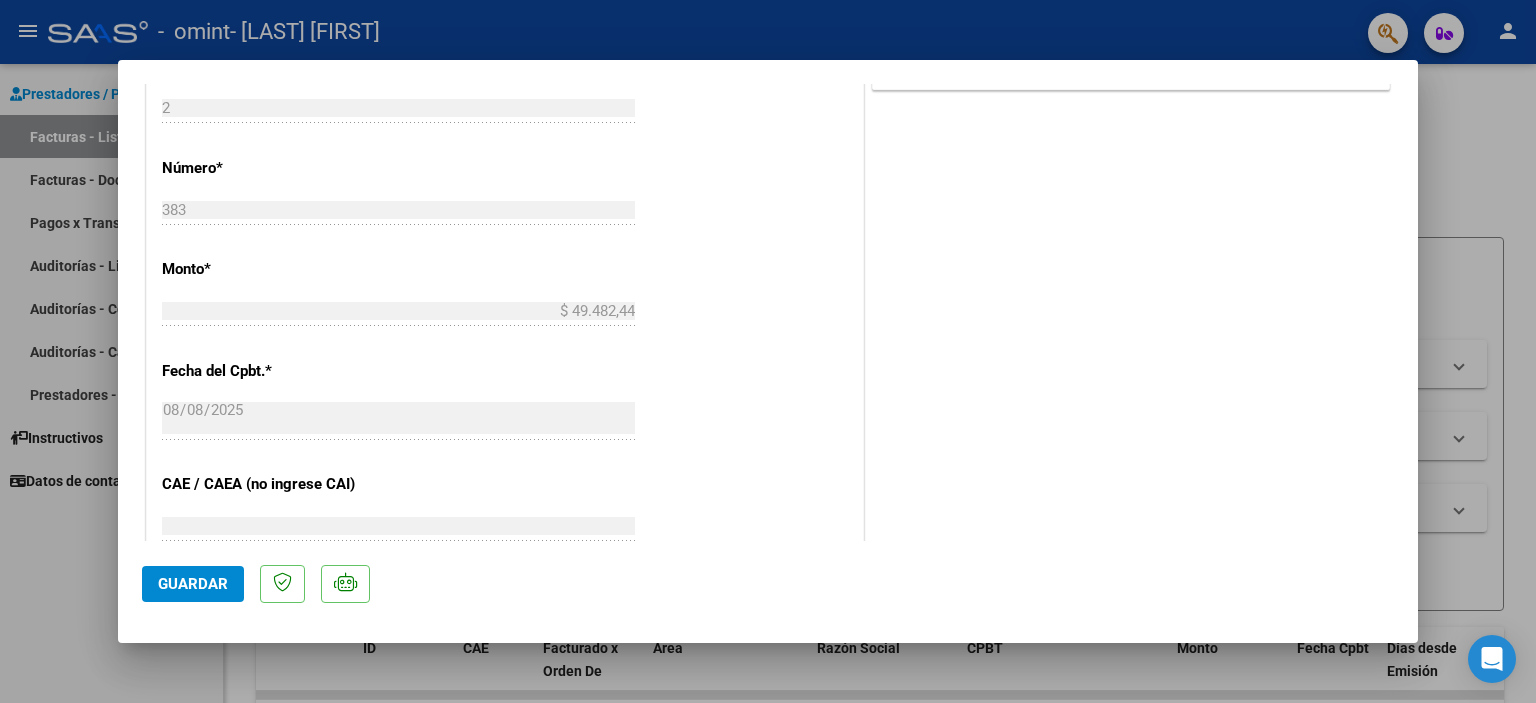 click 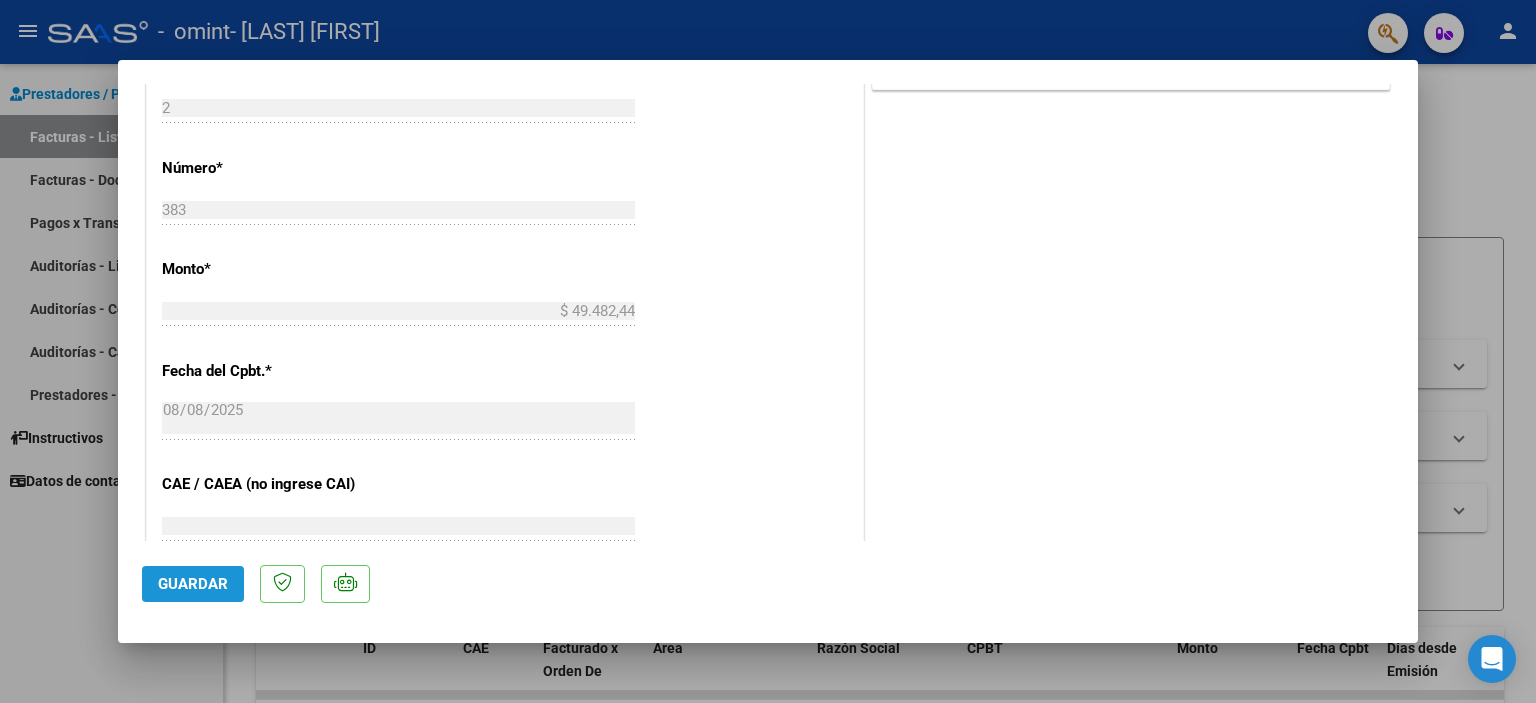 click on "Guardar" 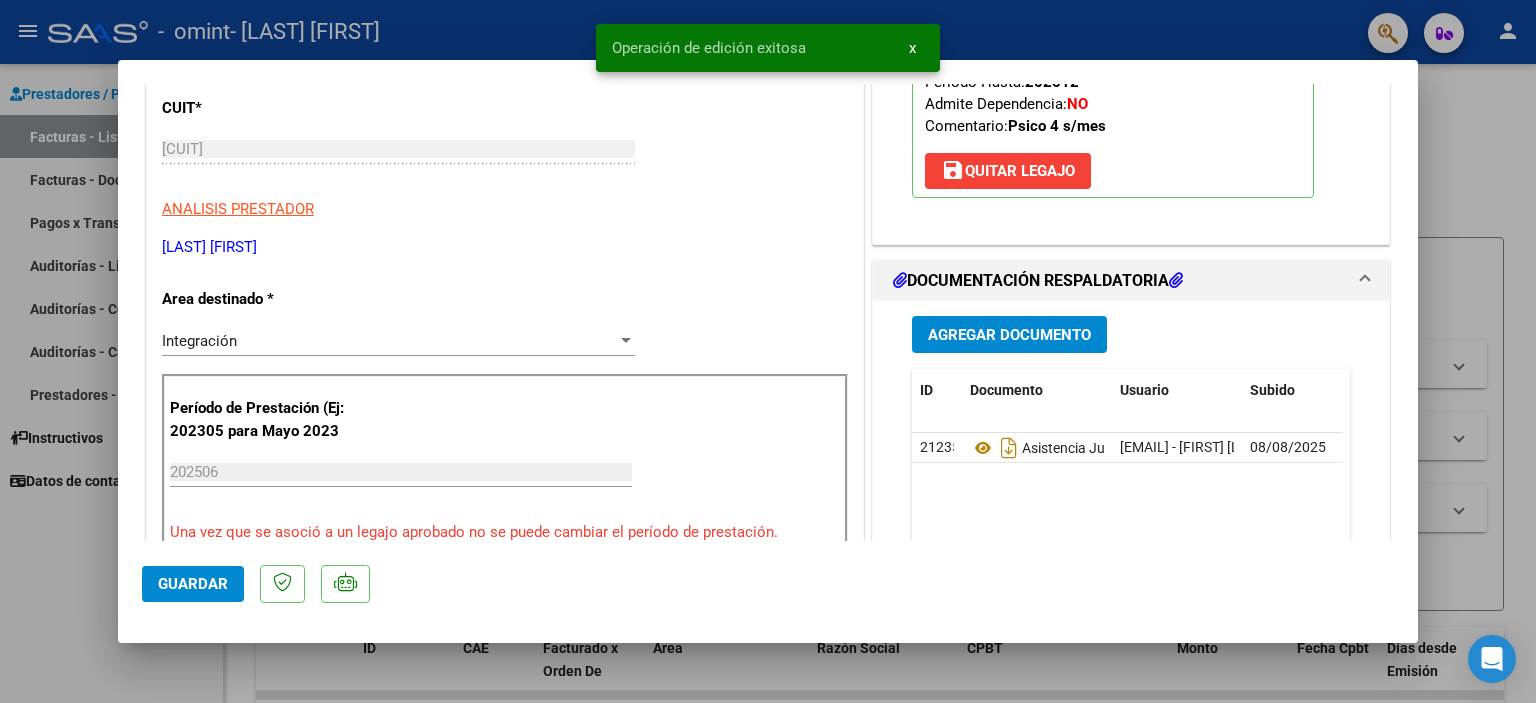 scroll, scrollTop: 0, scrollLeft: 0, axis: both 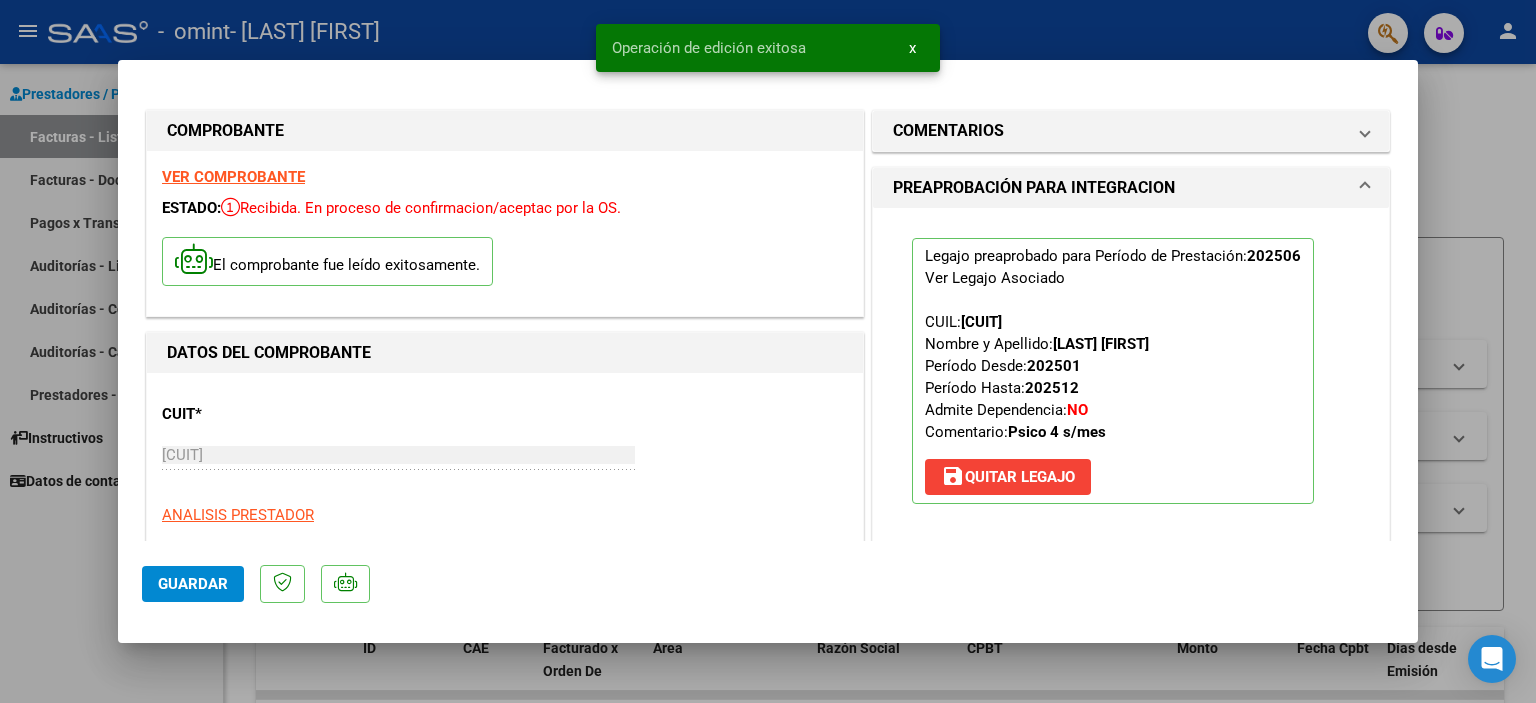 click at bounding box center (768, 351) 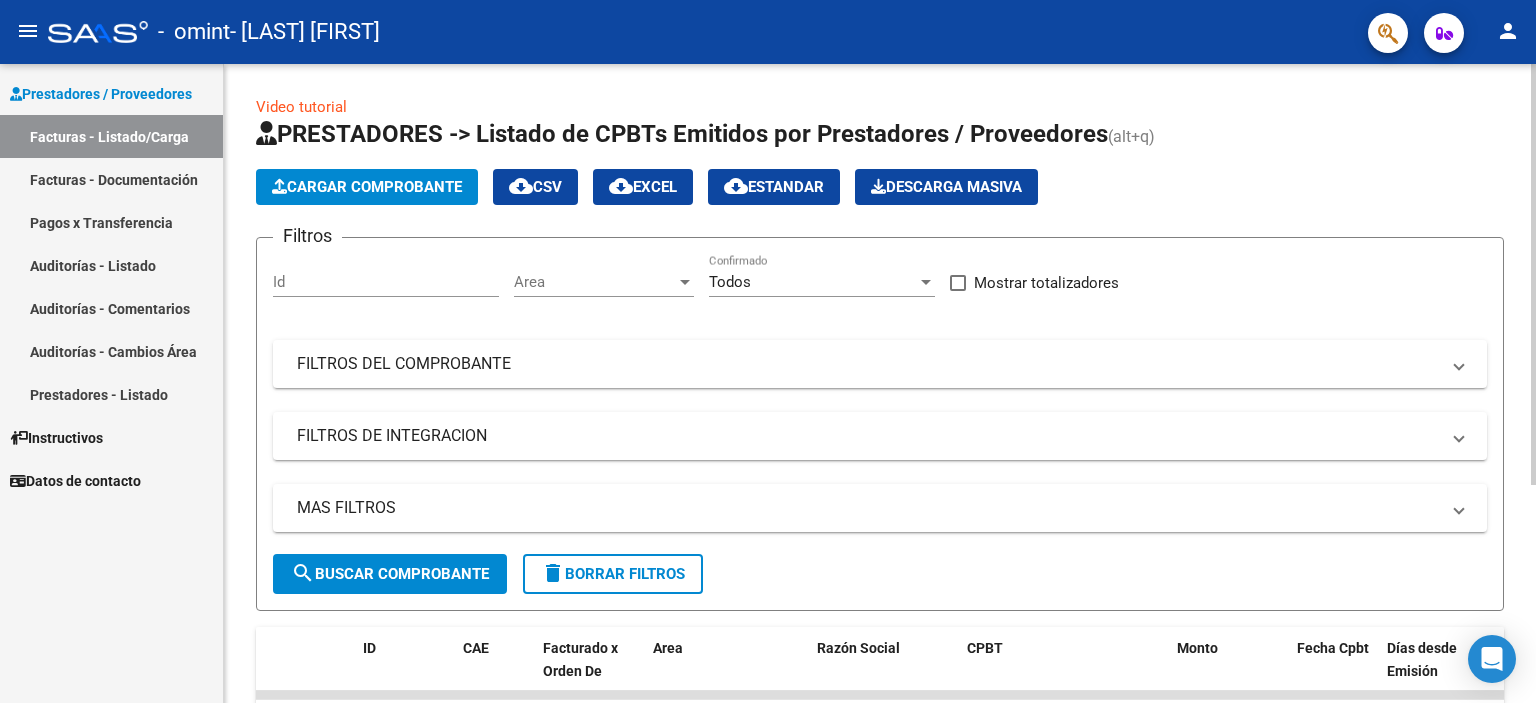 scroll, scrollTop: 330, scrollLeft: 0, axis: vertical 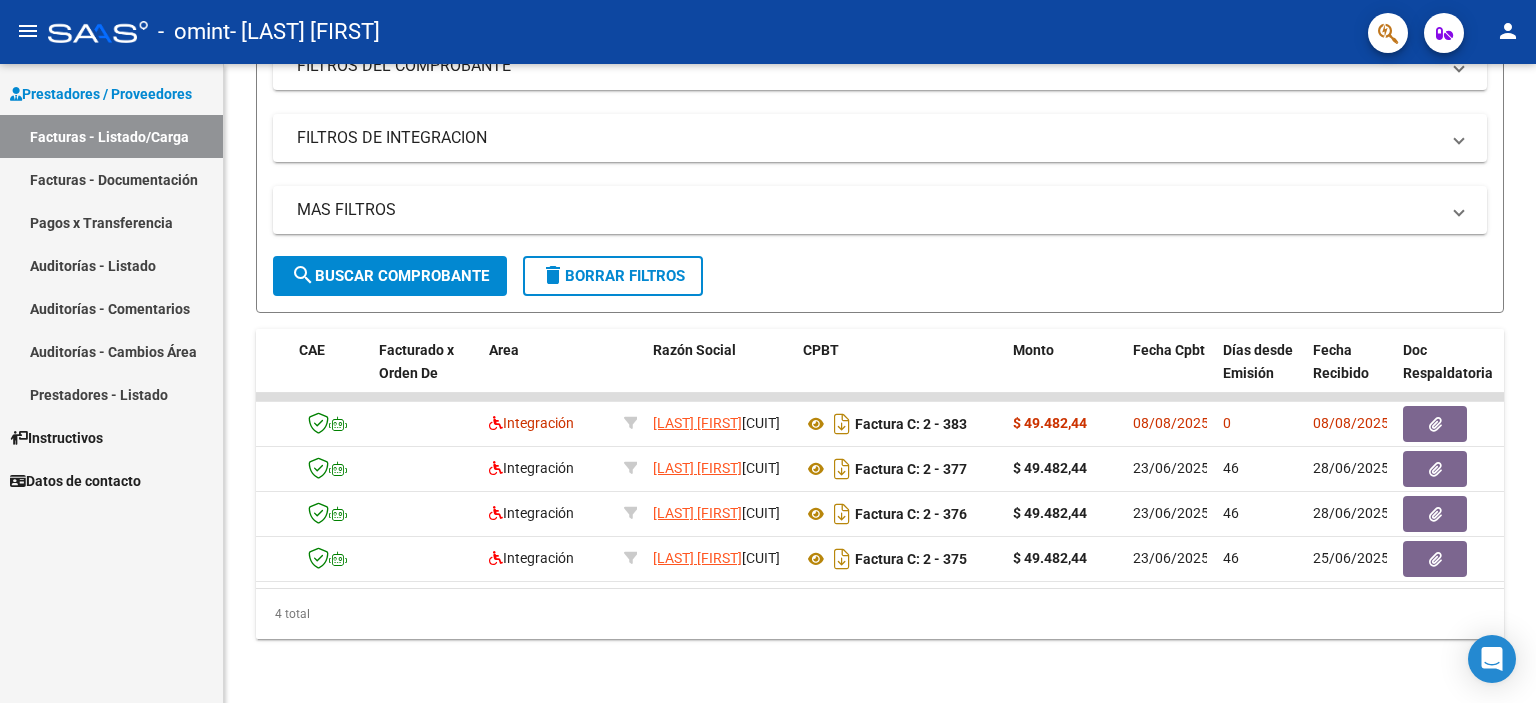 click on "Facturas - Listado/Carga" at bounding box center (111, 136) 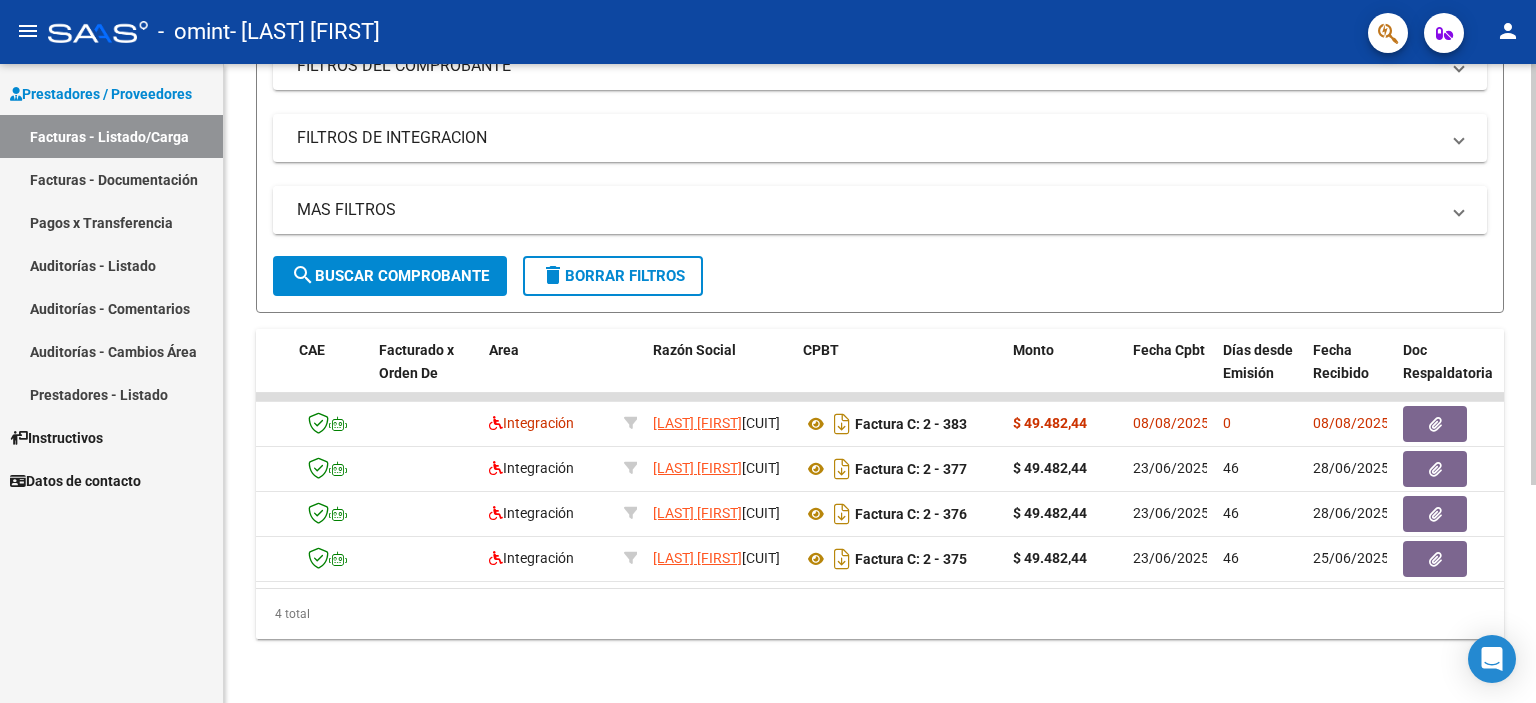 scroll, scrollTop: 0, scrollLeft: 0, axis: both 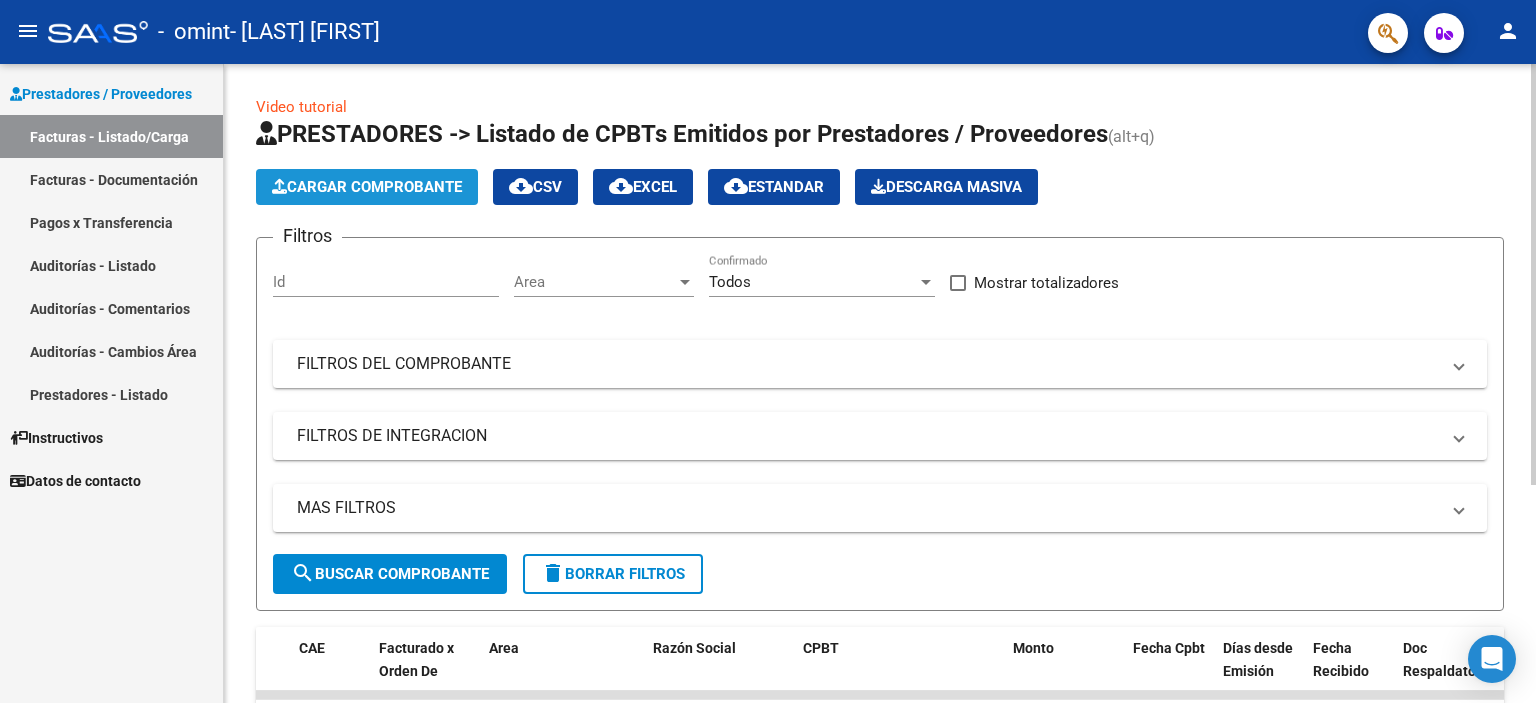 click on "Cargar Comprobante" 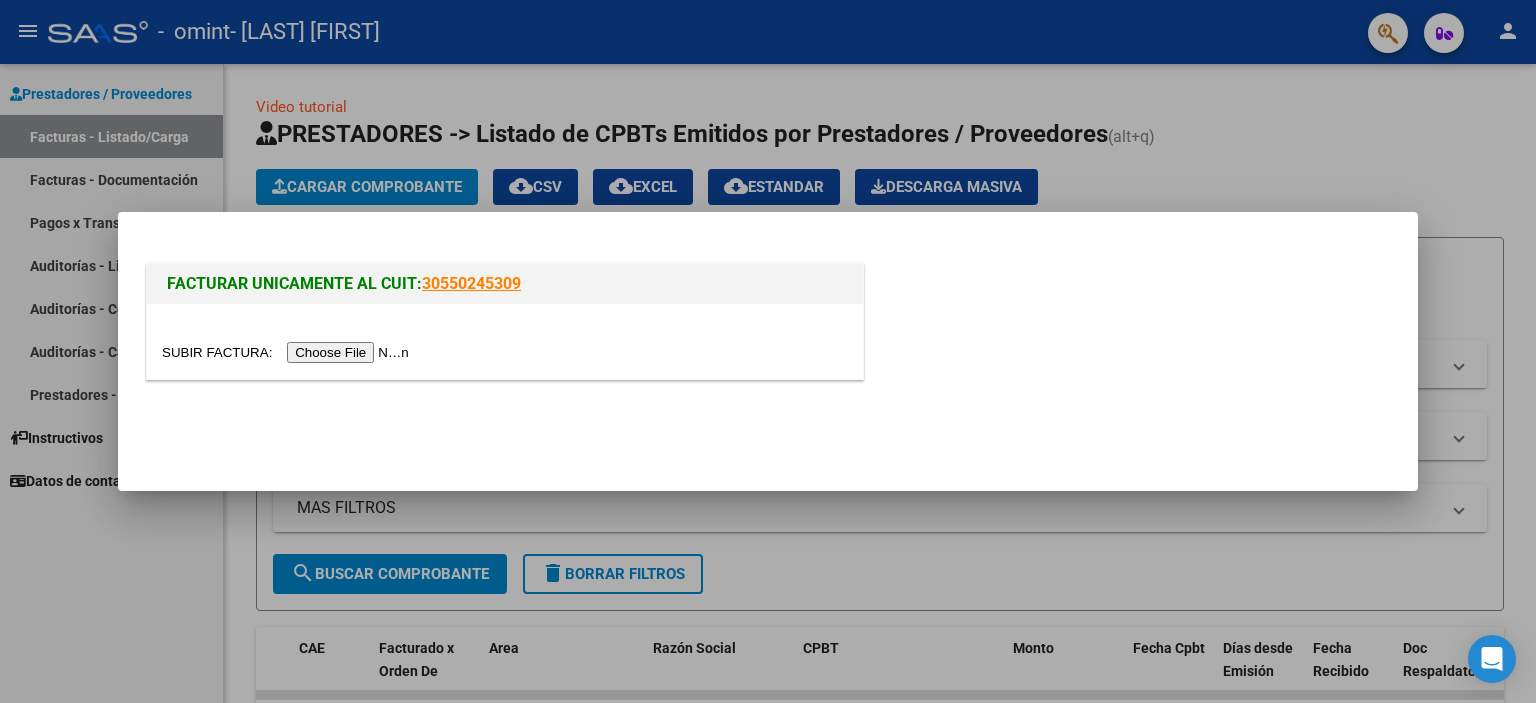click at bounding box center [288, 352] 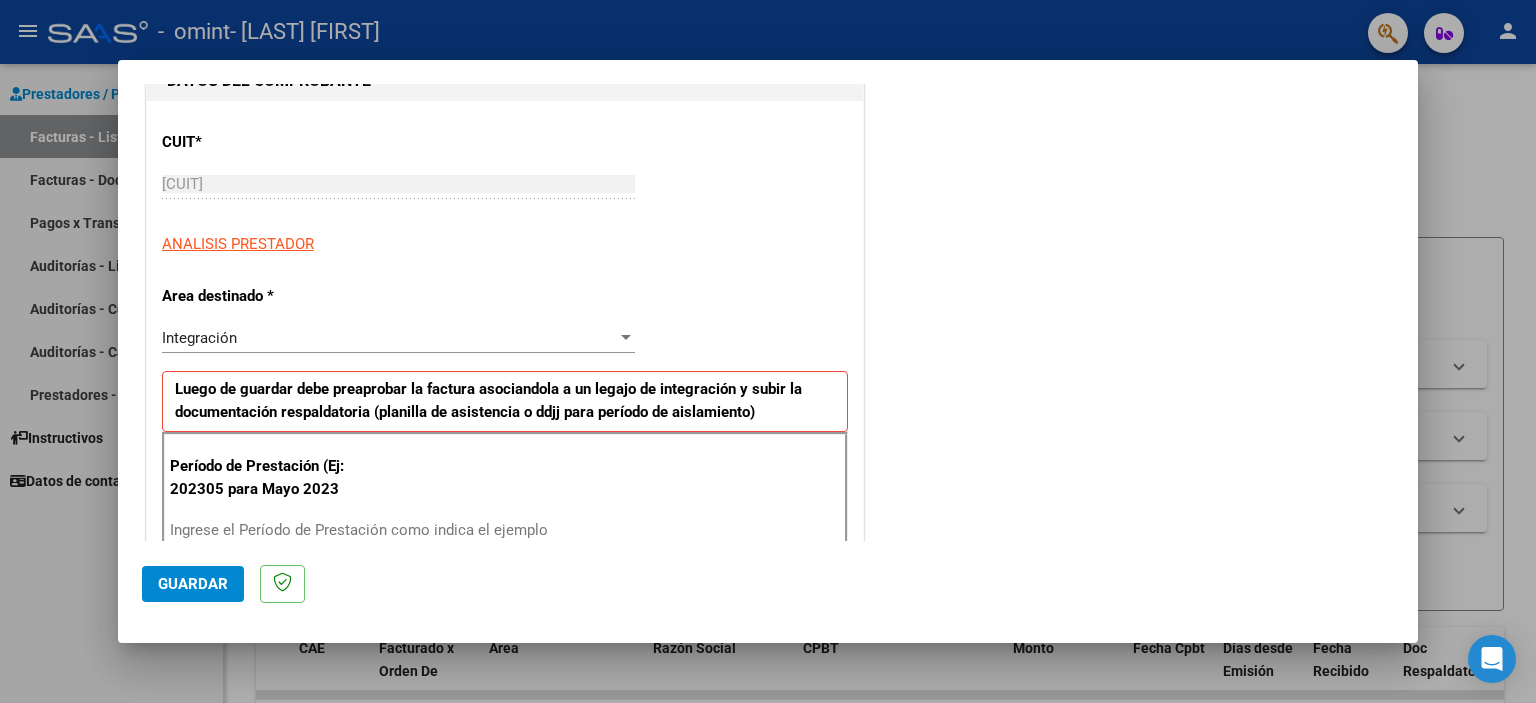 scroll, scrollTop: 466, scrollLeft: 0, axis: vertical 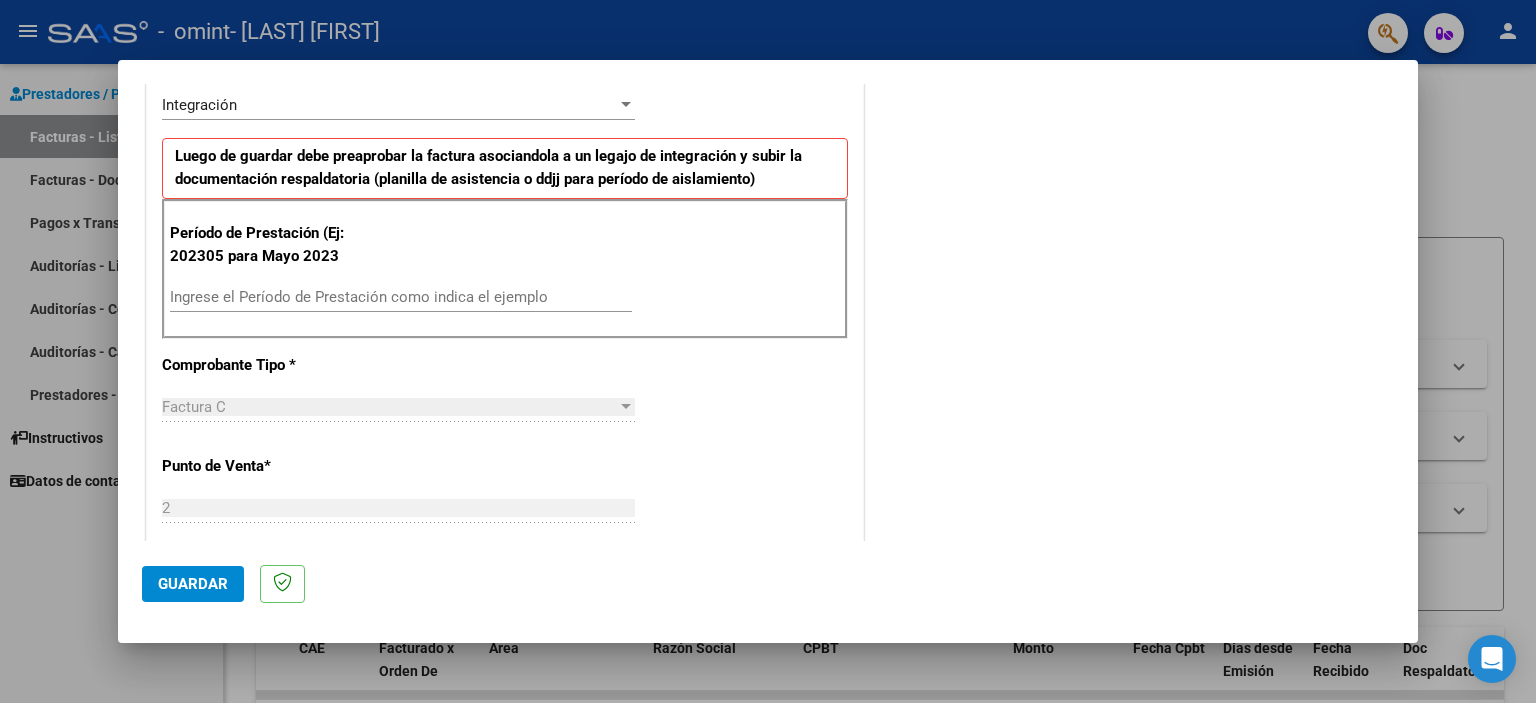 click on "Ingrese el Período de Prestación como indica el ejemplo" at bounding box center (401, 297) 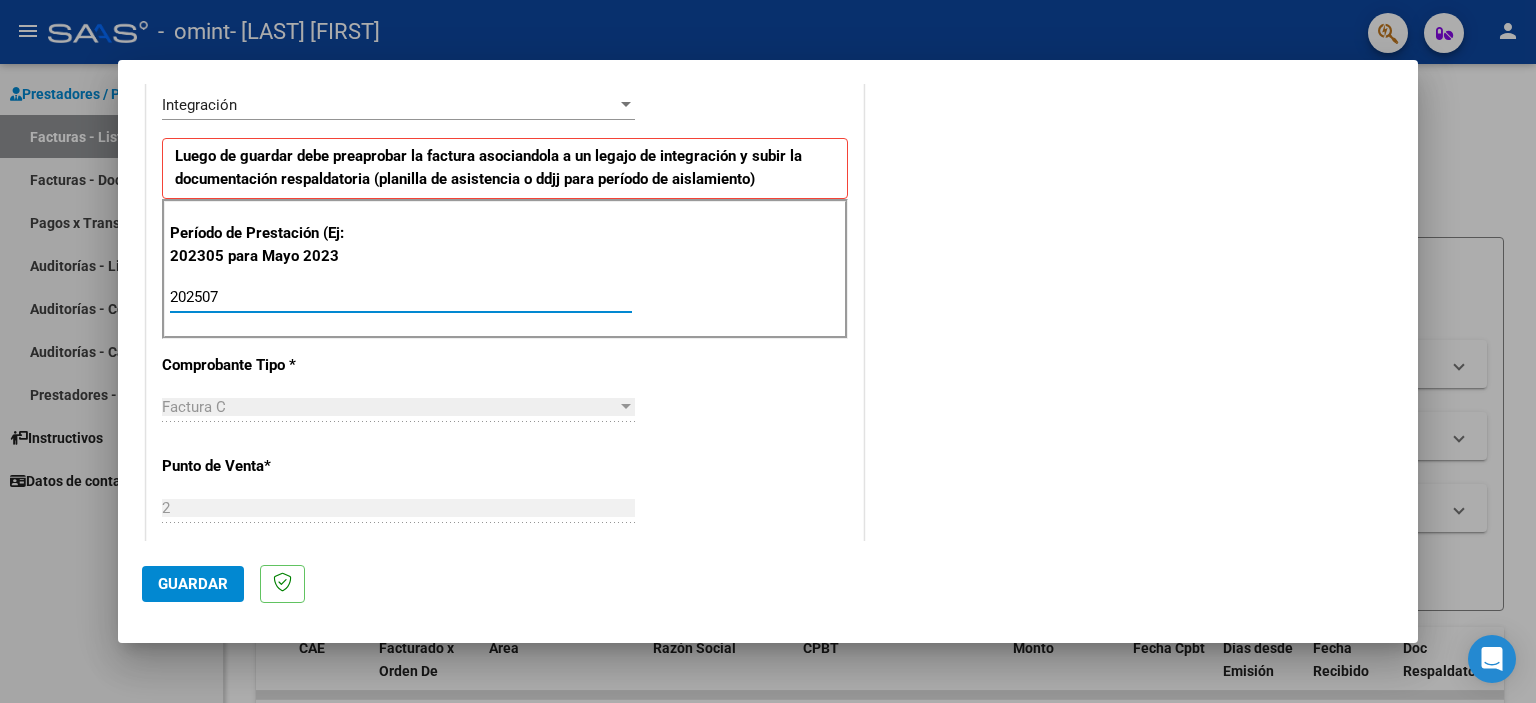 type on "202507" 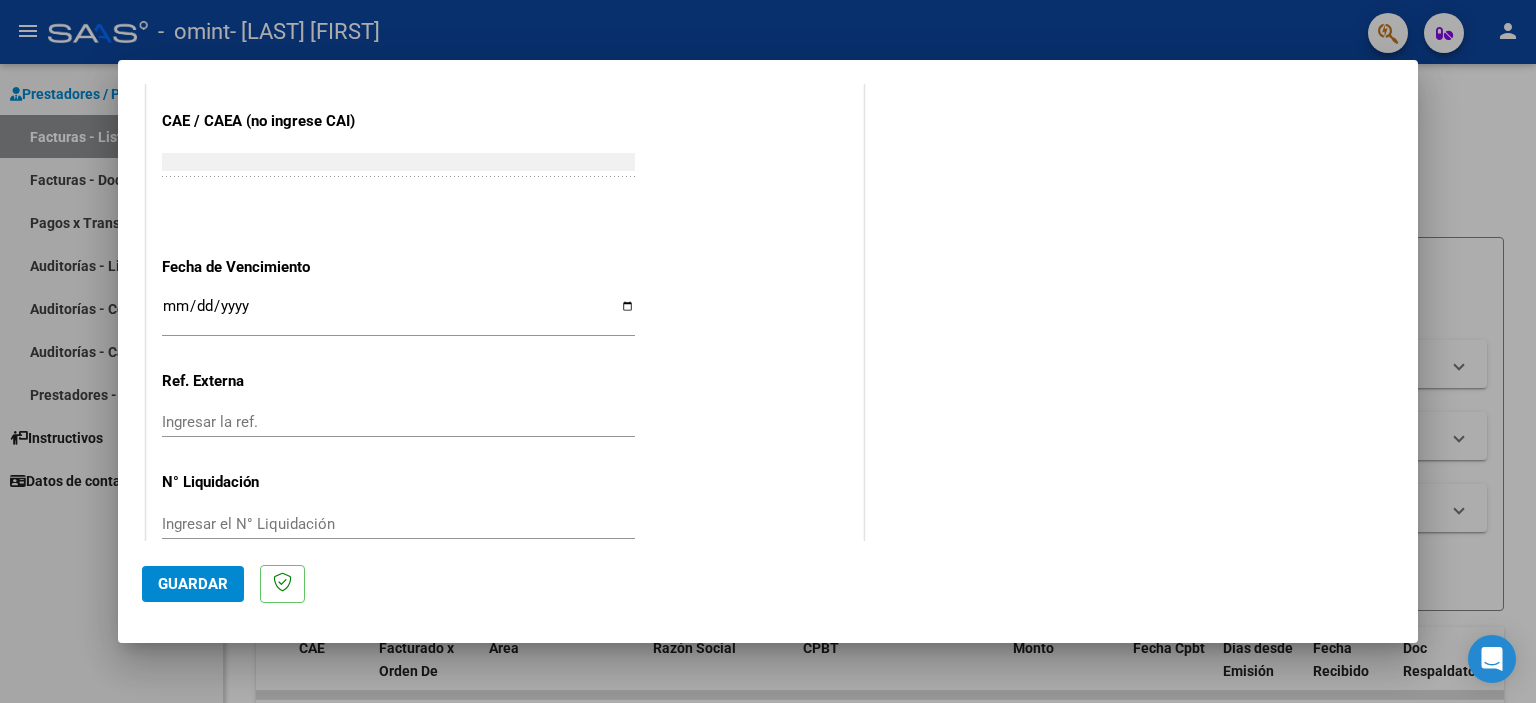 scroll, scrollTop: 1263, scrollLeft: 0, axis: vertical 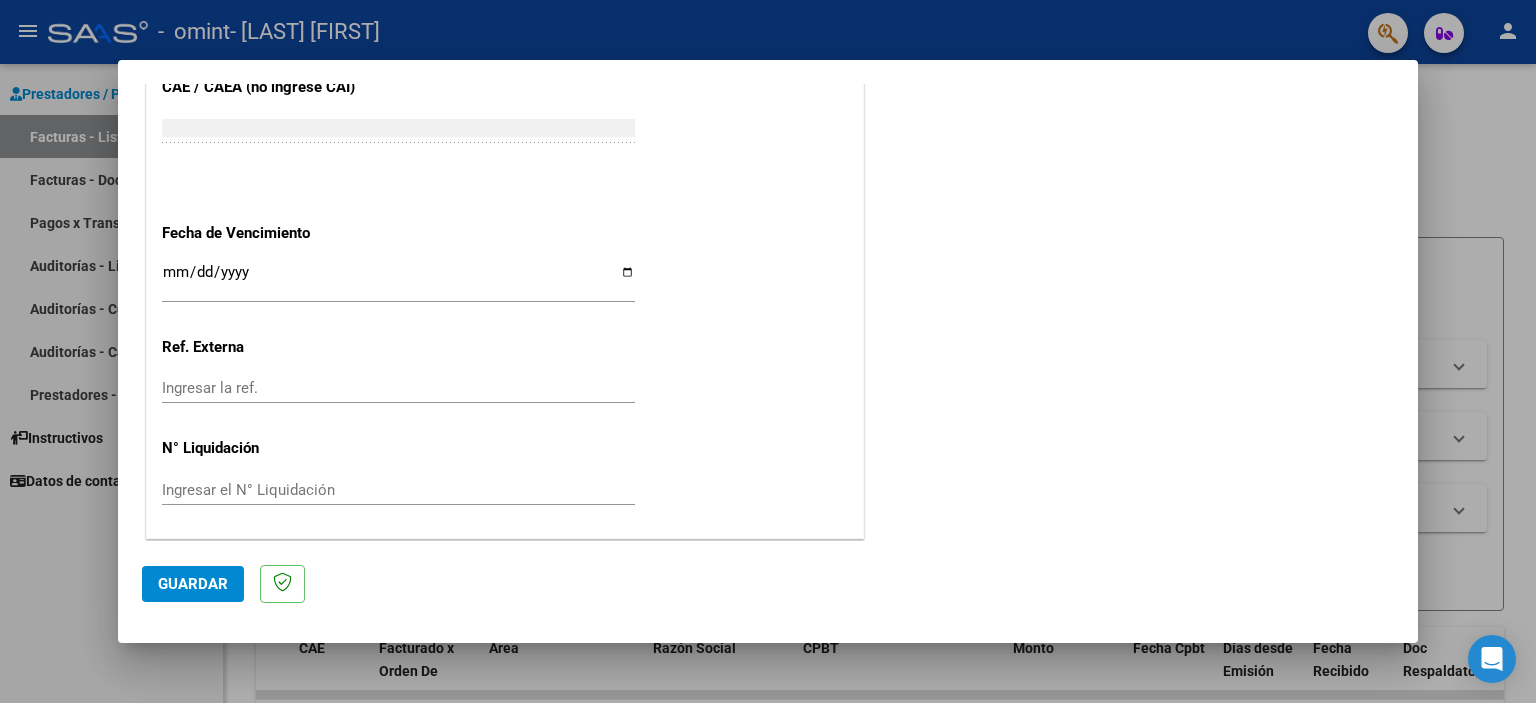 click on "Ingresar la fecha" at bounding box center [398, 280] 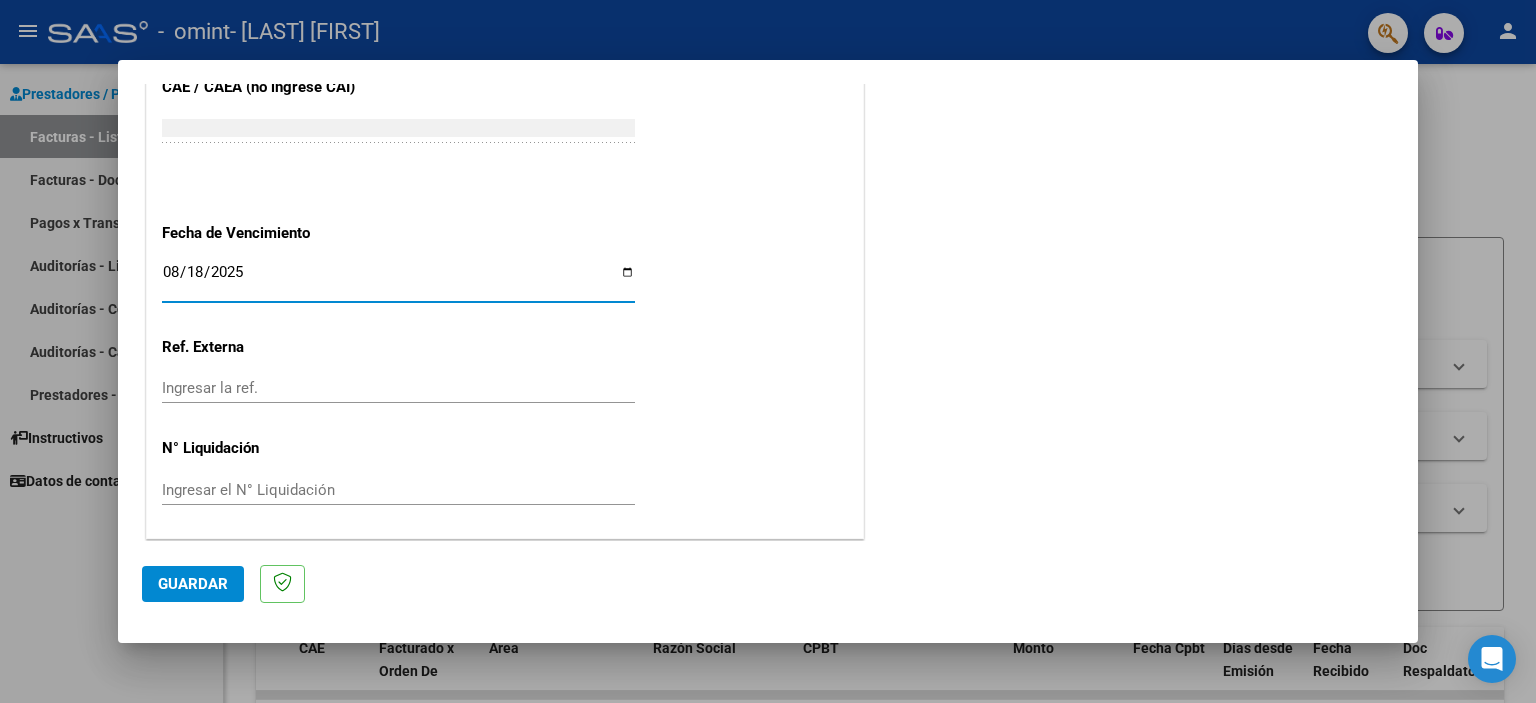 type on "2025-08-18" 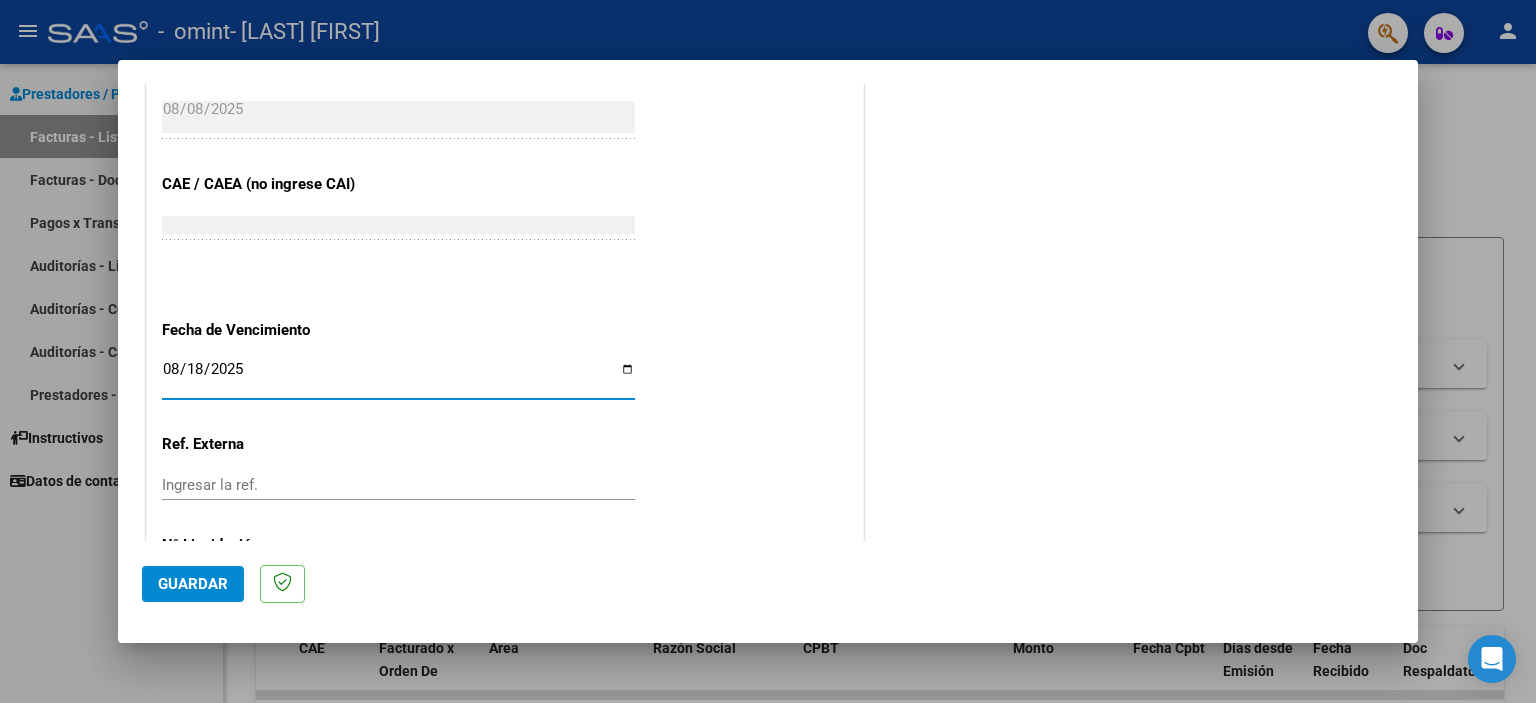 scroll, scrollTop: 1263, scrollLeft: 0, axis: vertical 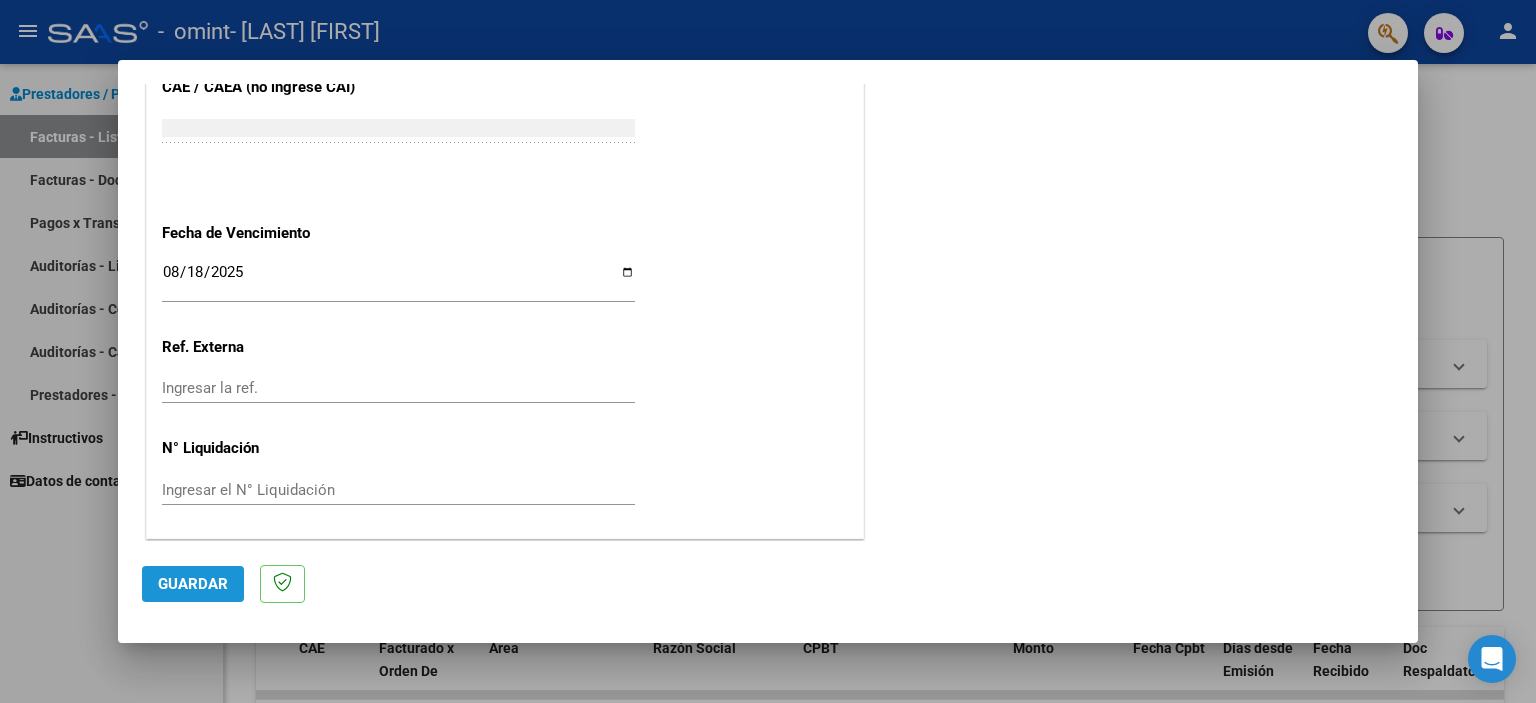 click on "Guardar" 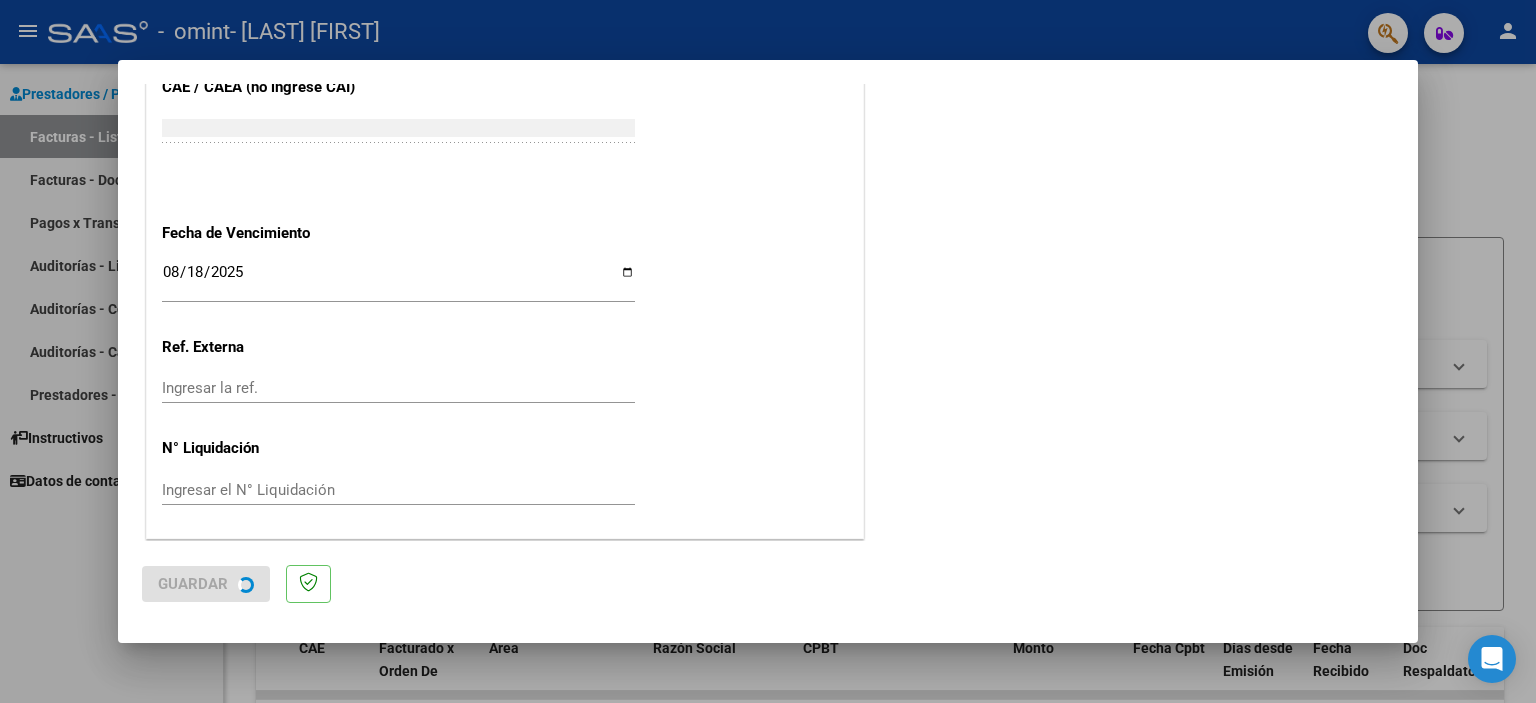 scroll, scrollTop: 0, scrollLeft: 0, axis: both 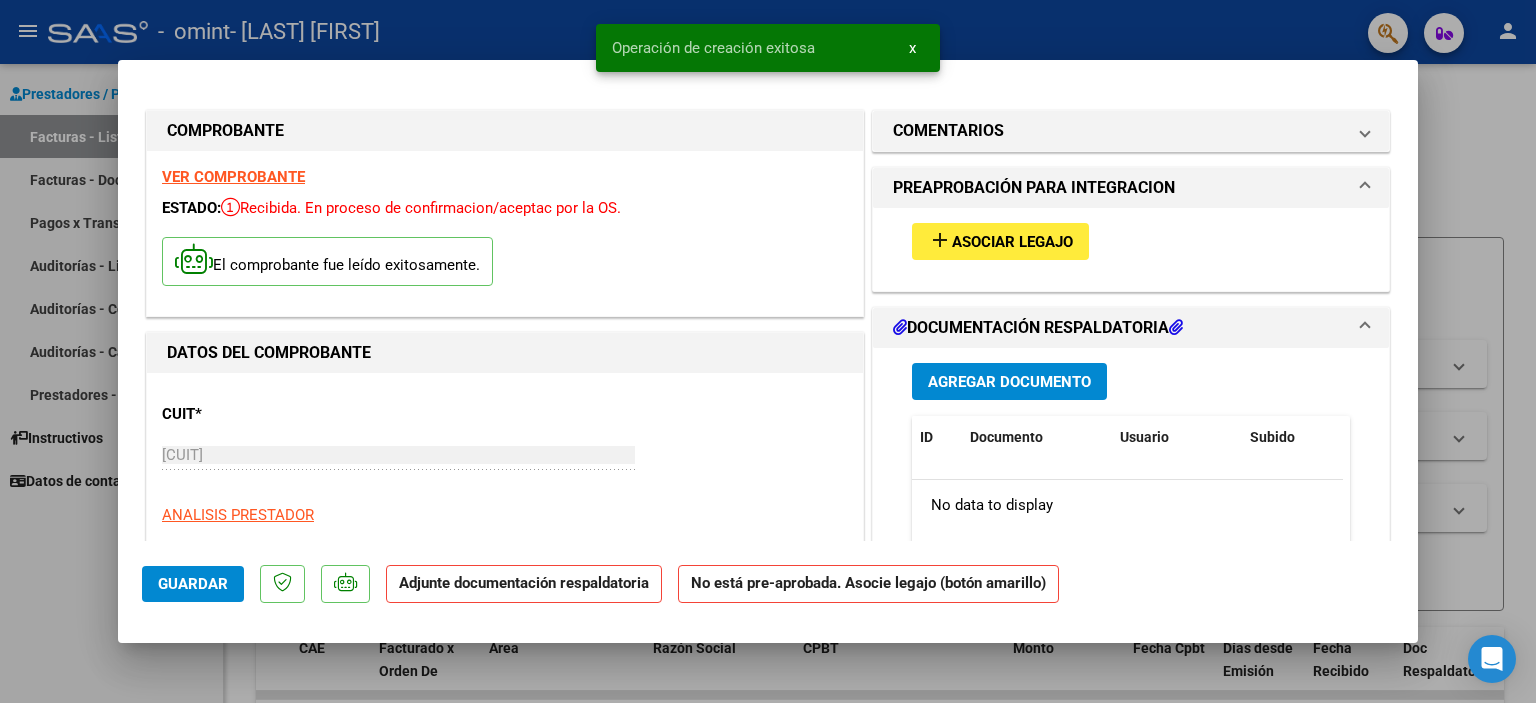 click on "Asociar Legajo" at bounding box center [1012, 242] 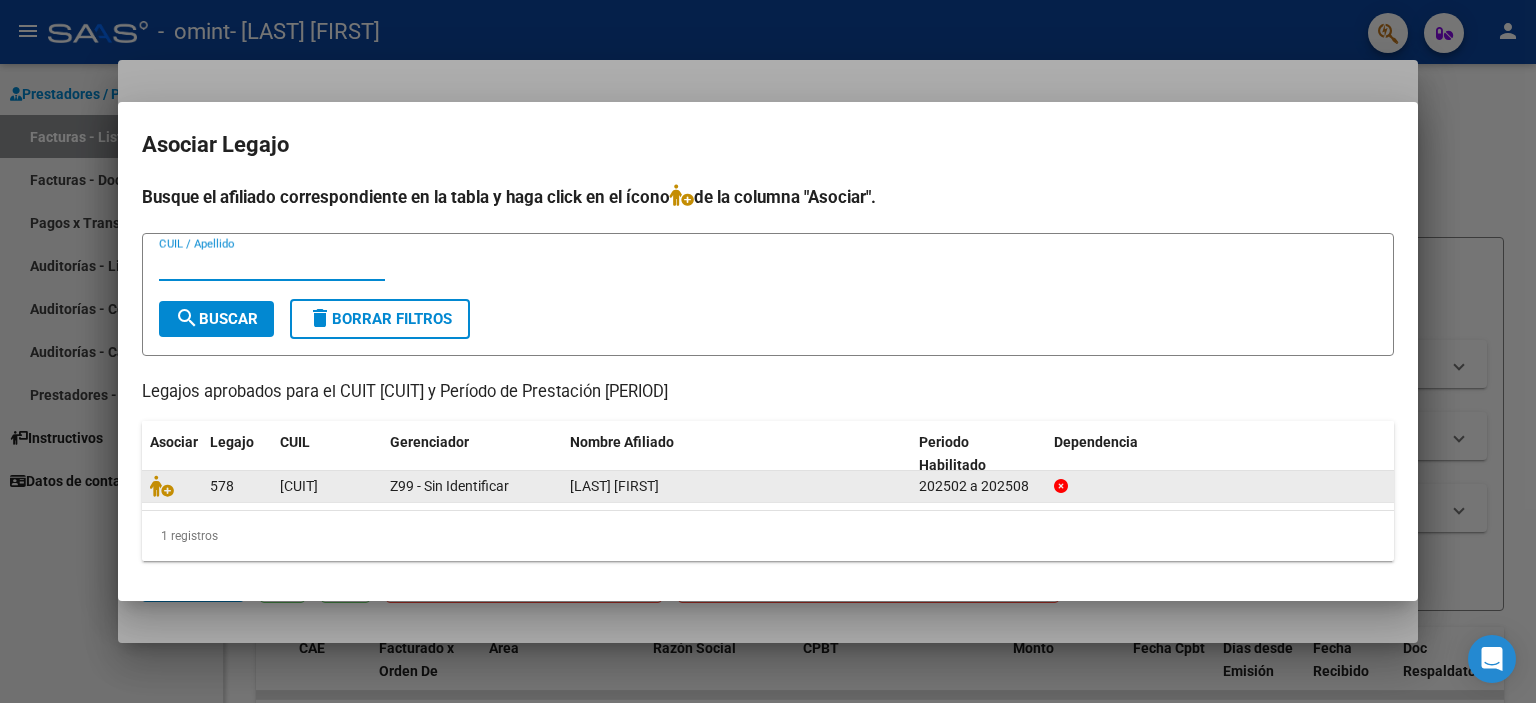 click on "[CUIT]" 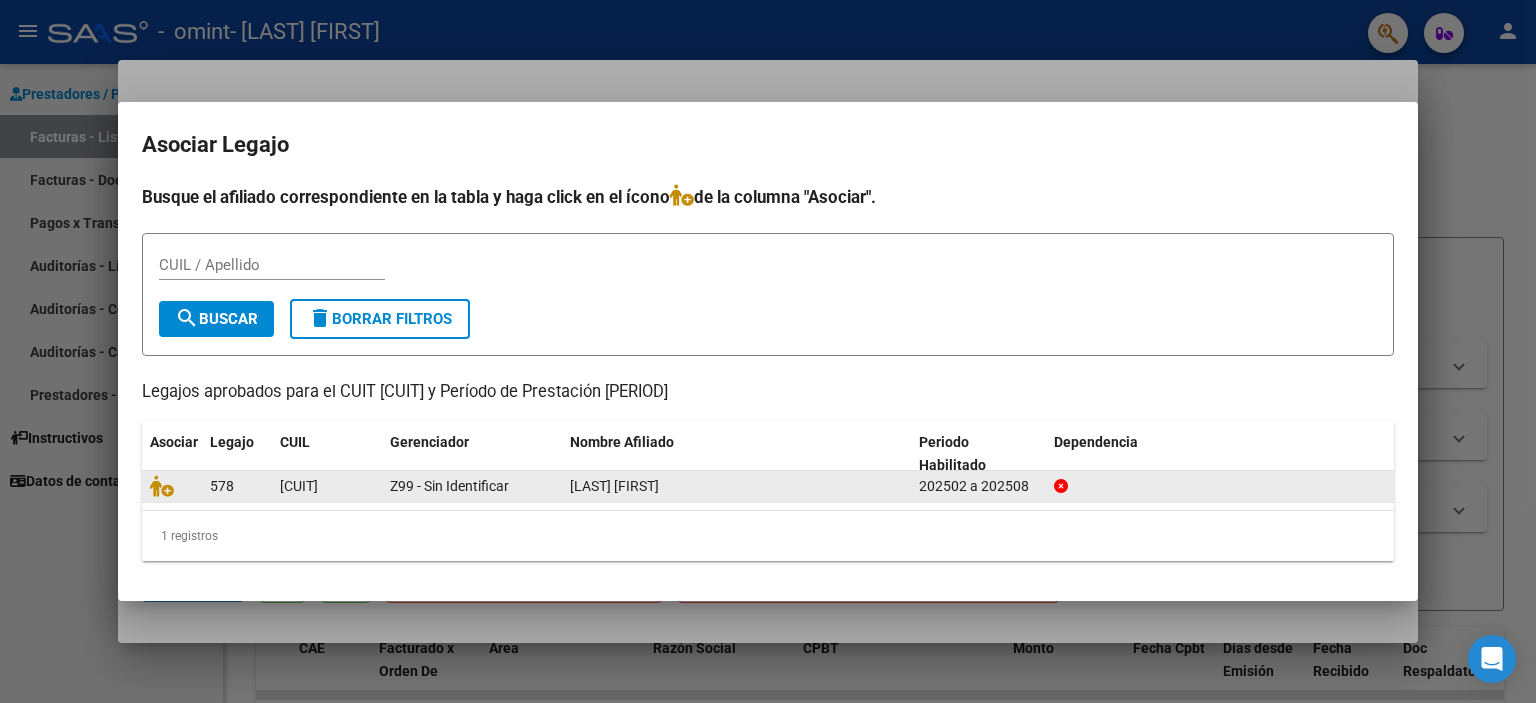 click on "[CUIT]" 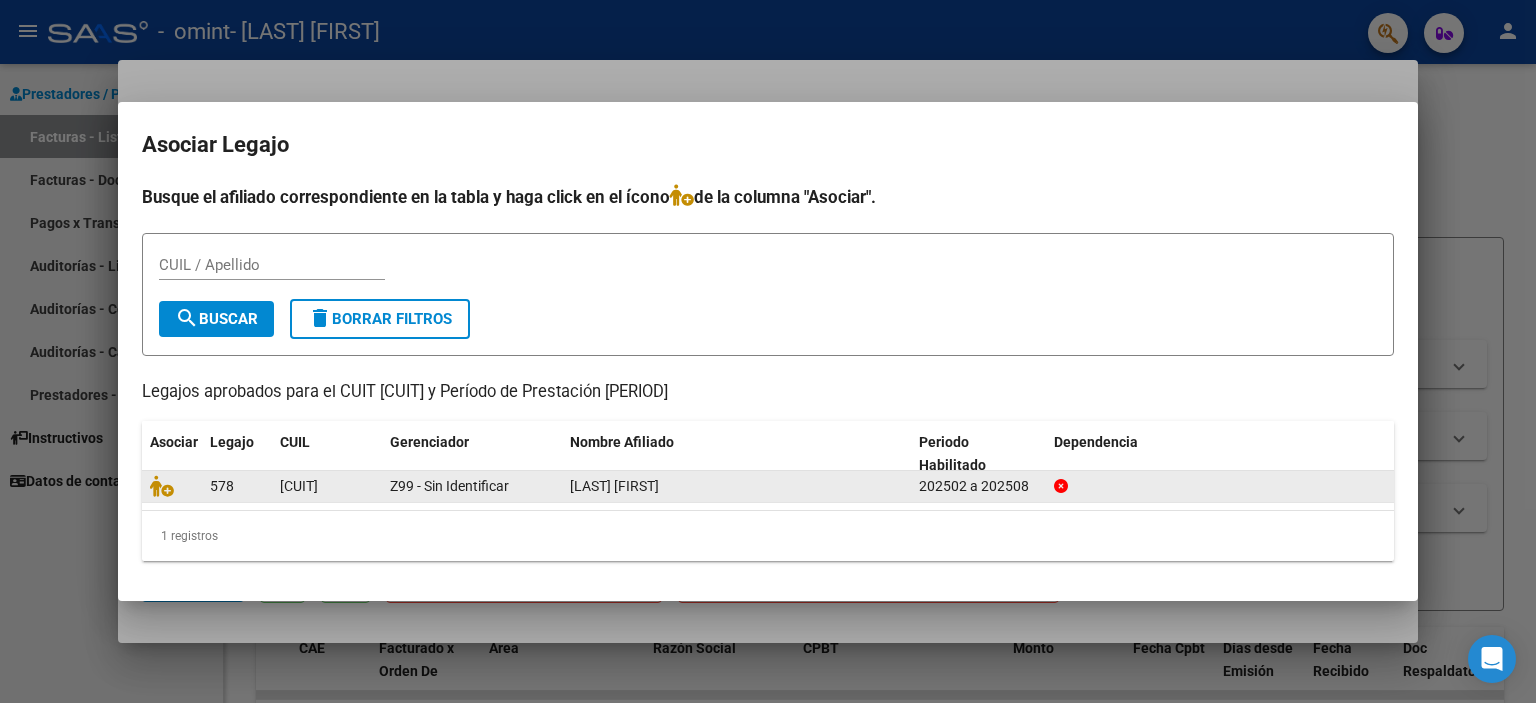 click on "[LAST] [FIRST]" 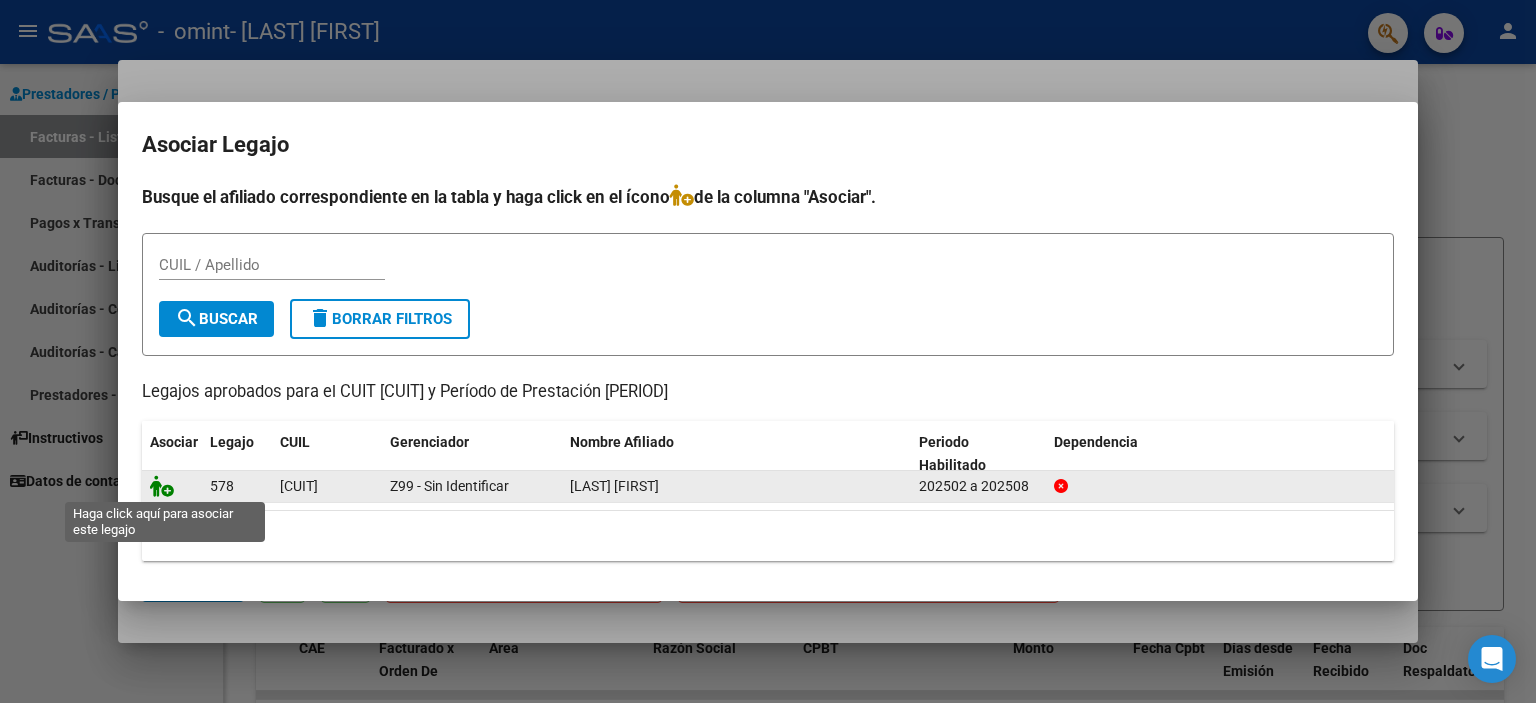 click 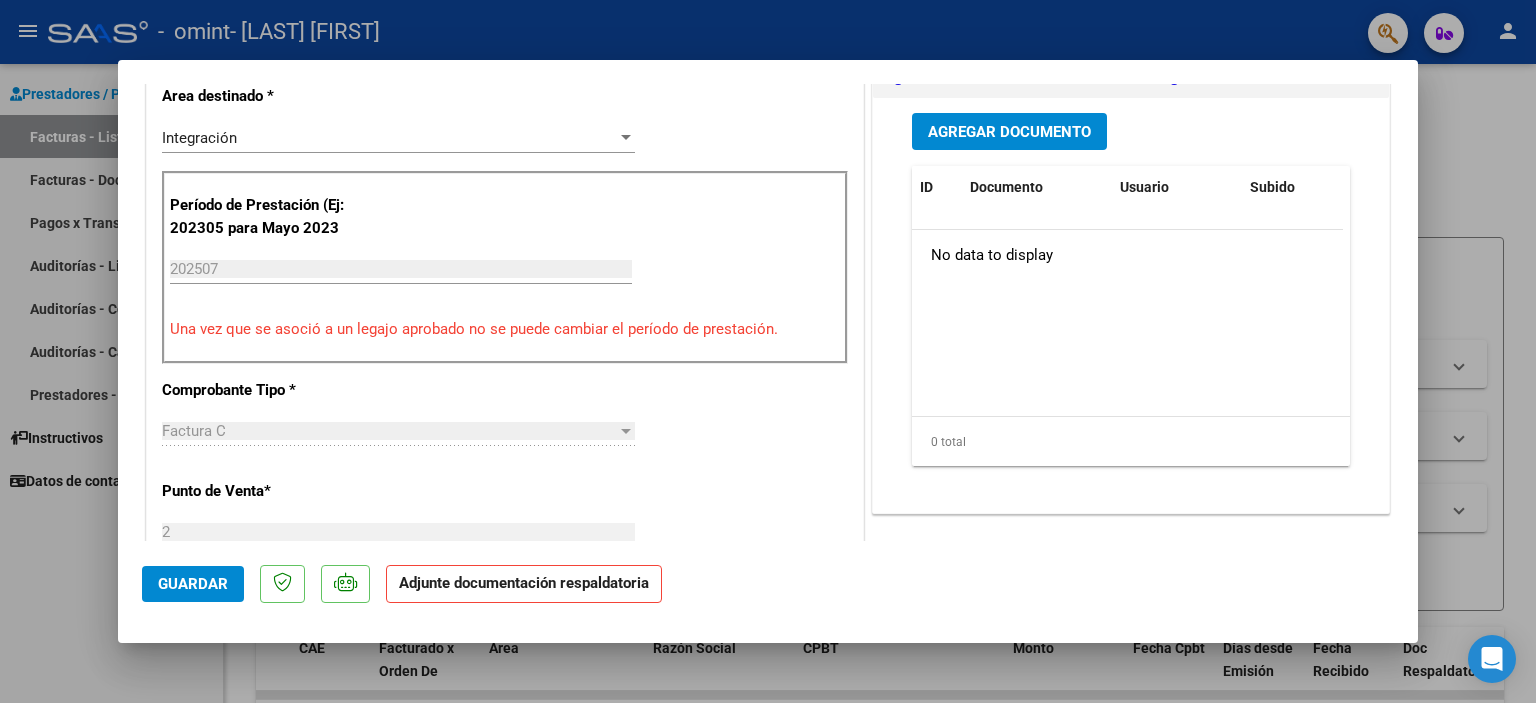 scroll, scrollTop: 466, scrollLeft: 0, axis: vertical 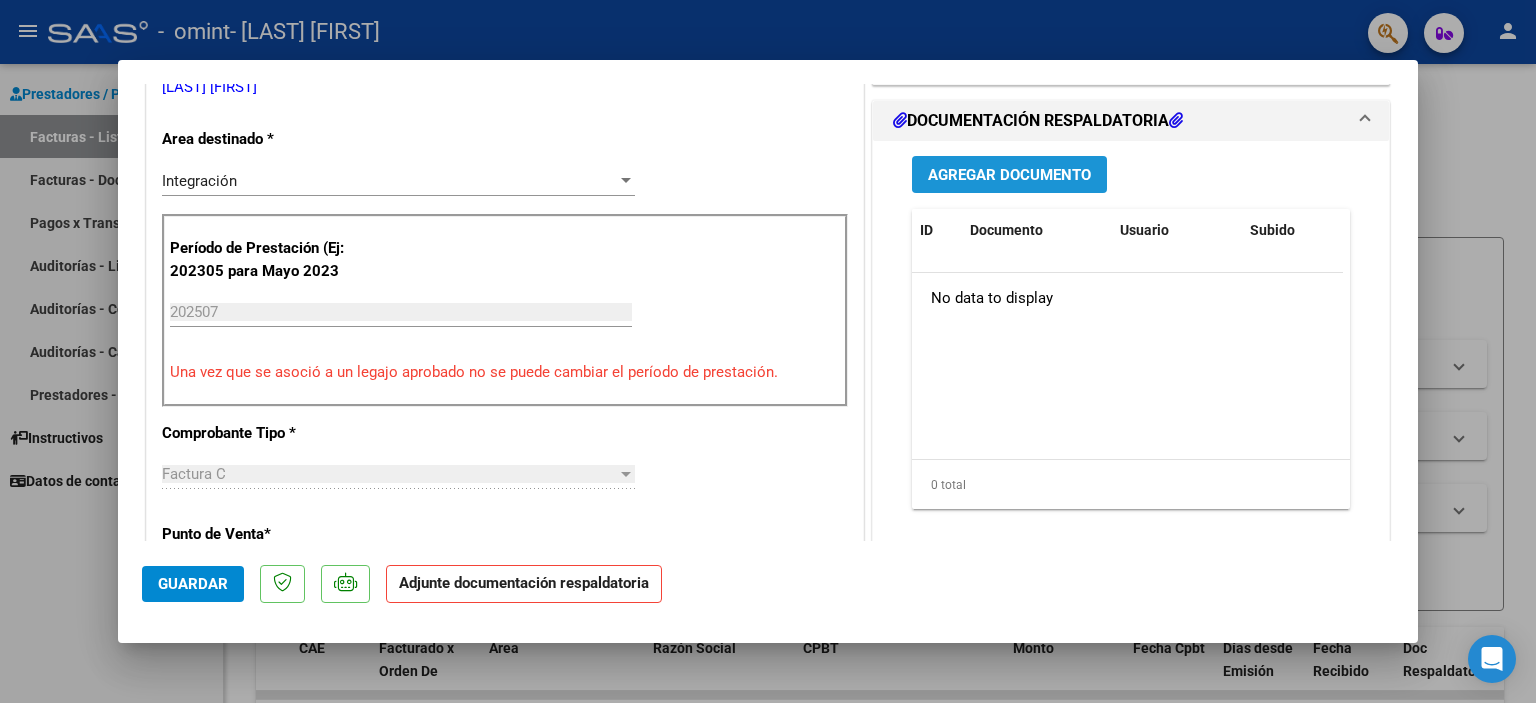 click on "Agregar Documento" at bounding box center (1009, 175) 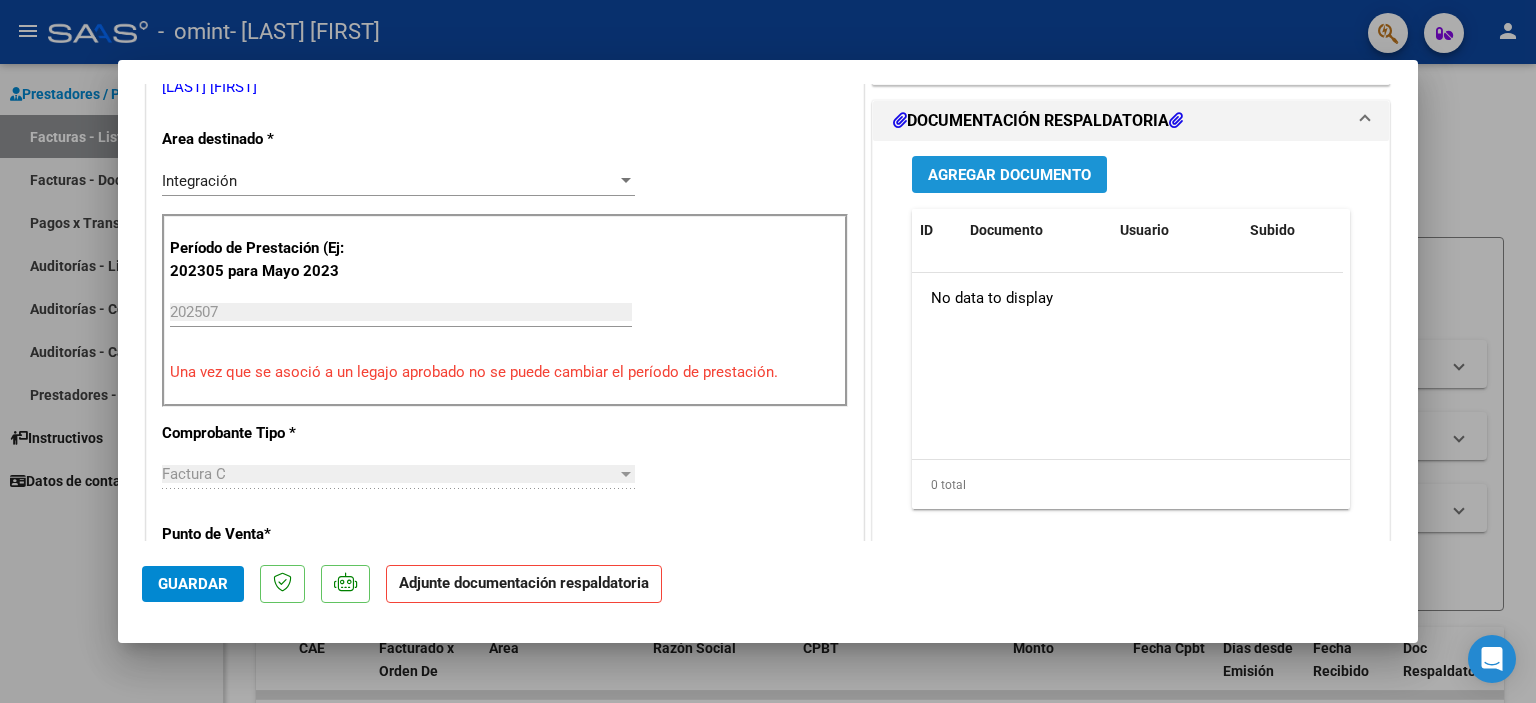 click on "Agregar Documento" at bounding box center [1009, 175] 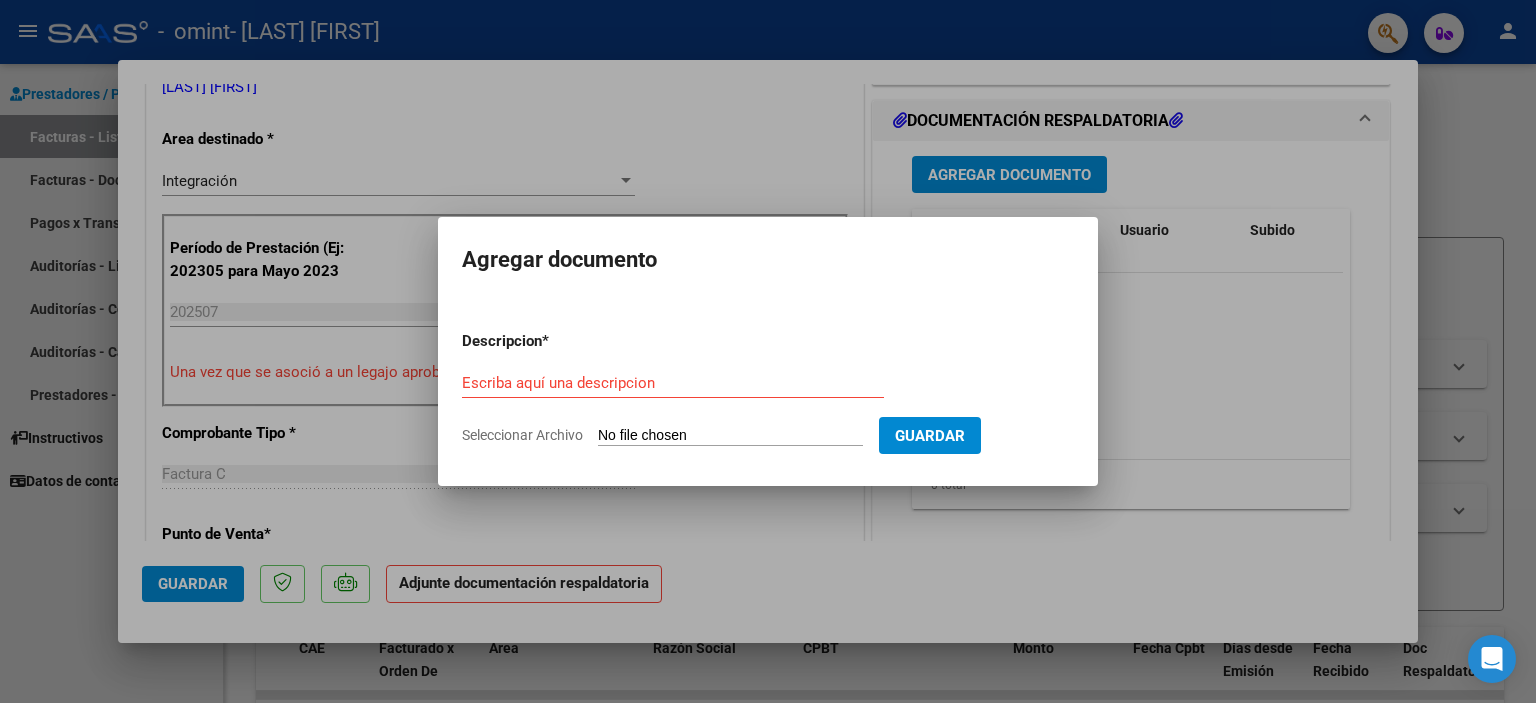 click on "Seleccionar Archivo" at bounding box center (730, 436) 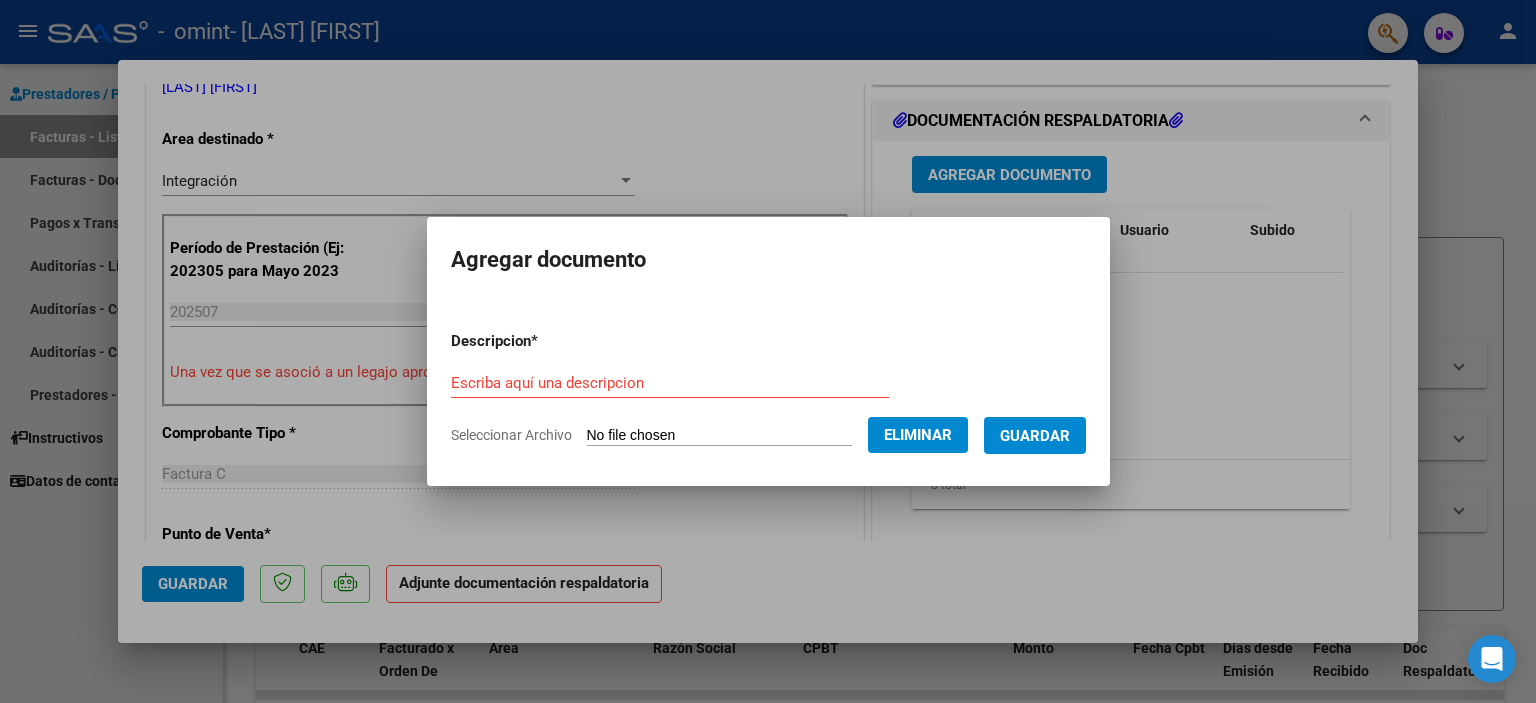 click on "Guardar" at bounding box center [1035, 436] 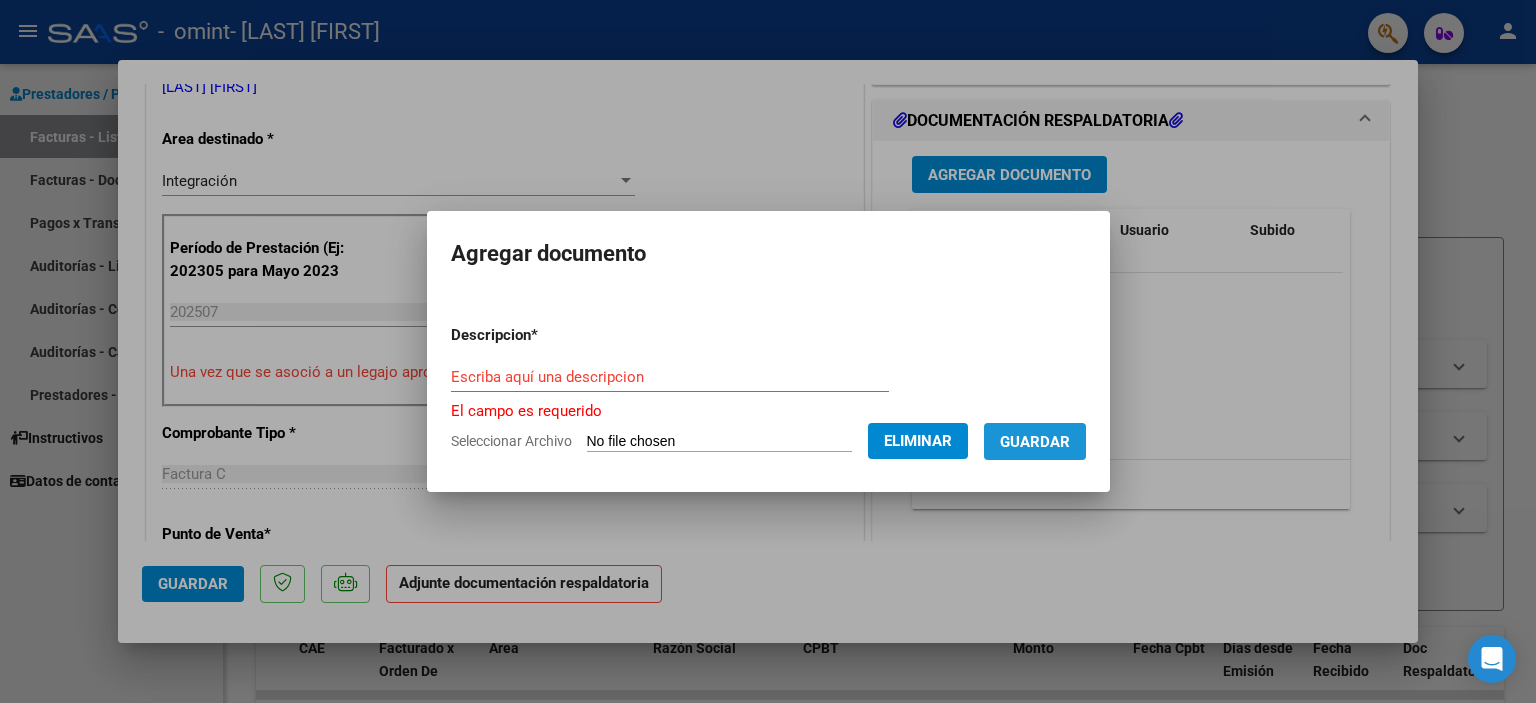 click on "Guardar" at bounding box center (1035, 442) 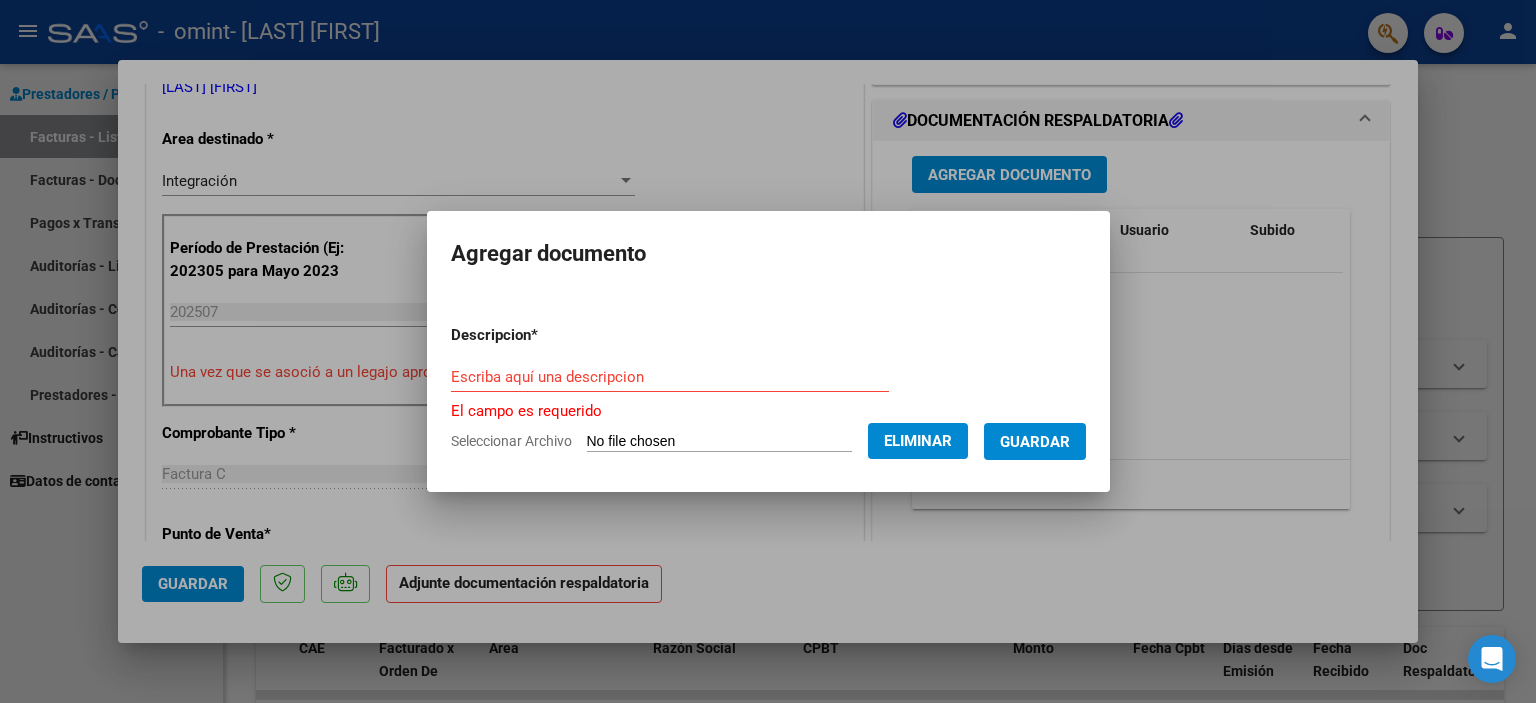 click on "Escriba aquí una descripcion" at bounding box center [670, 377] 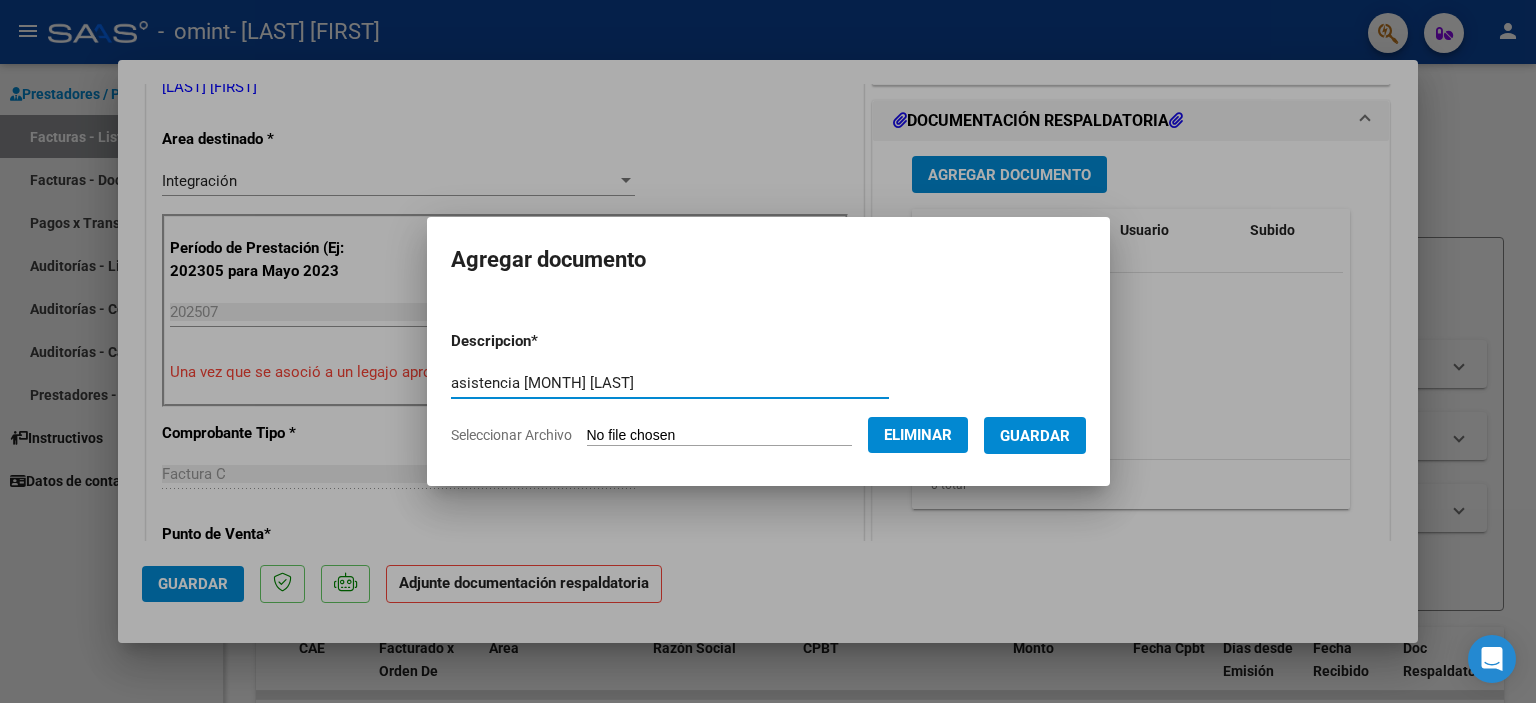 type on "asistencia [MONTH] [LAST]" 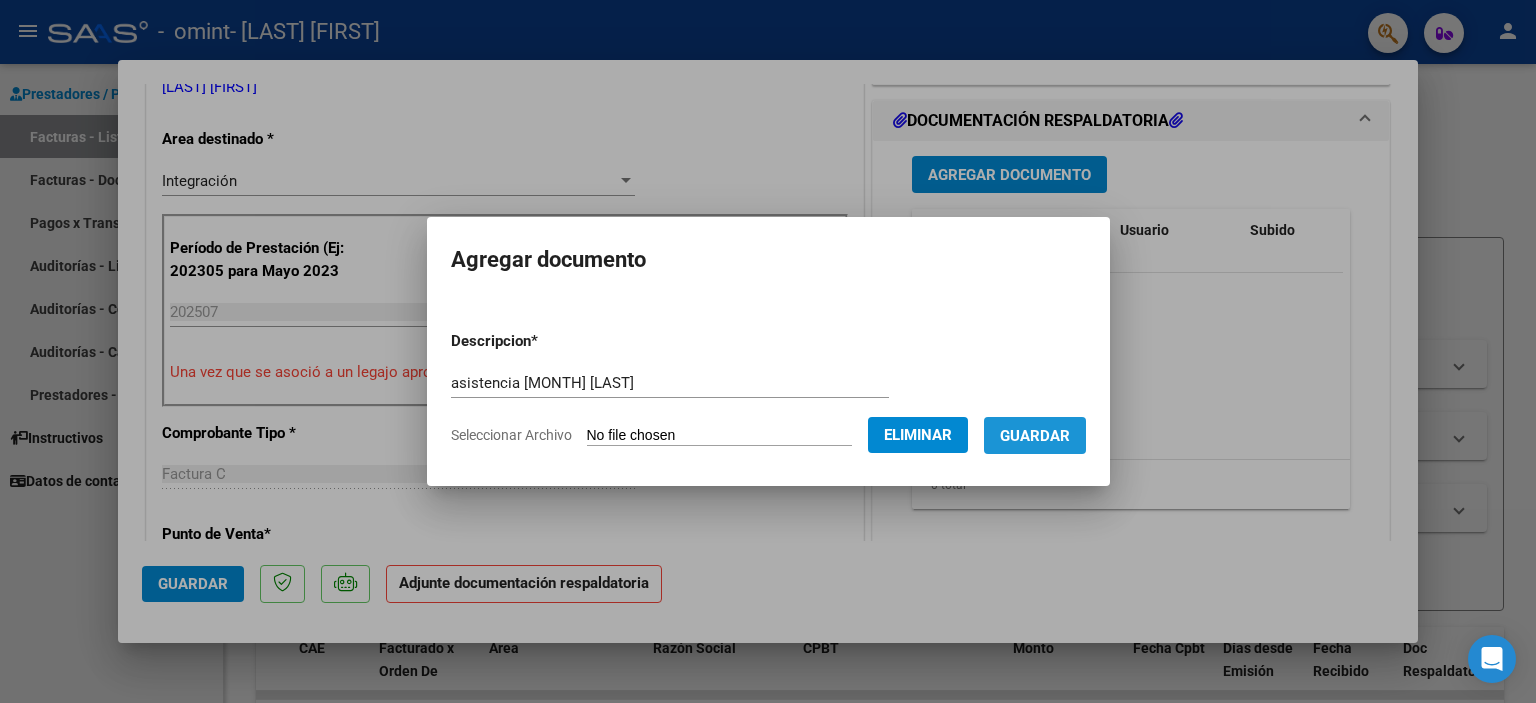 click on "Guardar" at bounding box center (1035, 436) 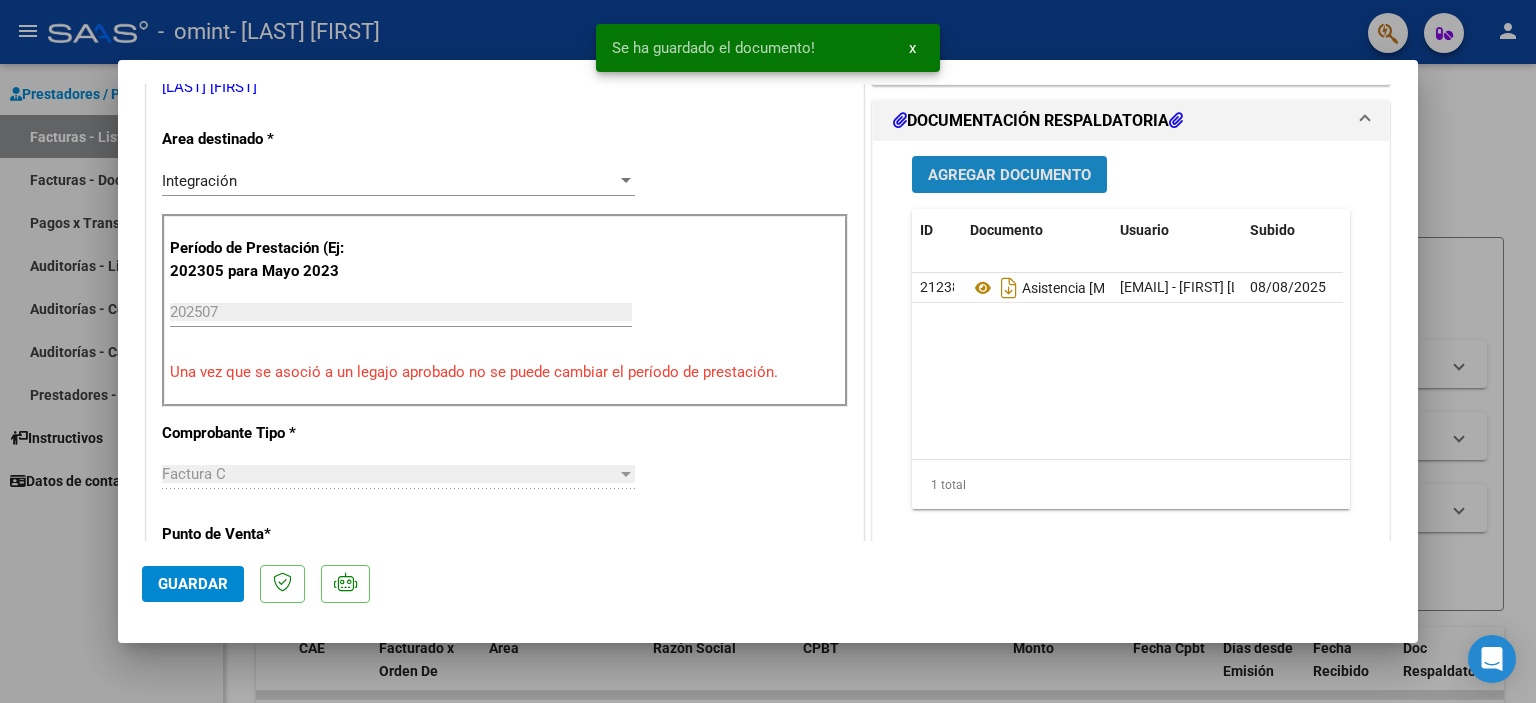 click on "Agregar Documento" at bounding box center (1009, 175) 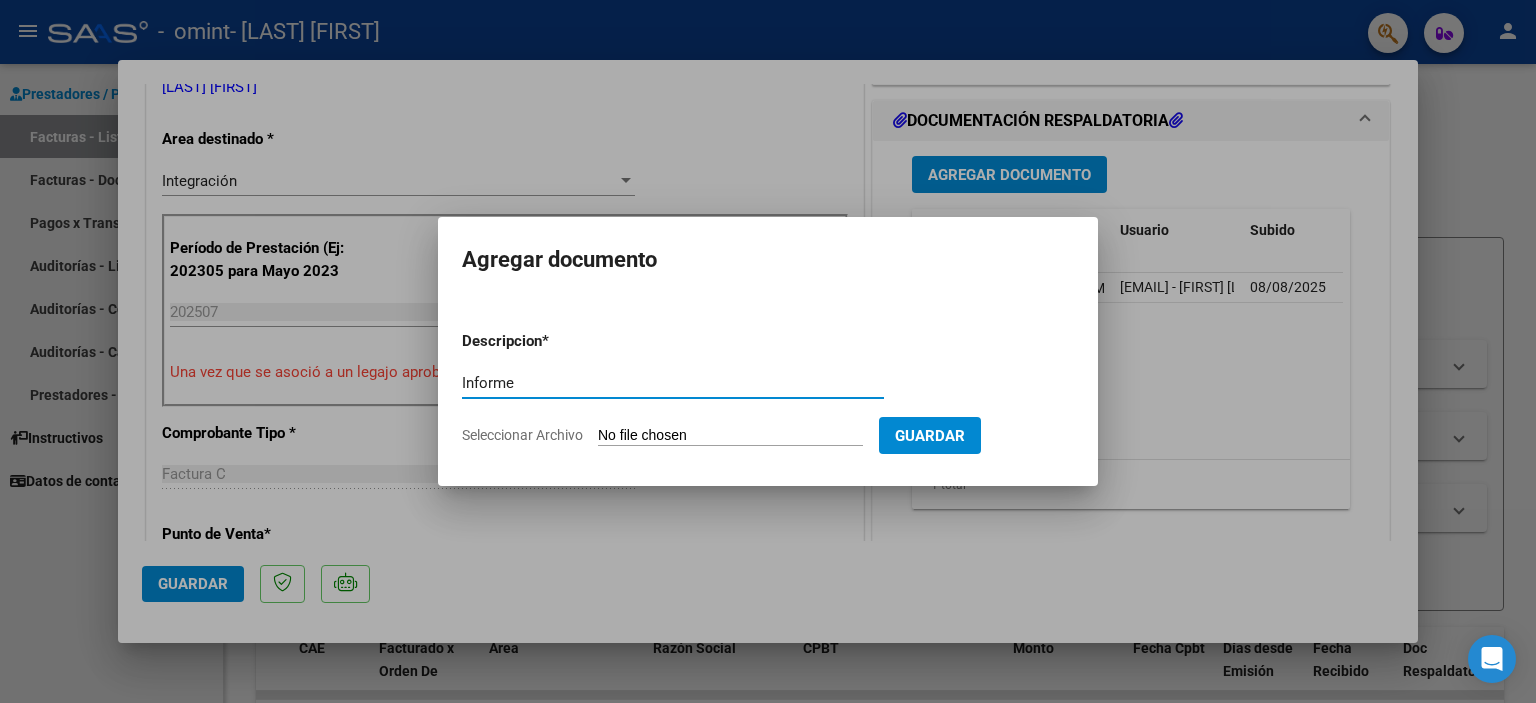 type on "Informe" 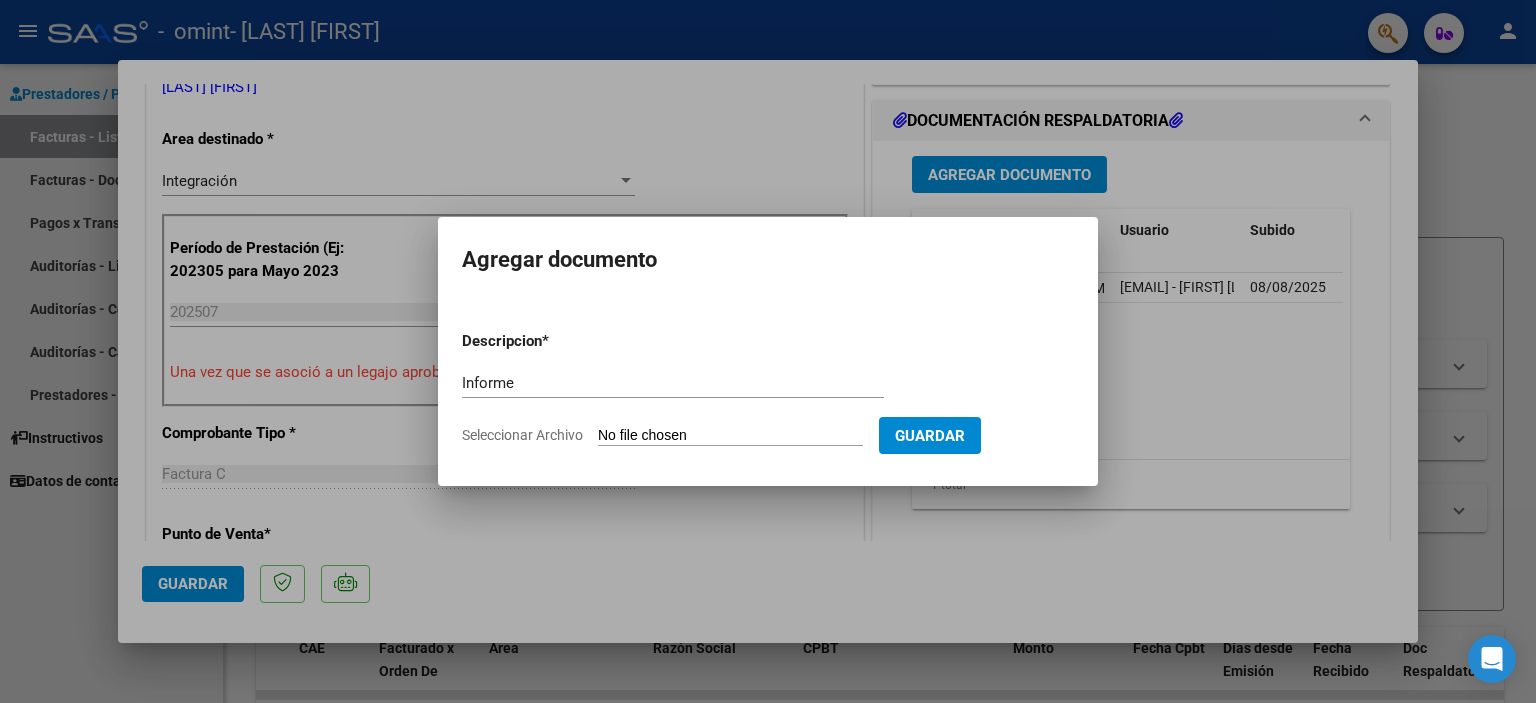click on "Seleccionar Archivo" at bounding box center [730, 436] 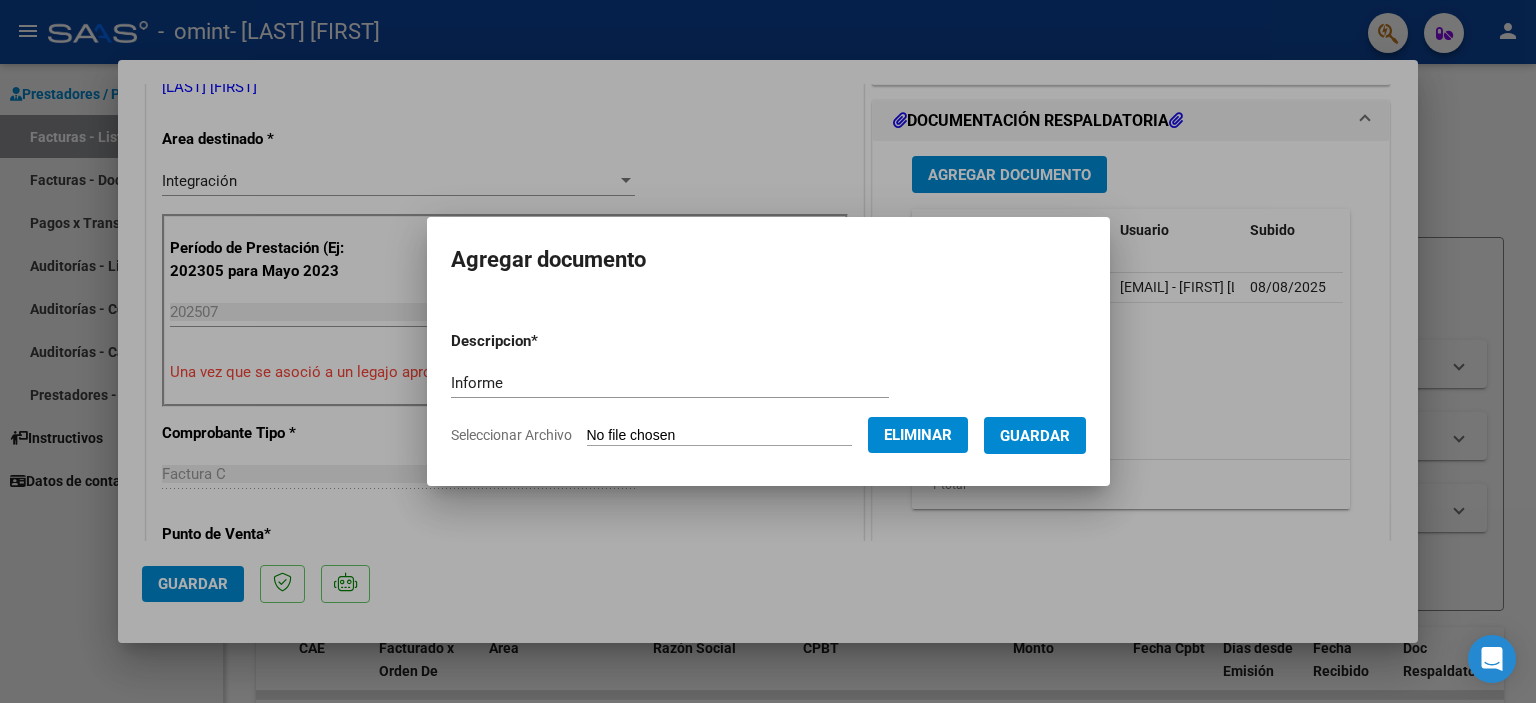 click on "Guardar" at bounding box center (1035, 436) 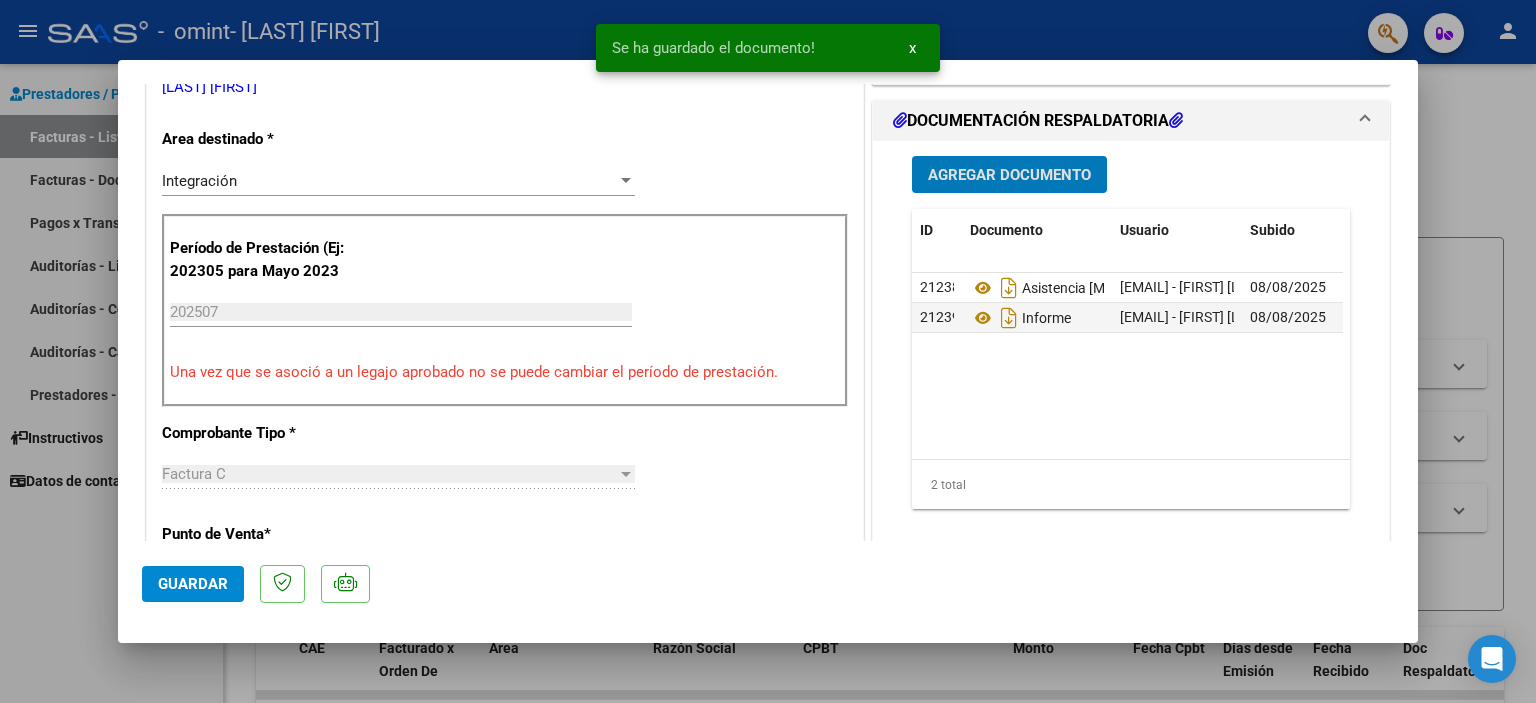 click on "Guardar" 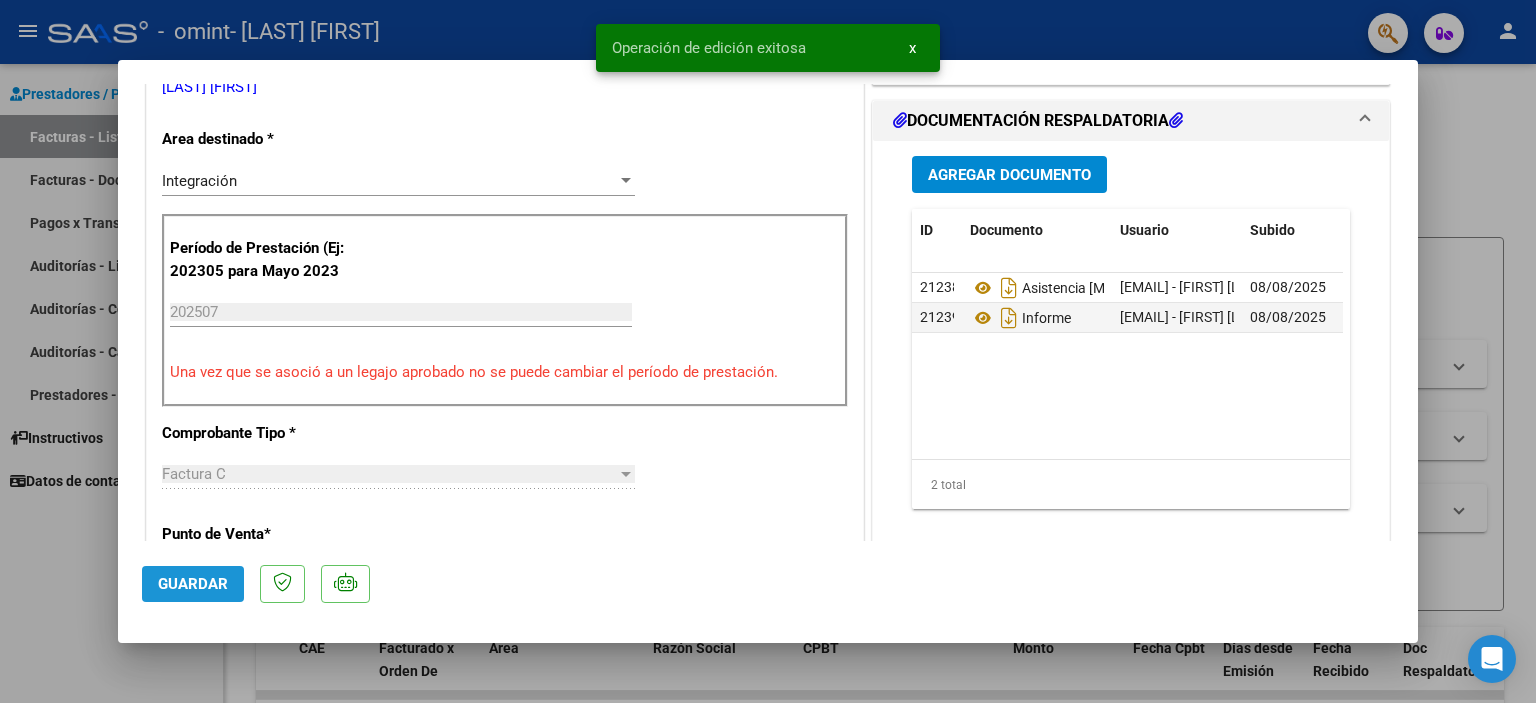click on "Guardar" 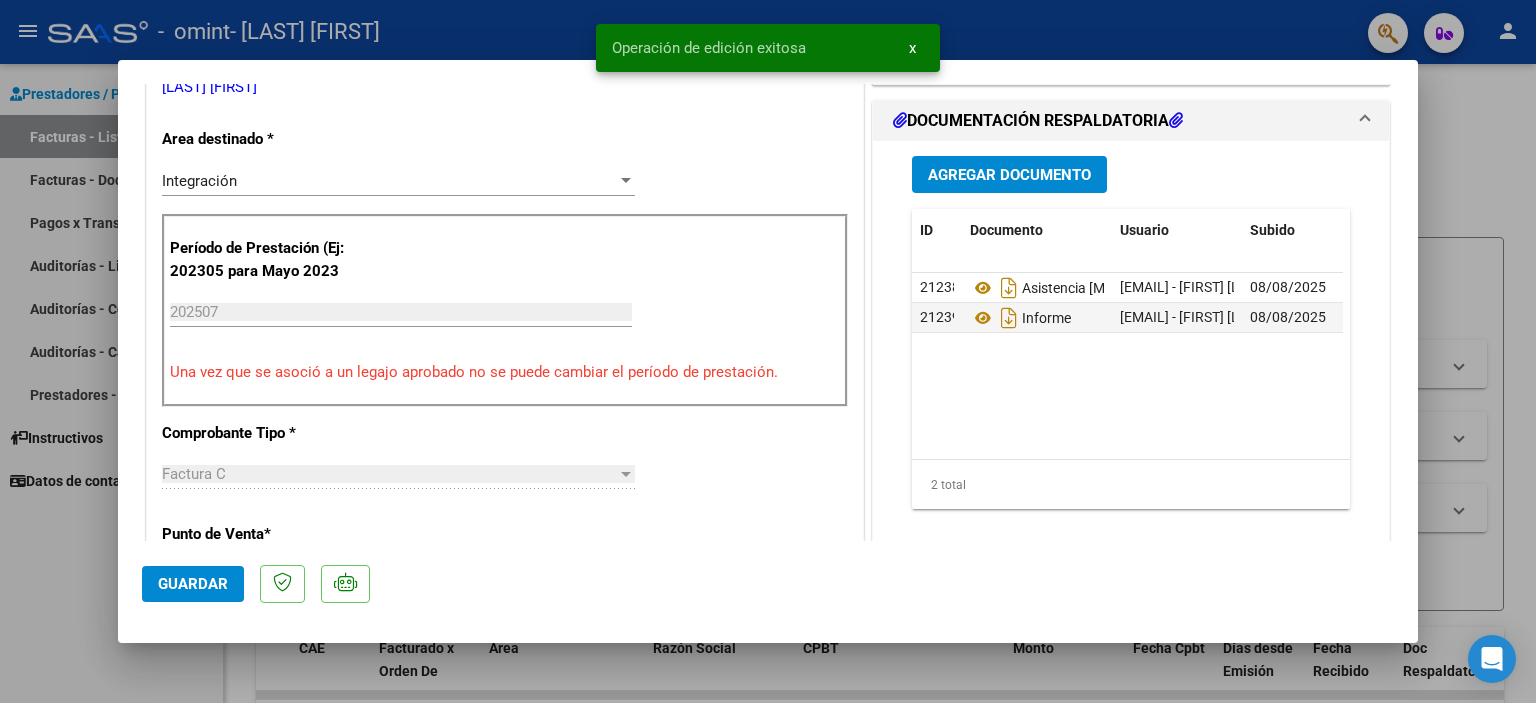 scroll, scrollTop: 0, scrollLeft: 0, axis: both 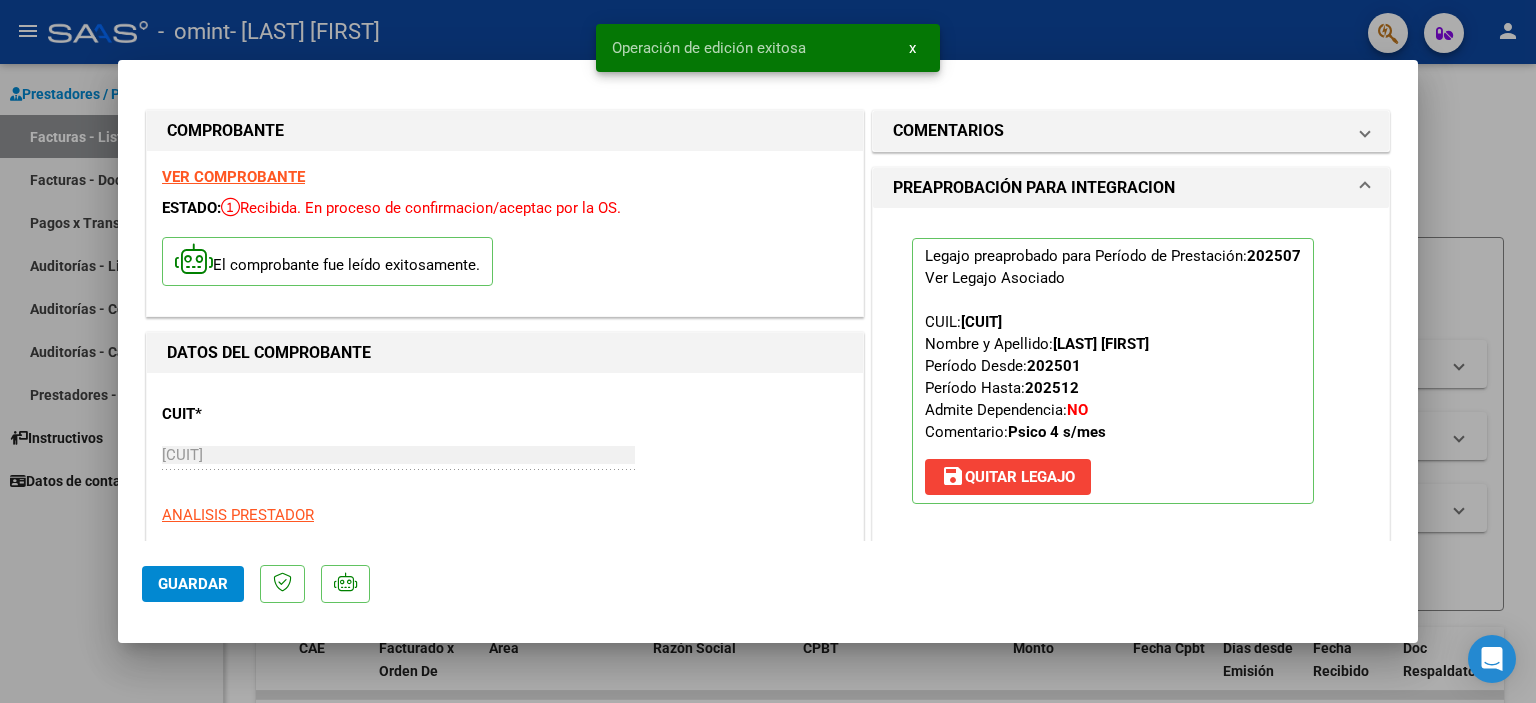 click at bounding box center (768, 351) 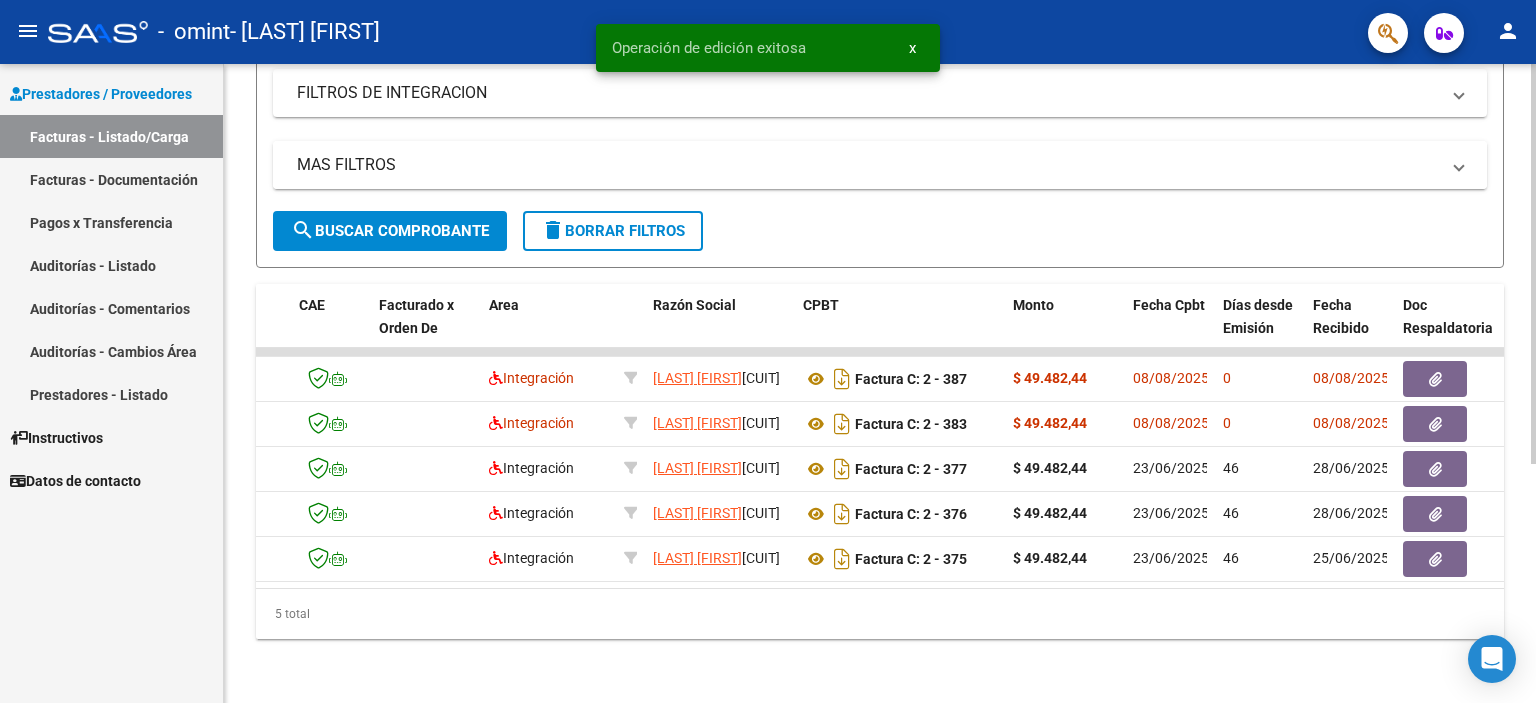 scroll, scrollTop: 380, scrollLeft: 0, axis: vertical 